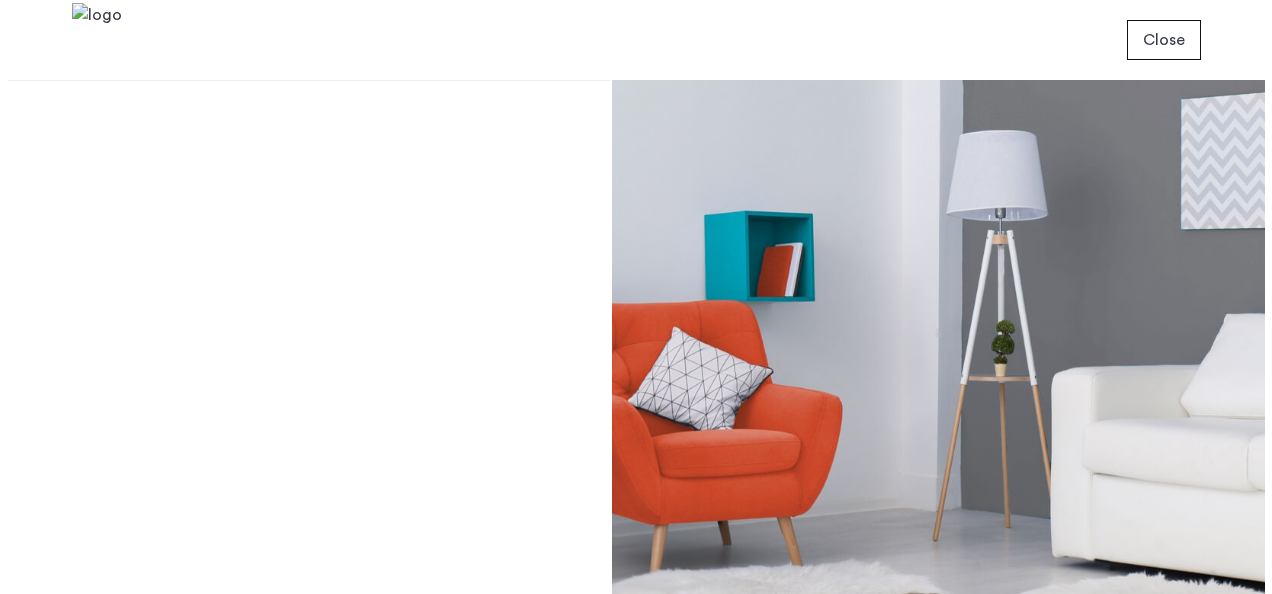 scroll, scrollTop: 0, scrollLeft: 0, axis: both 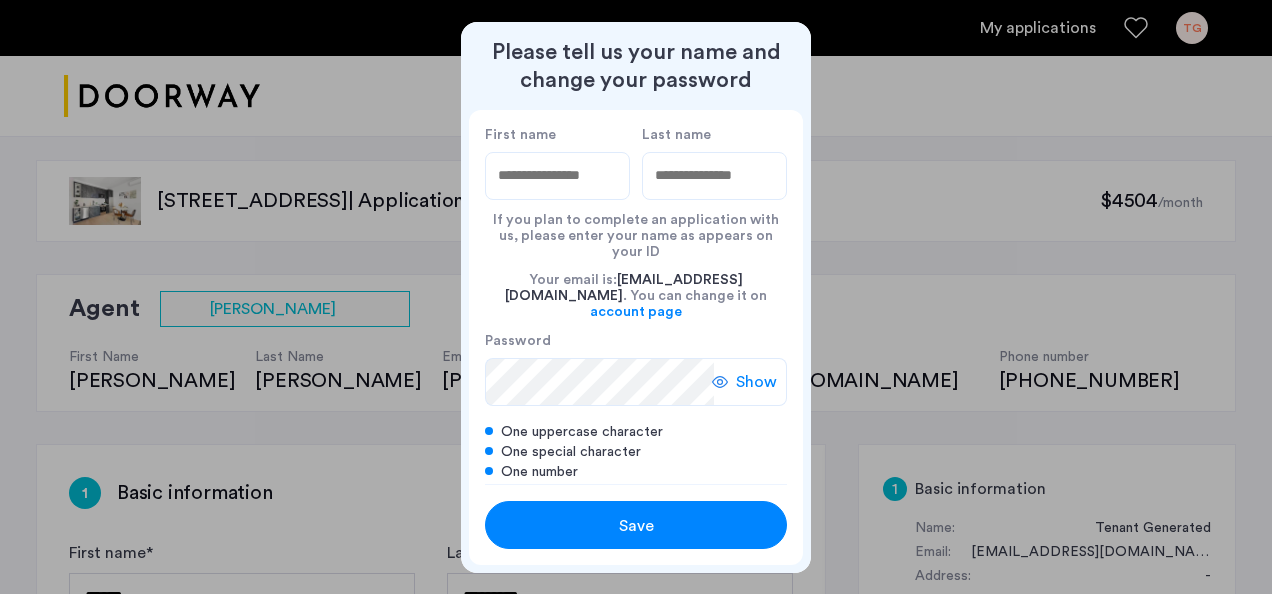 click on "First name" at bounding box center (557, 176) 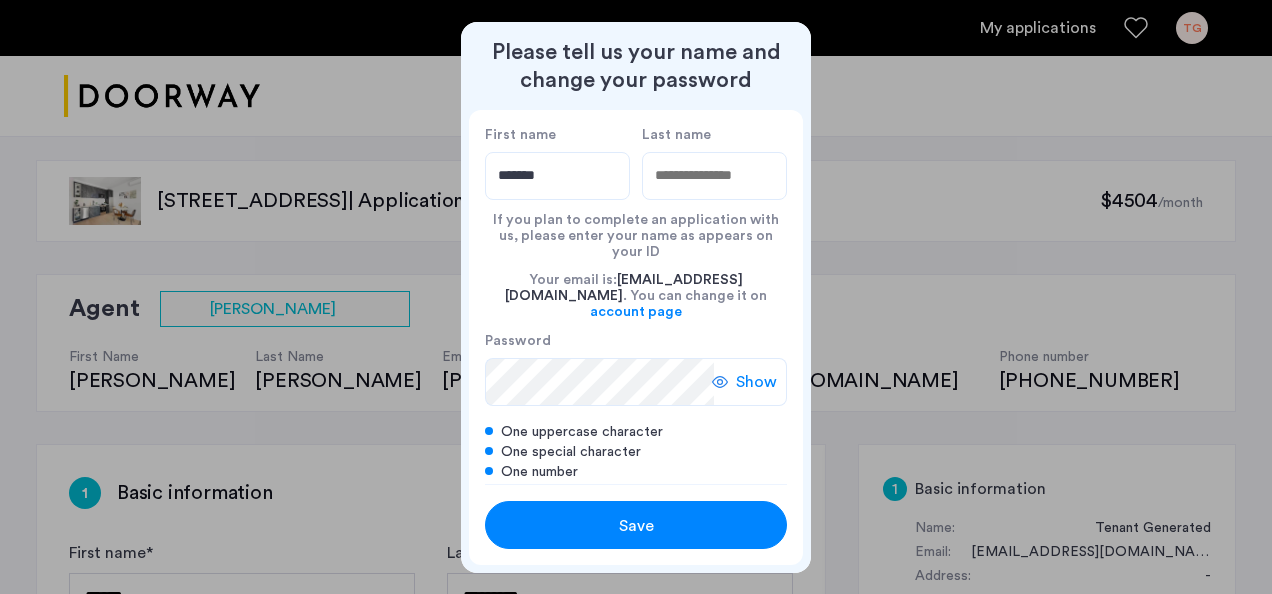 type on "*******" 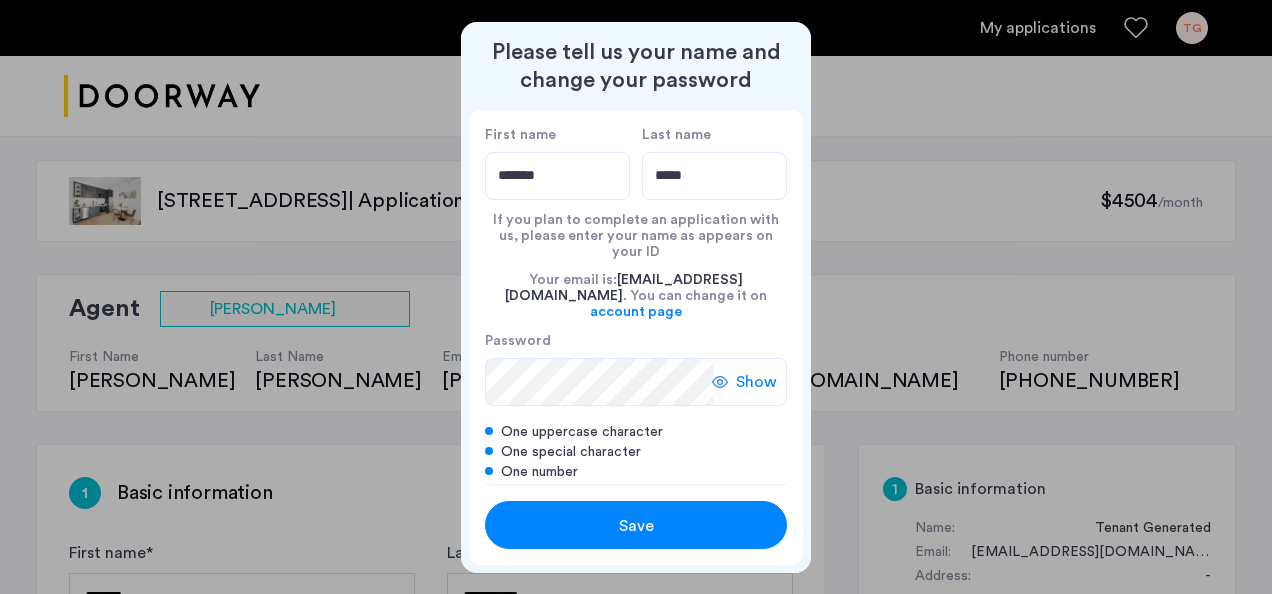 type on "*****" 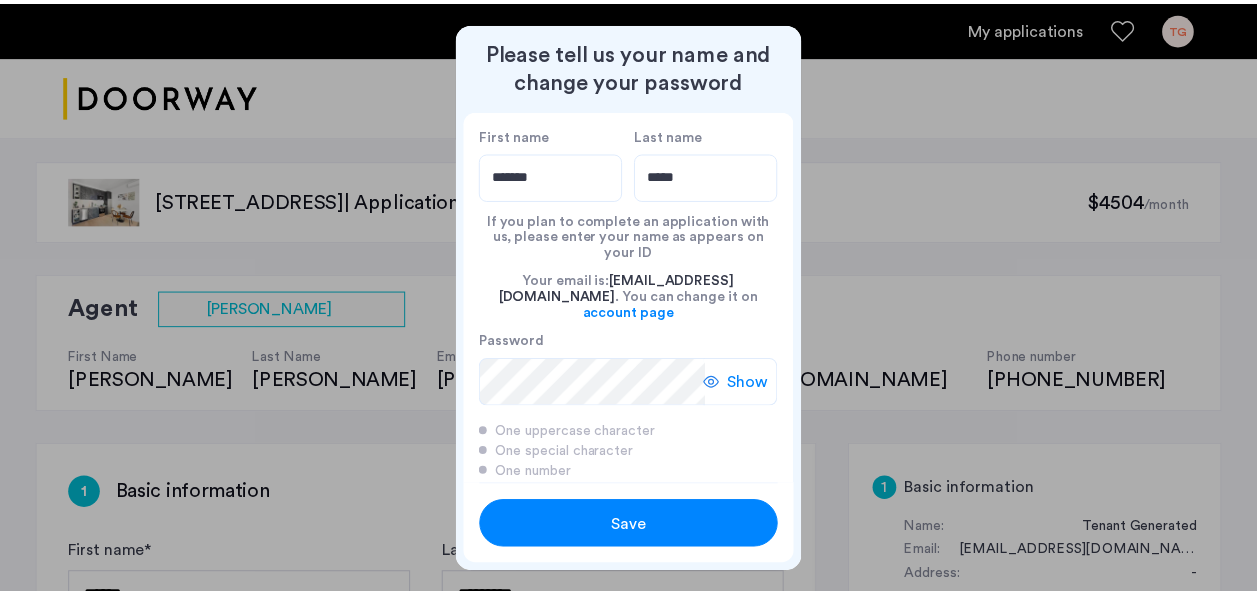 scroll, scrollTop: 18, scrollLeft: 0, axis: vertical 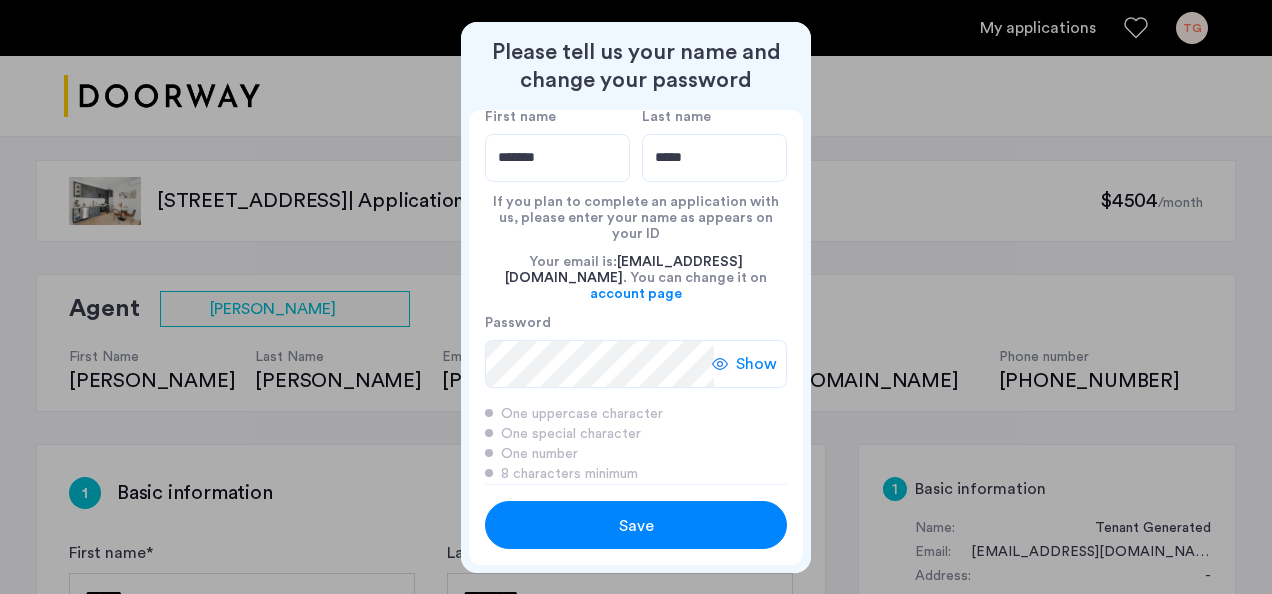 click on "Save" at bounding box center [636, 526] 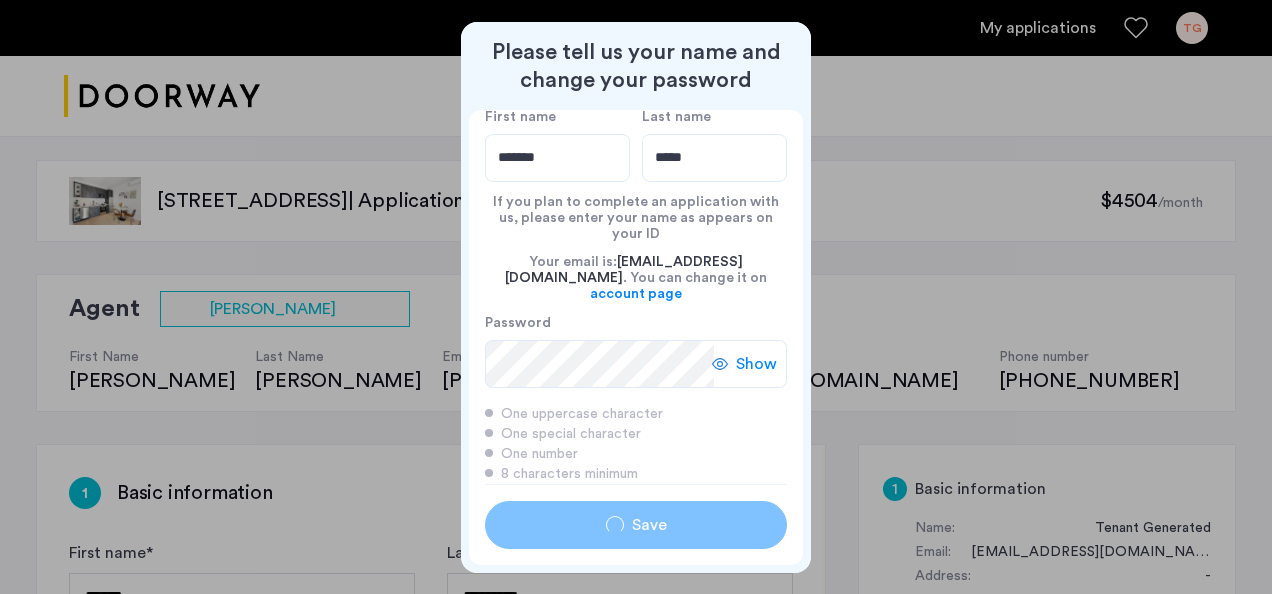type on "*******" 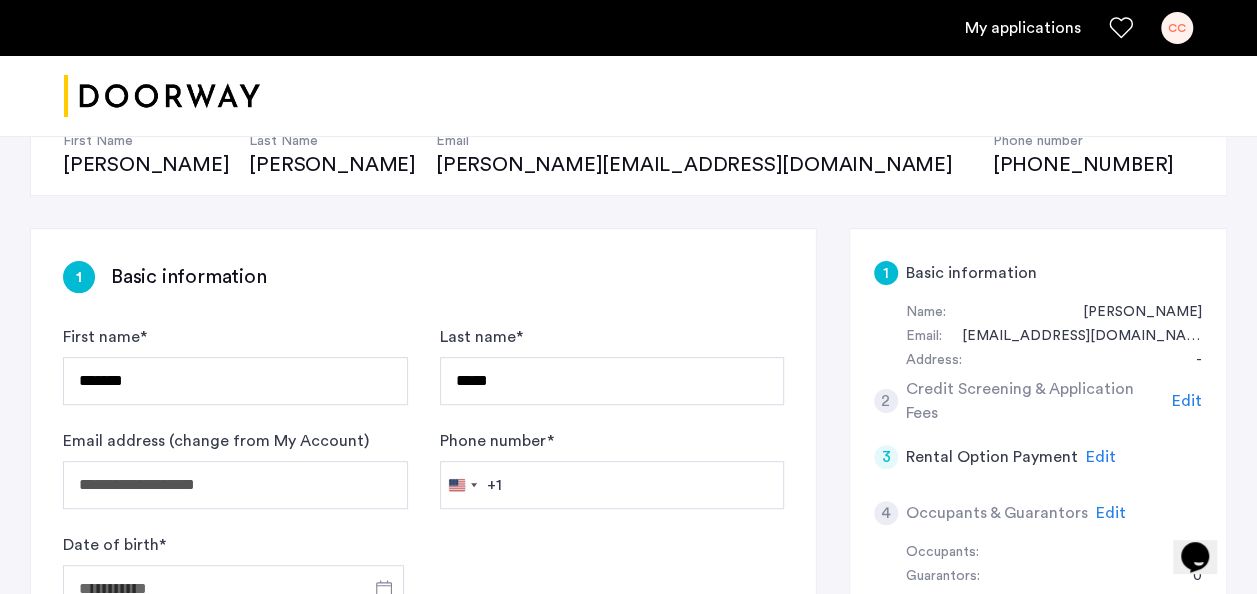 scroll, scrollTop: 300, scrollLeft: 0, axis: vertical 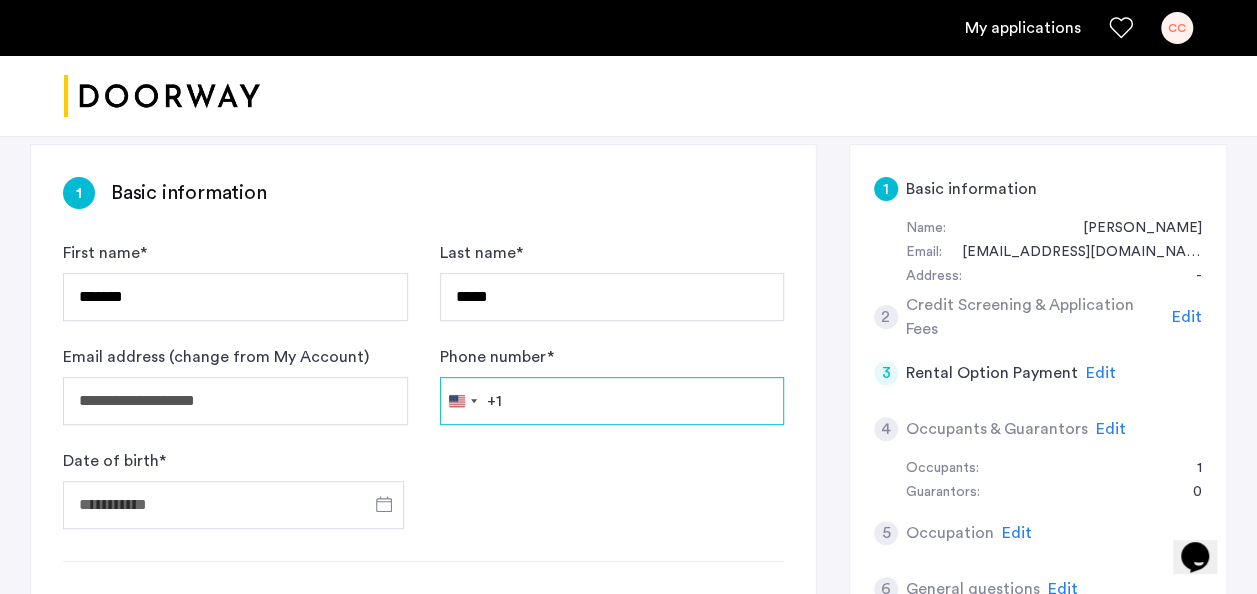 click on "Phone number  *" at bounding box center [612, 401] 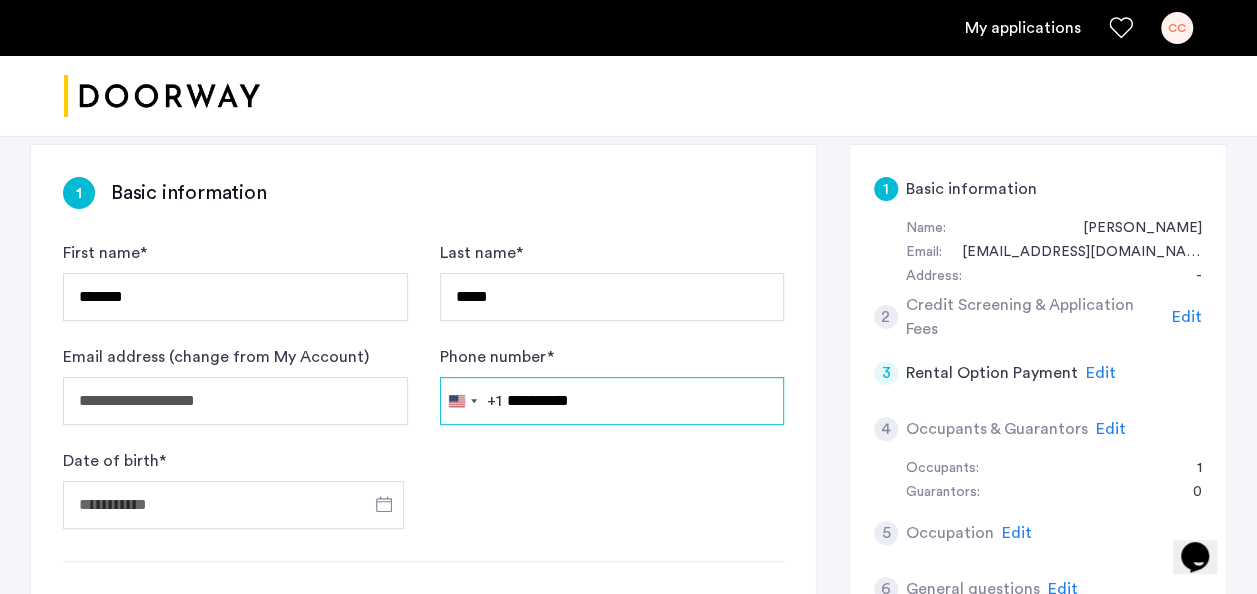 type on "**********" 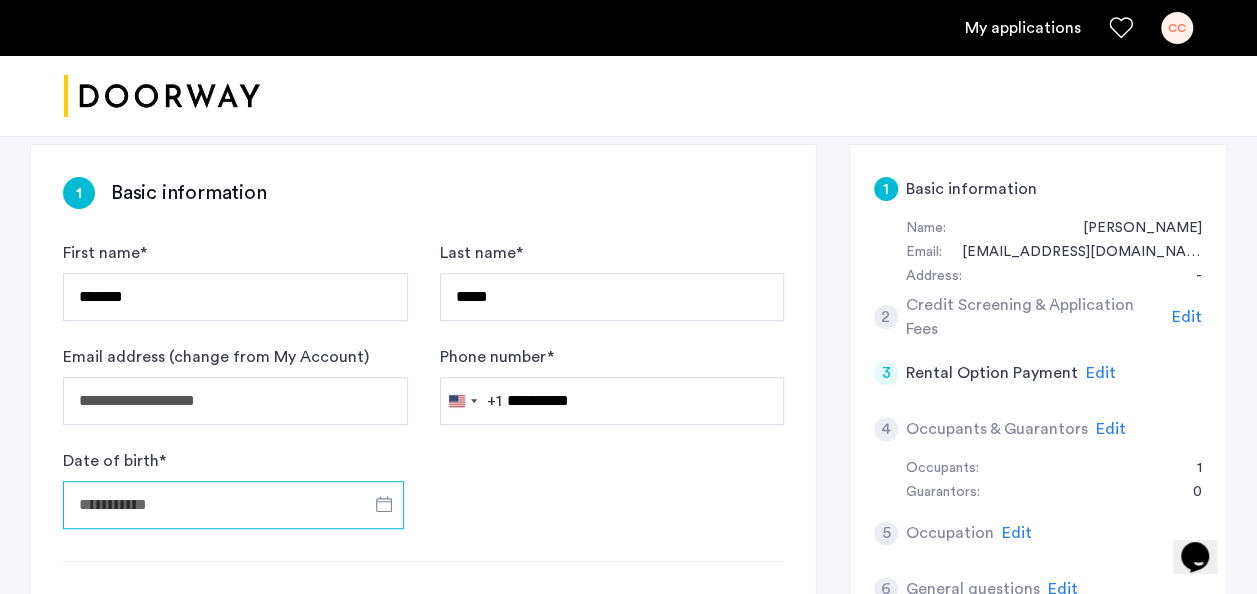 click on "Date of birth  *" at bounding box center [233, 505] 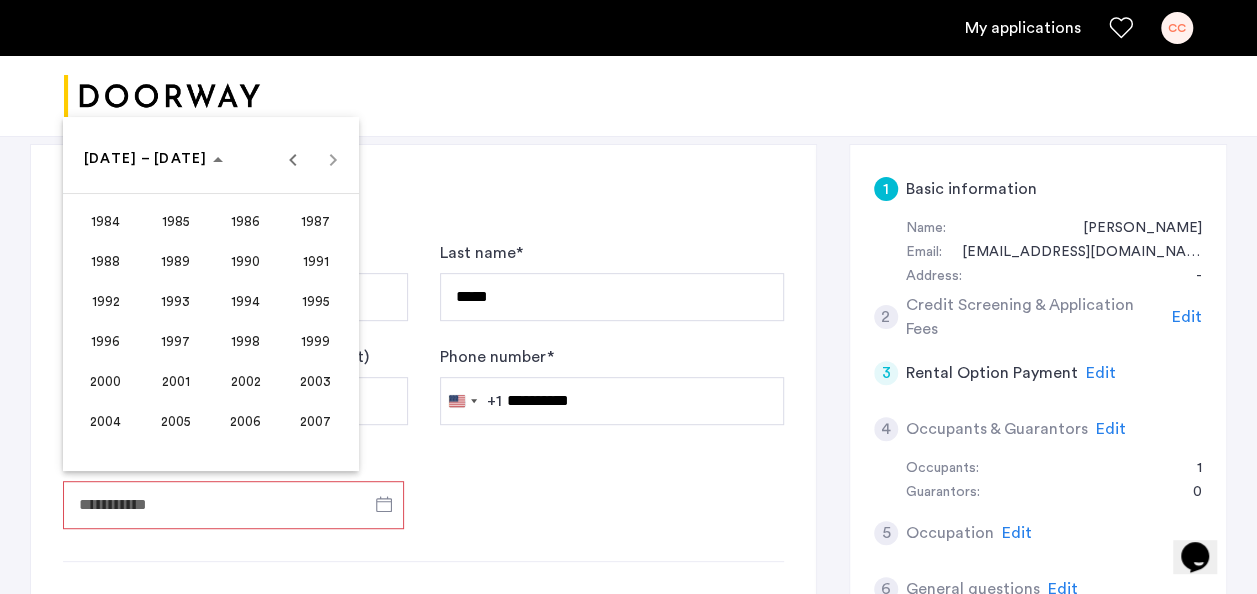 click on "1996" at bounding box center (105, 341) 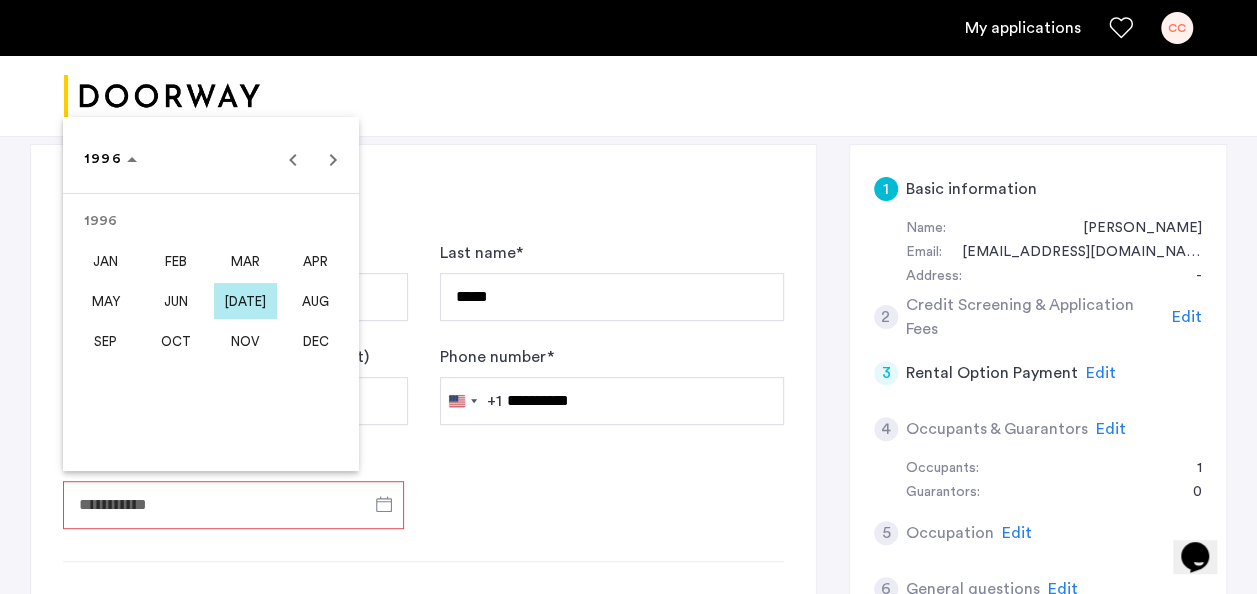 click on "APR" at bounding box center (315, 261) 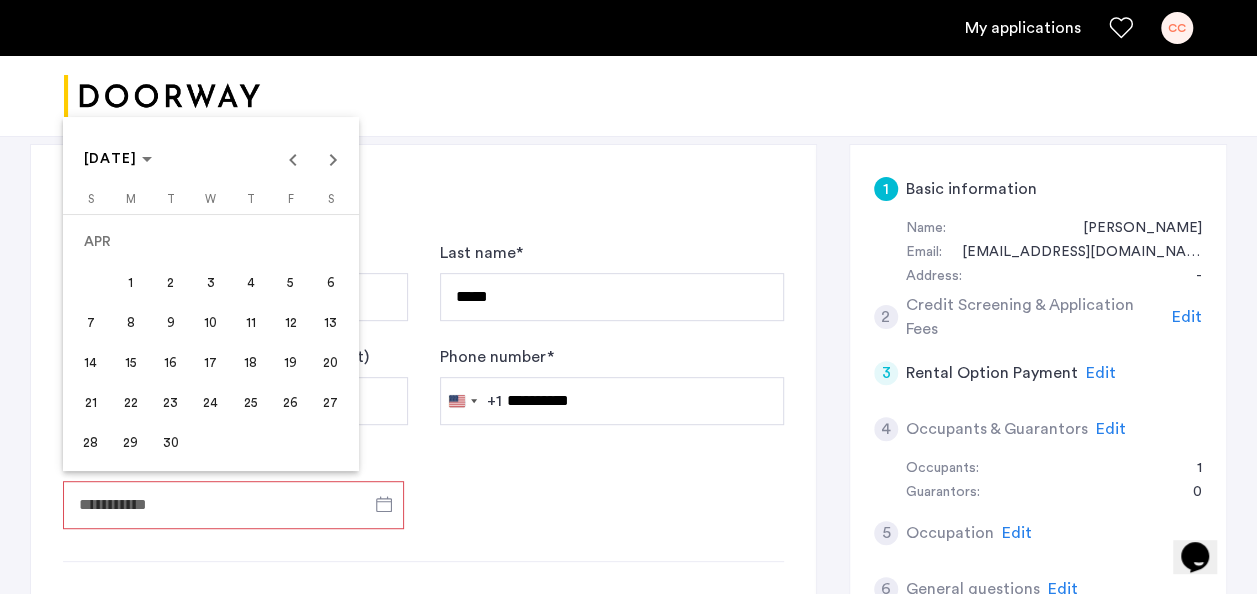 click on "29" at bounding box center (131, 442) 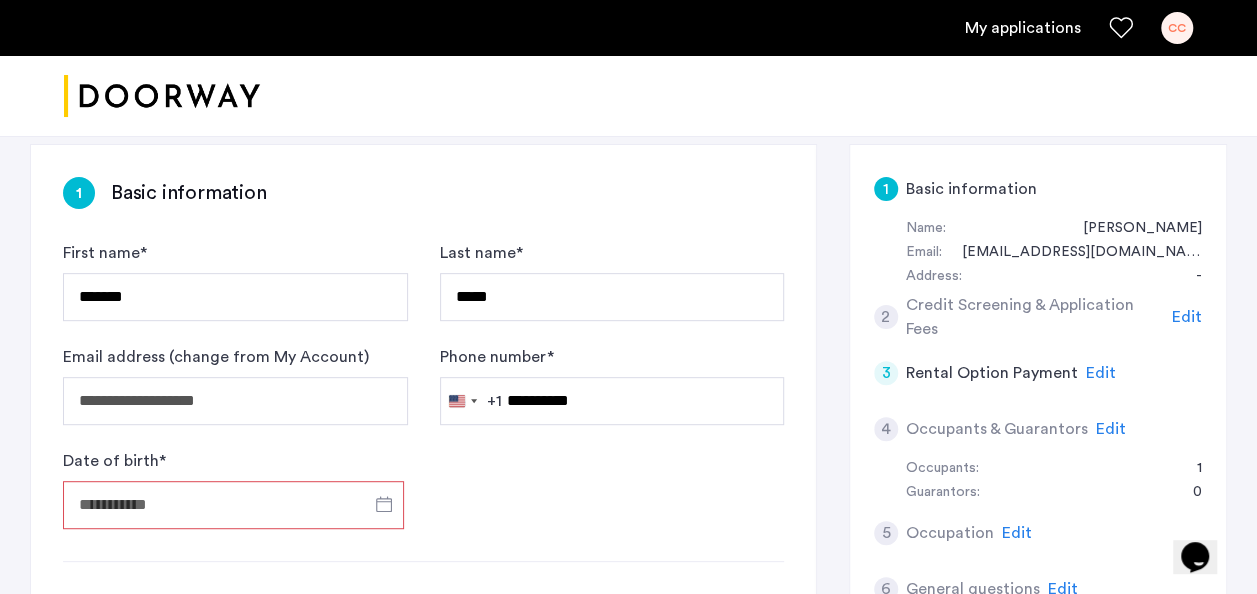 type on "**********" 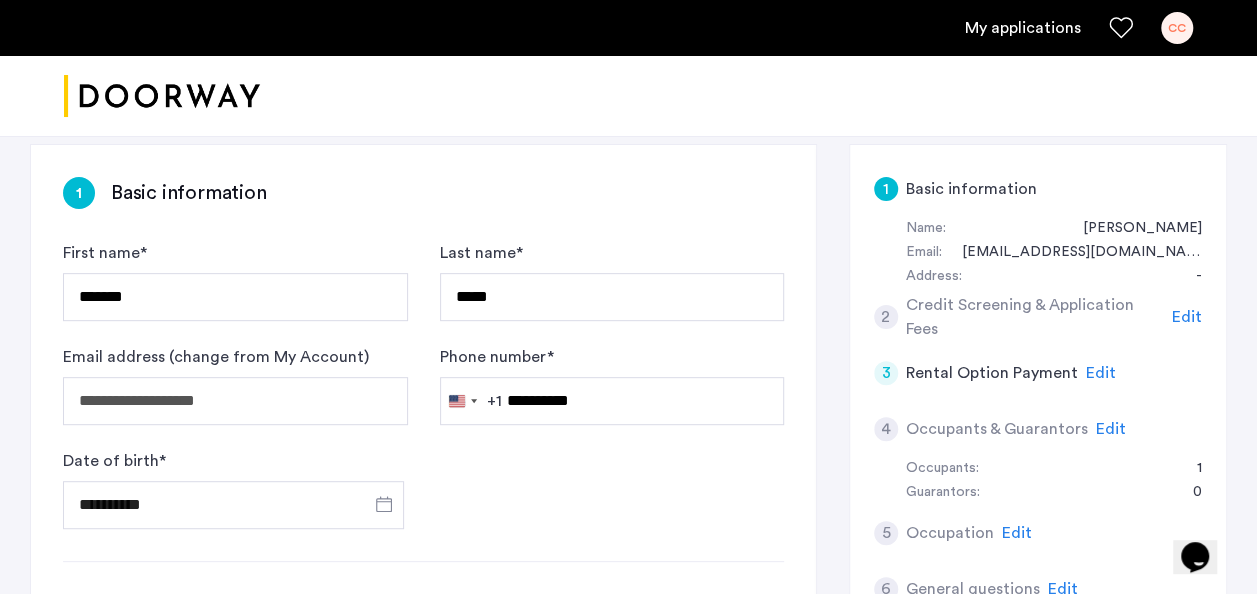 click on "**********" 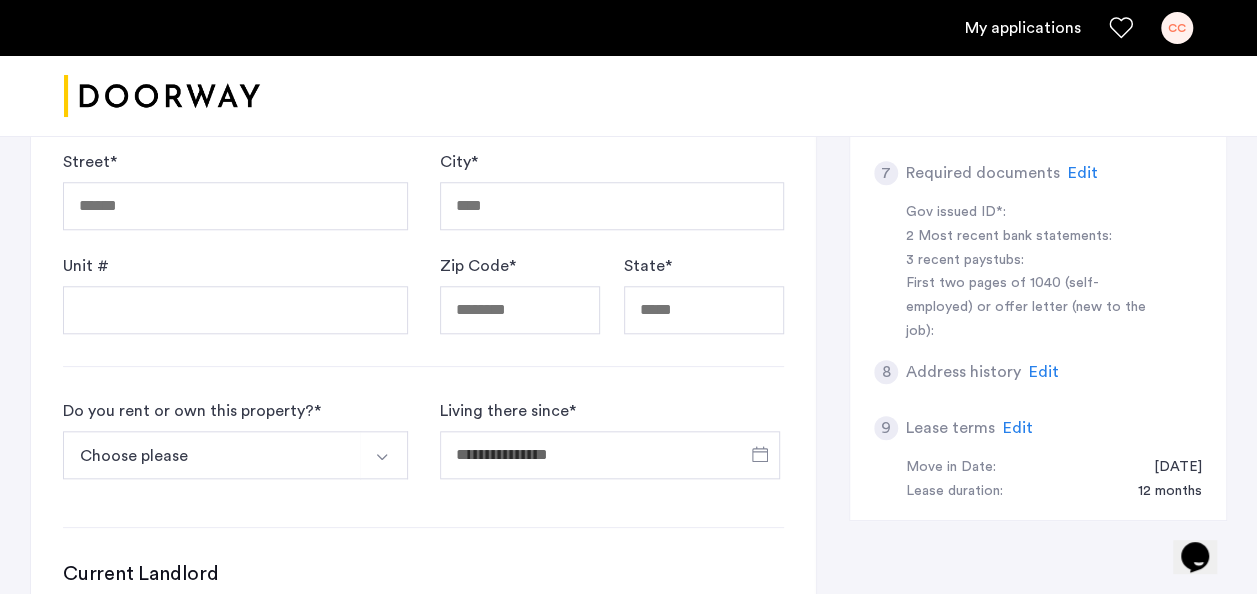 scroll, scrollTop: 800, scrollLeft: 0, axis: vertical 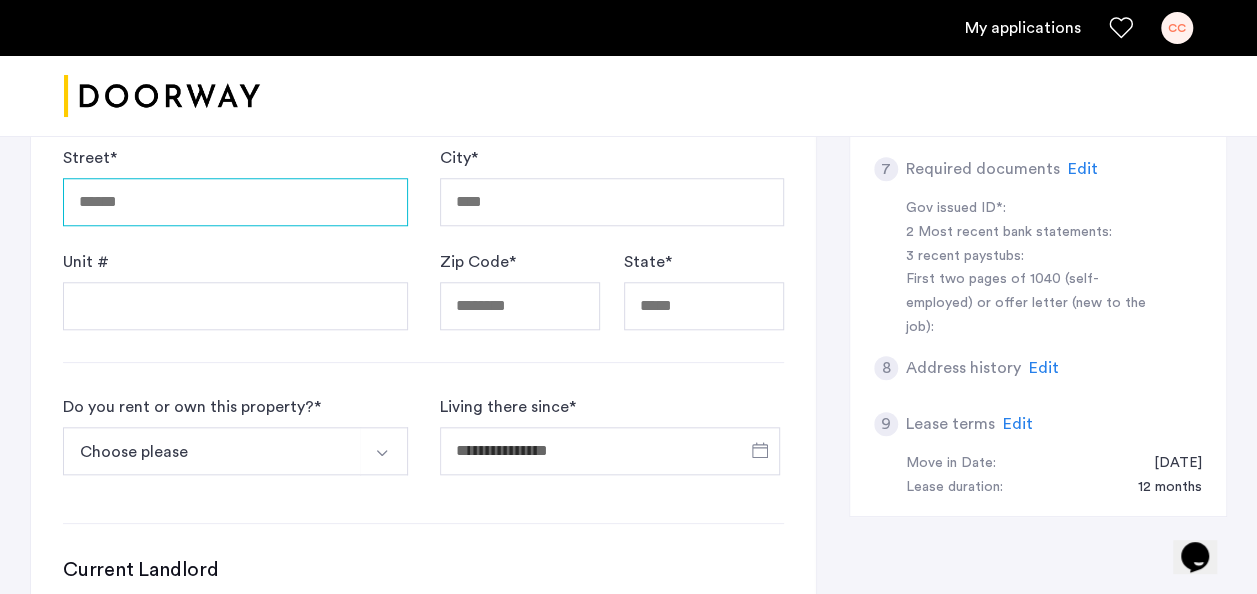 click on "Street  *" at bounding box center [235, 202] 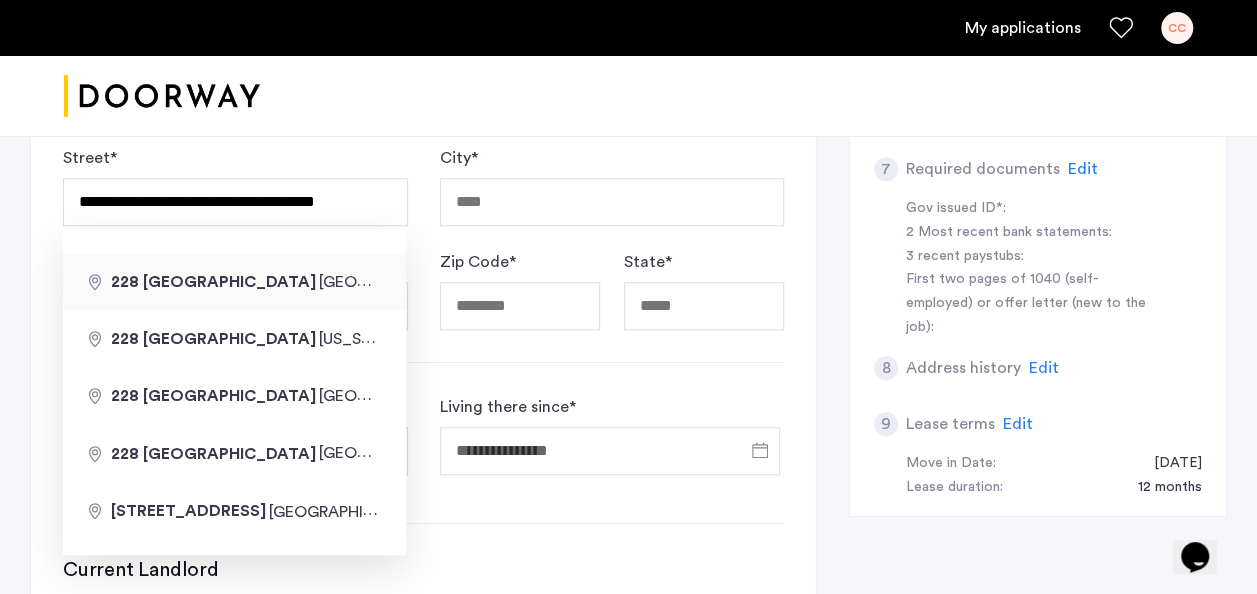 type on "**********" 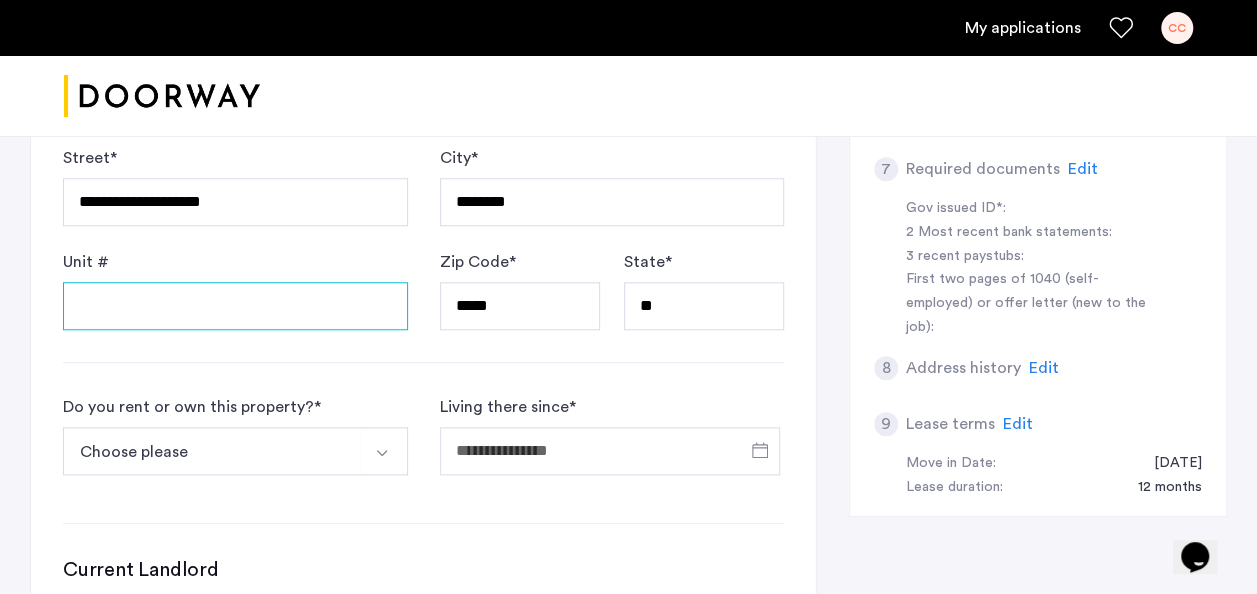 click on "Unit #" at bounding box center (235, 306) 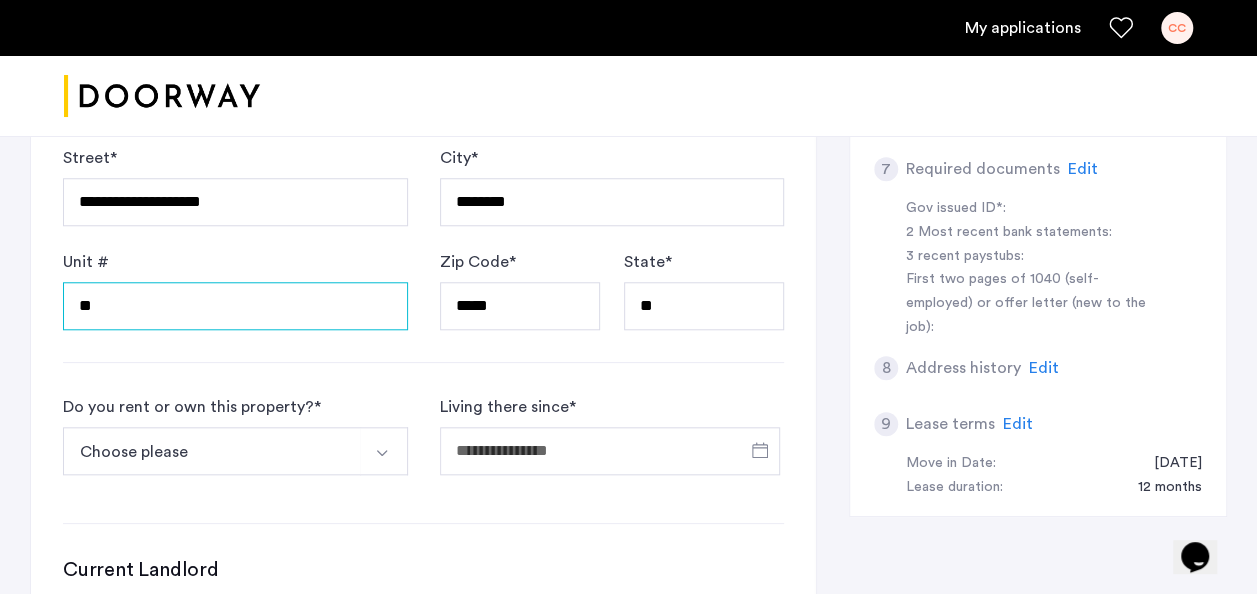 type on "**" 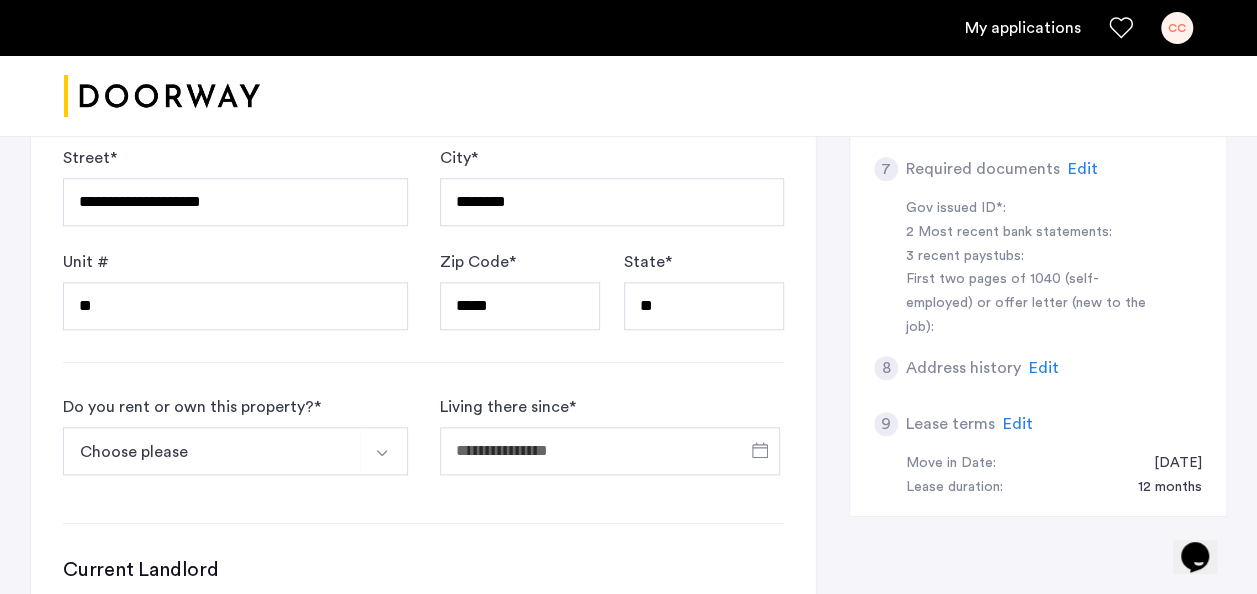 click on "Choose please" at bounding box center (212, 451) 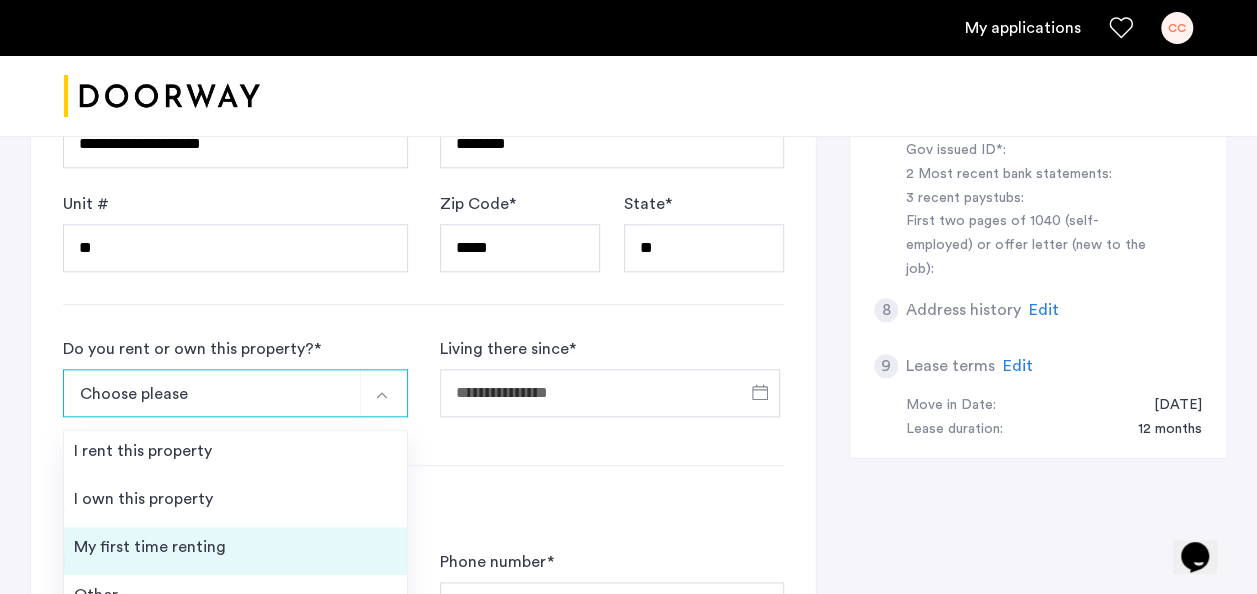 scroll, scrollTop: 900, scrollLeft: 0, axis: vertical 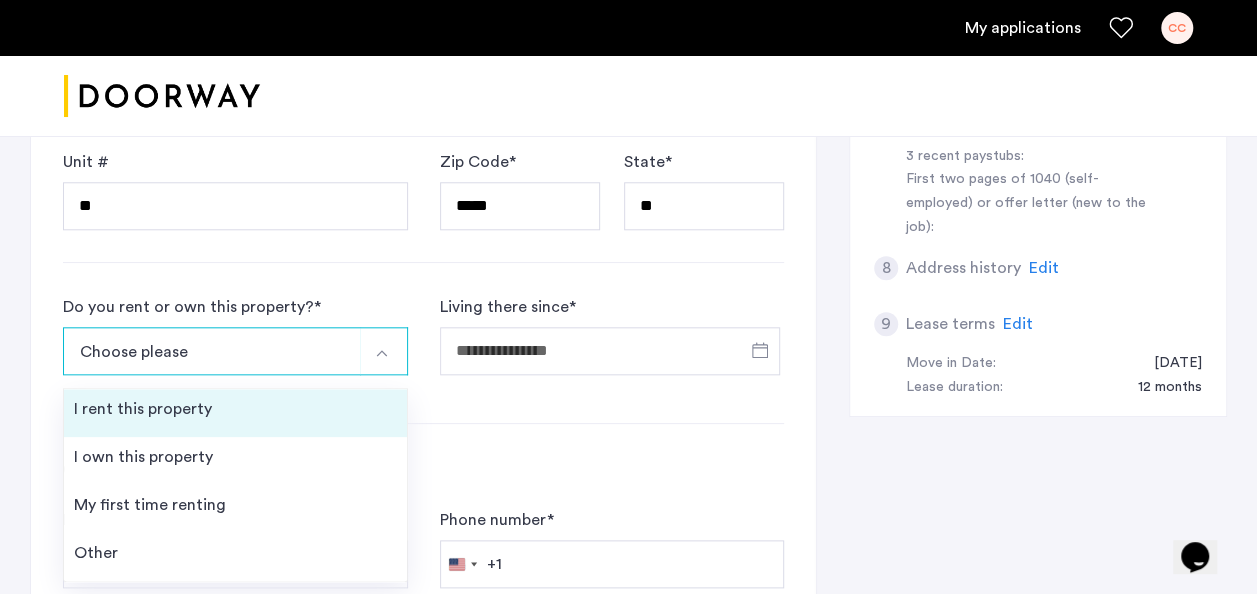 click on "I rent this property" at bounding box center (143, 409) 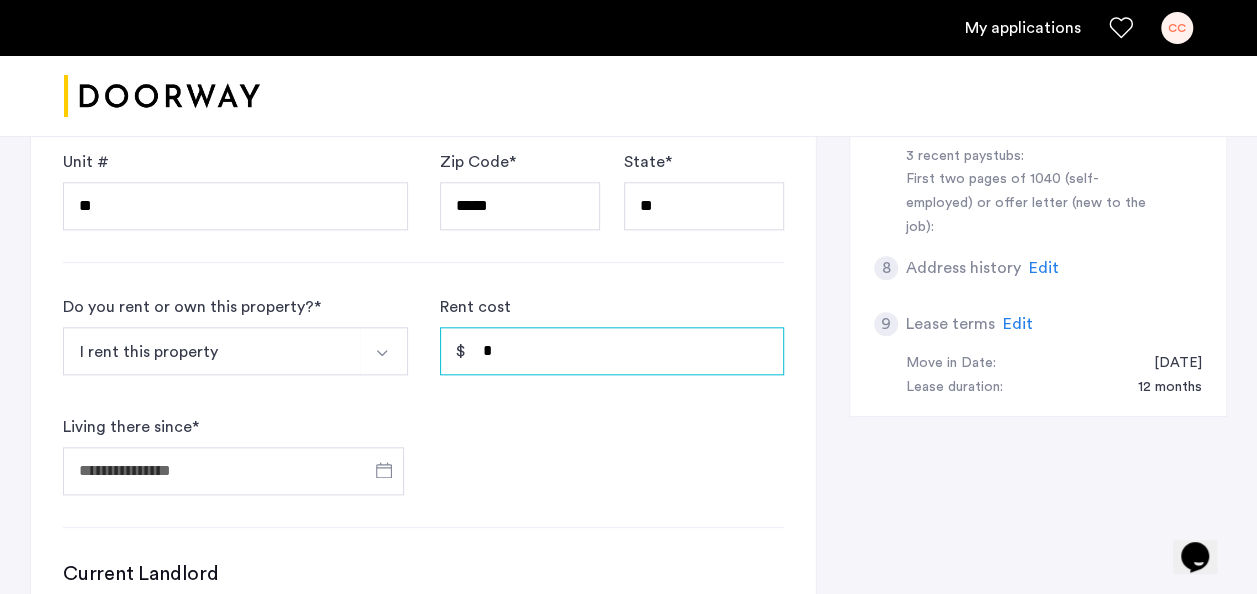 click on "*" at bounding box center (612, 351) 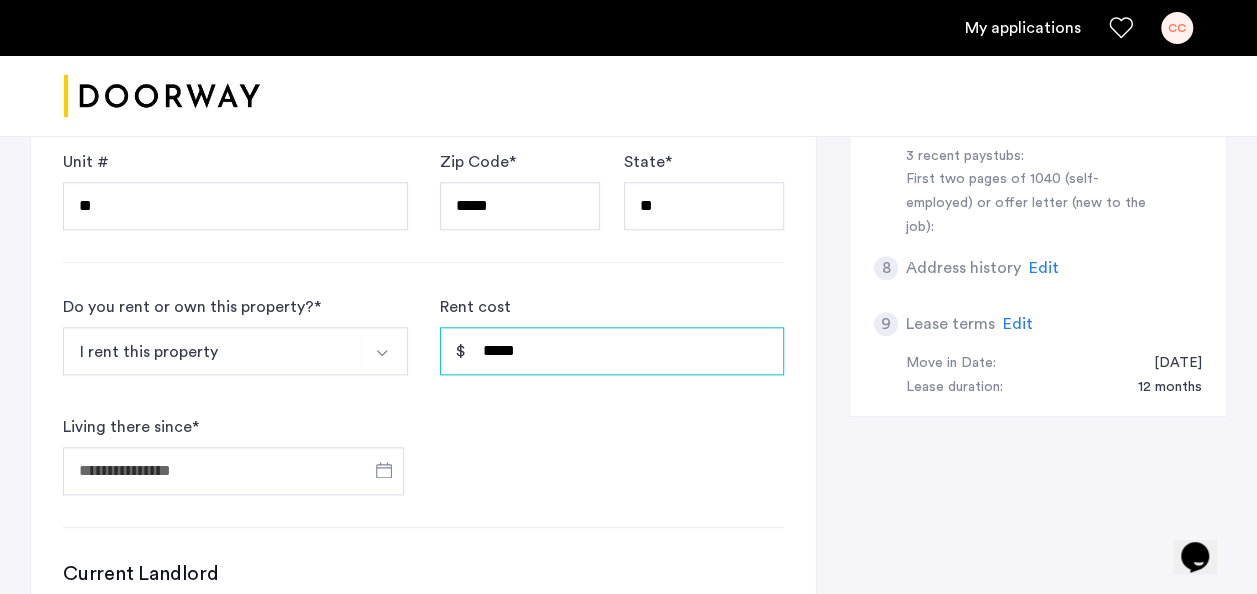 type on "*****" 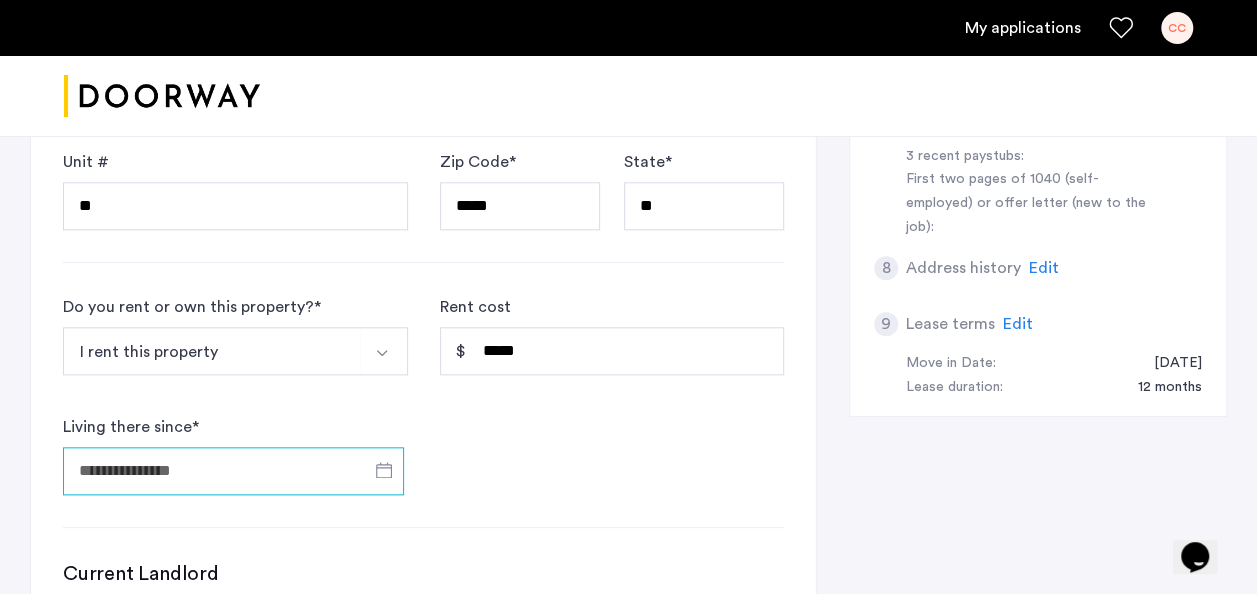 click on "Living there since  *" at bounding box center [233, 471] 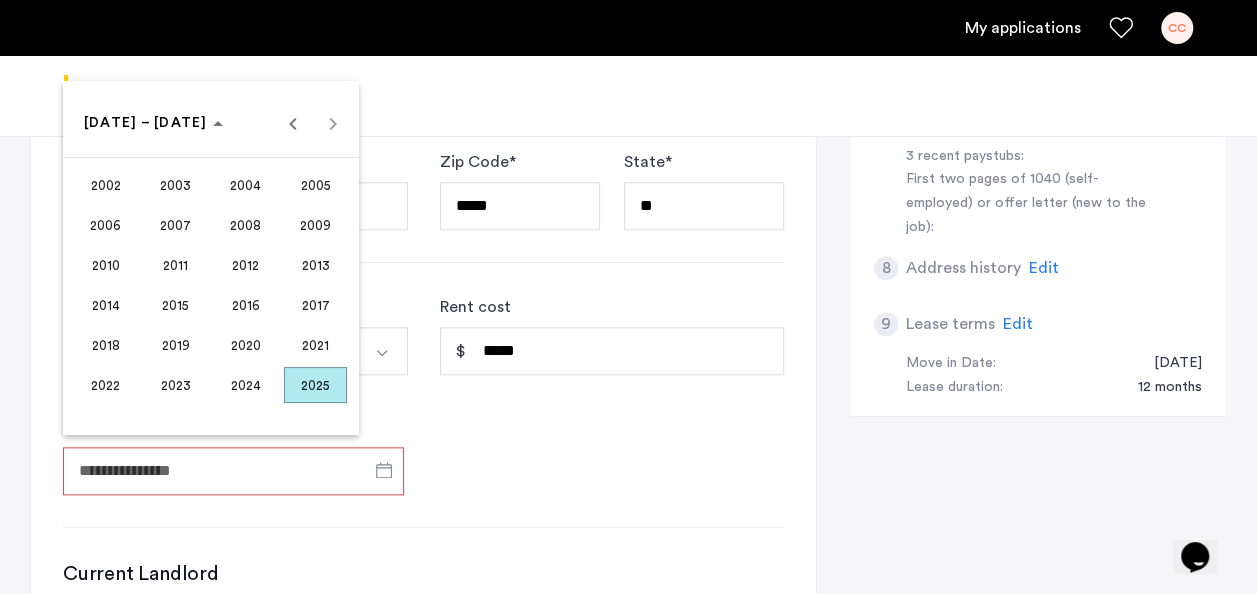 click on "2023" at bounding box center [175, 385] 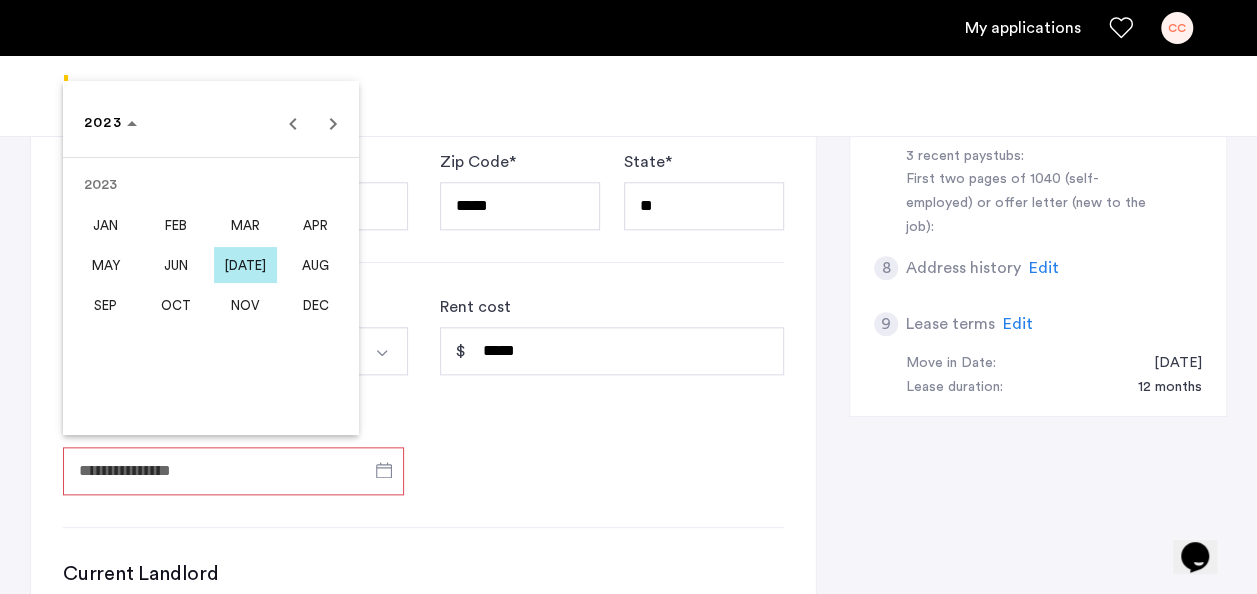 click on "[DATE]" at bounding box center [245, 265] 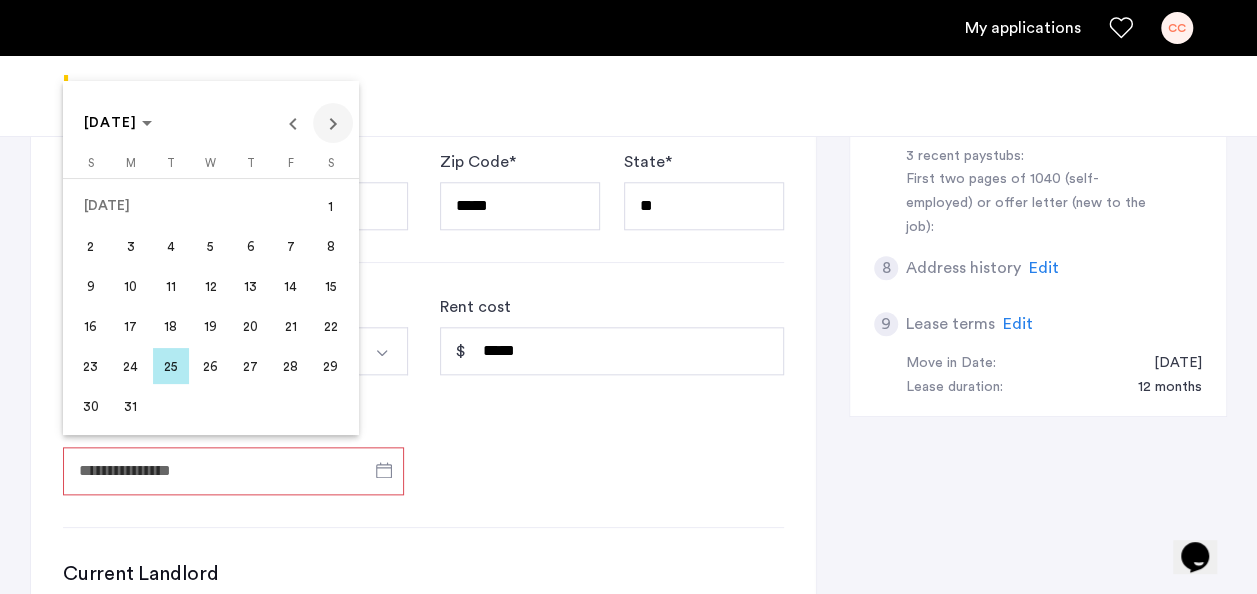 click at bounding box center [333, 123] 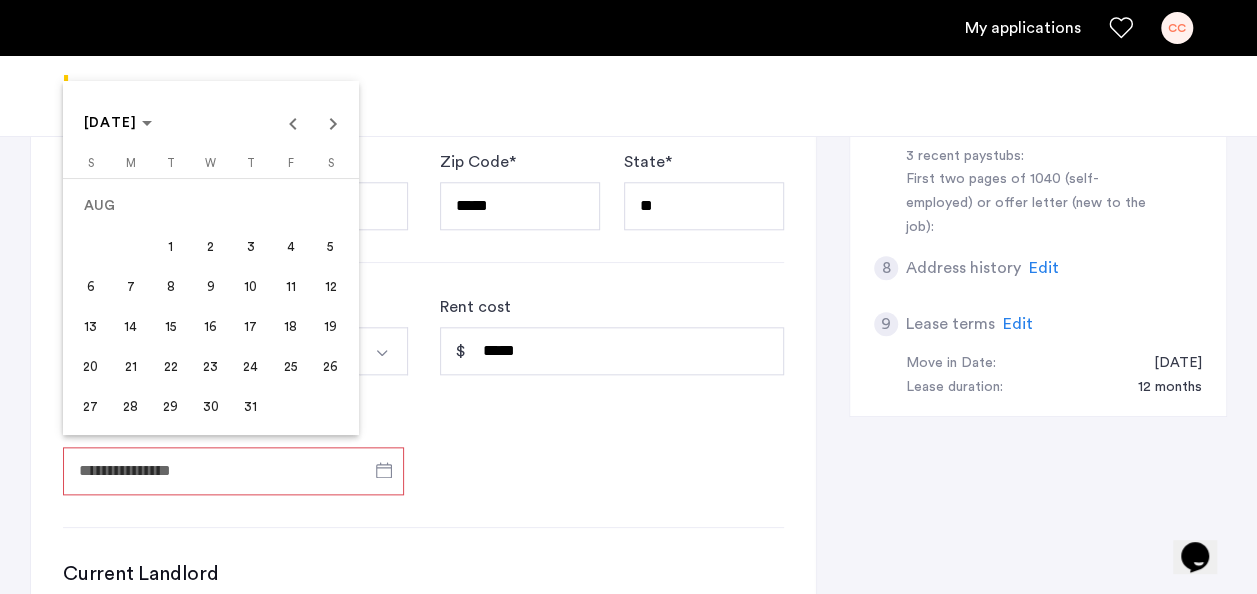 click on "1" at bounding box center (171, 246) 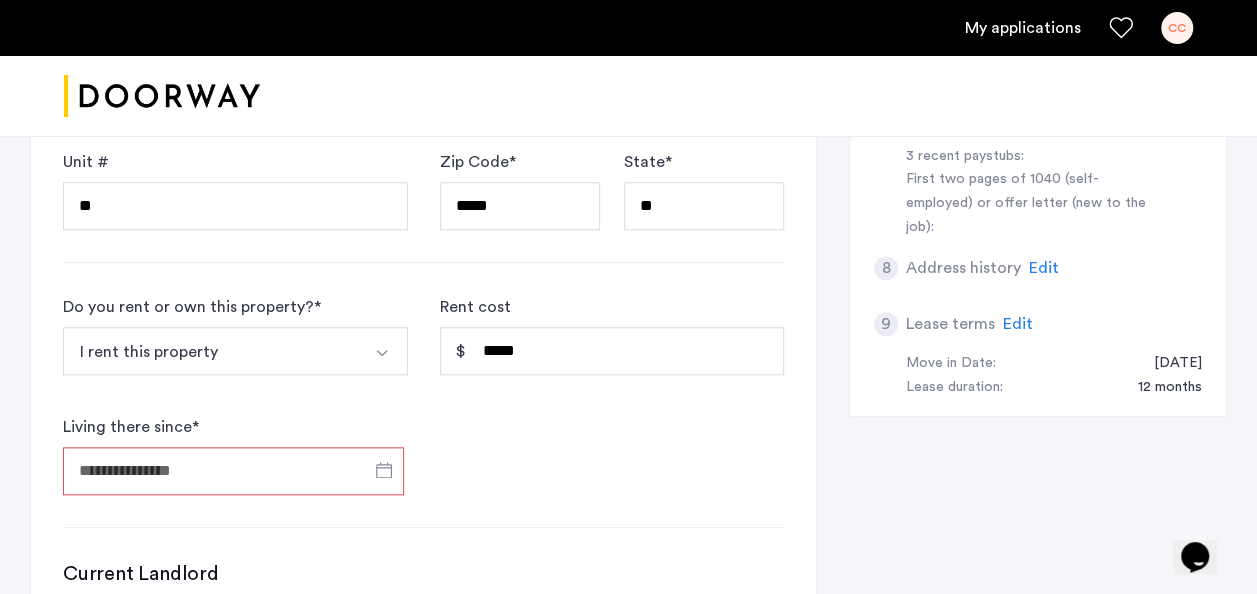 type on "**********" 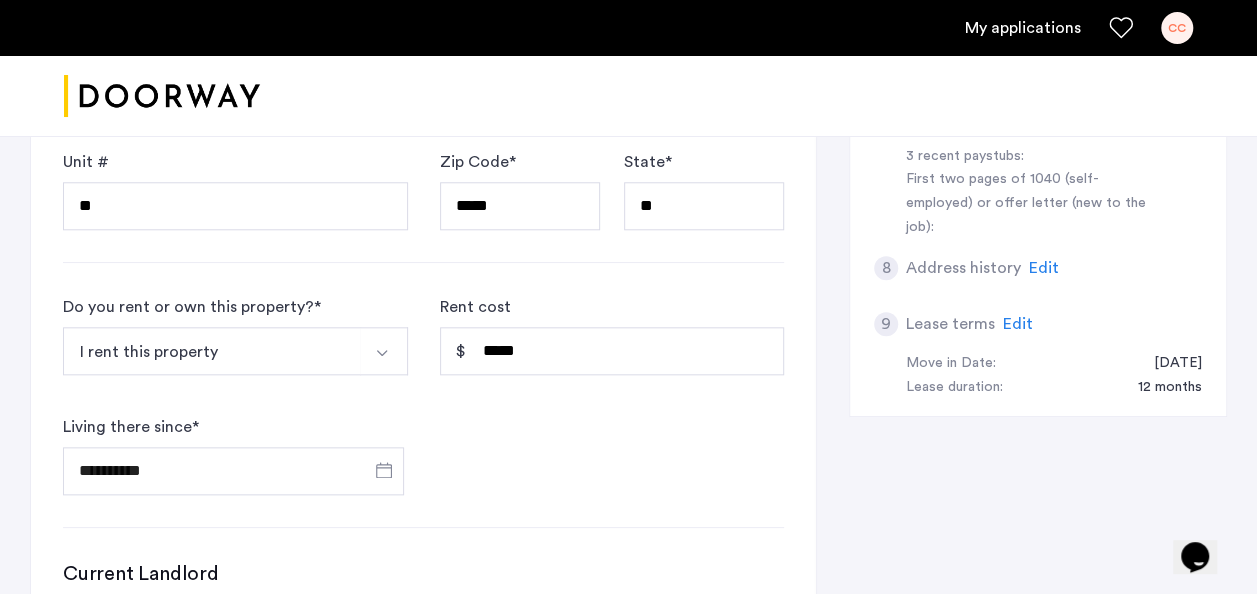 click on "**********" 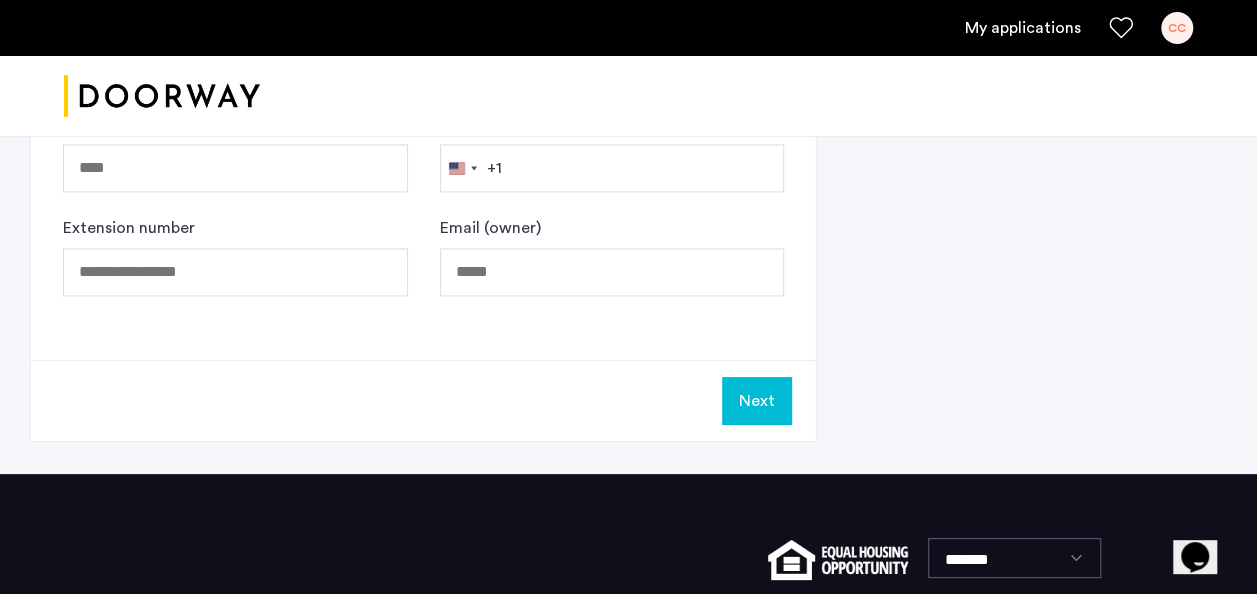 scroll, scrollTop: 1300, scrollLeft: 0, axis: vertical 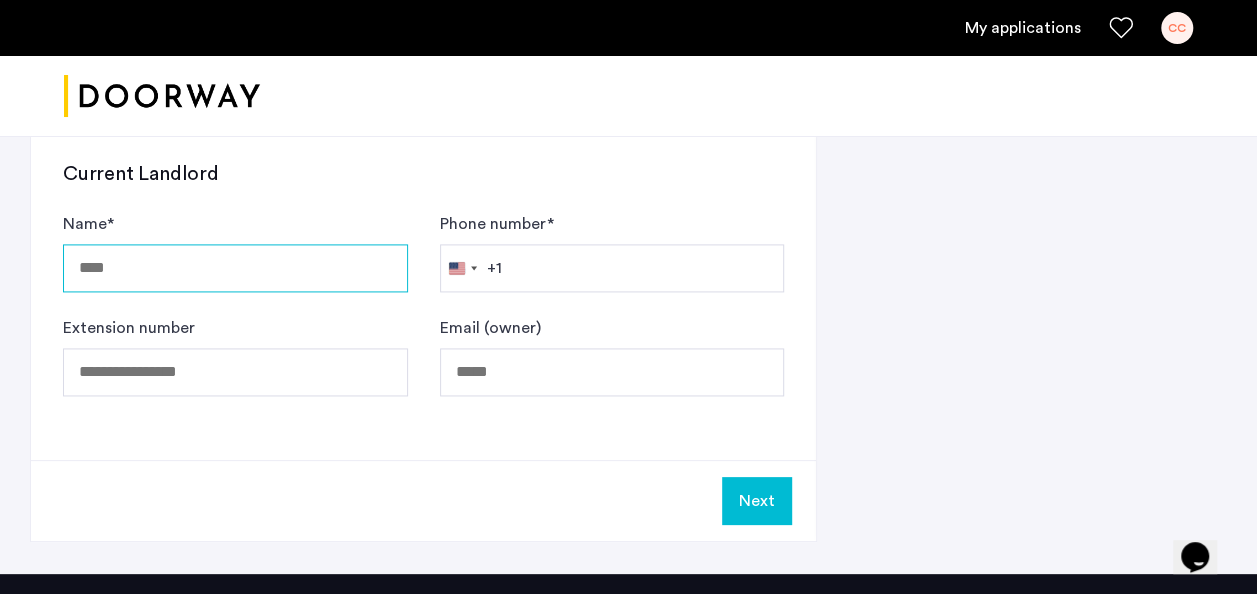 click on "Name  *" at bounding box center (235, 268) 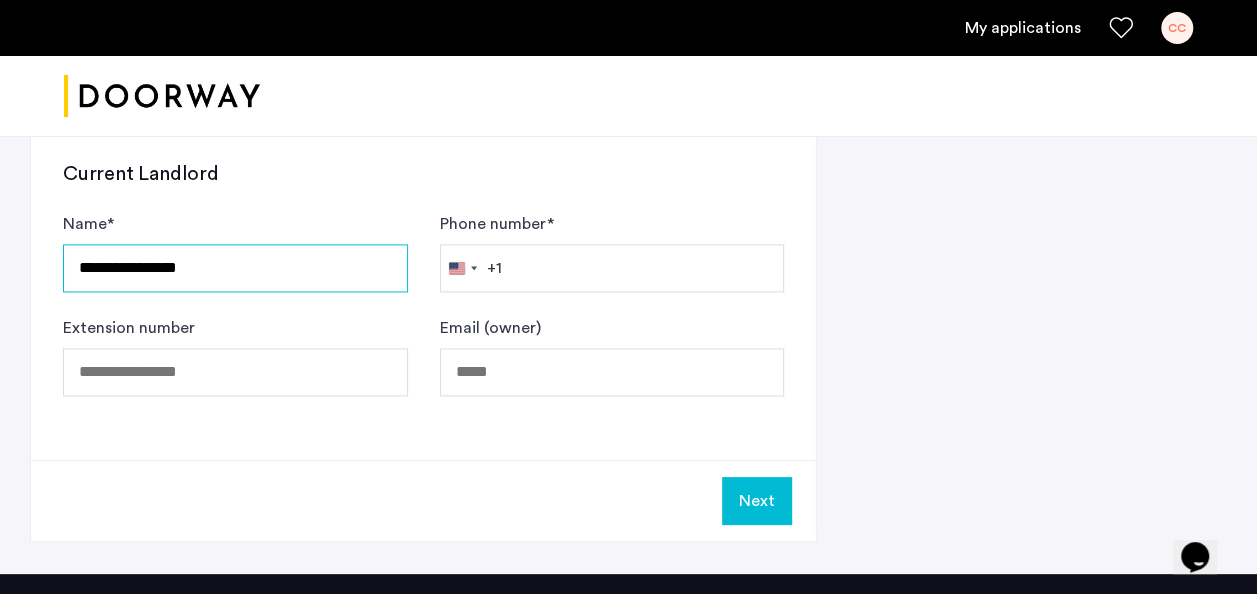 type on "**********" 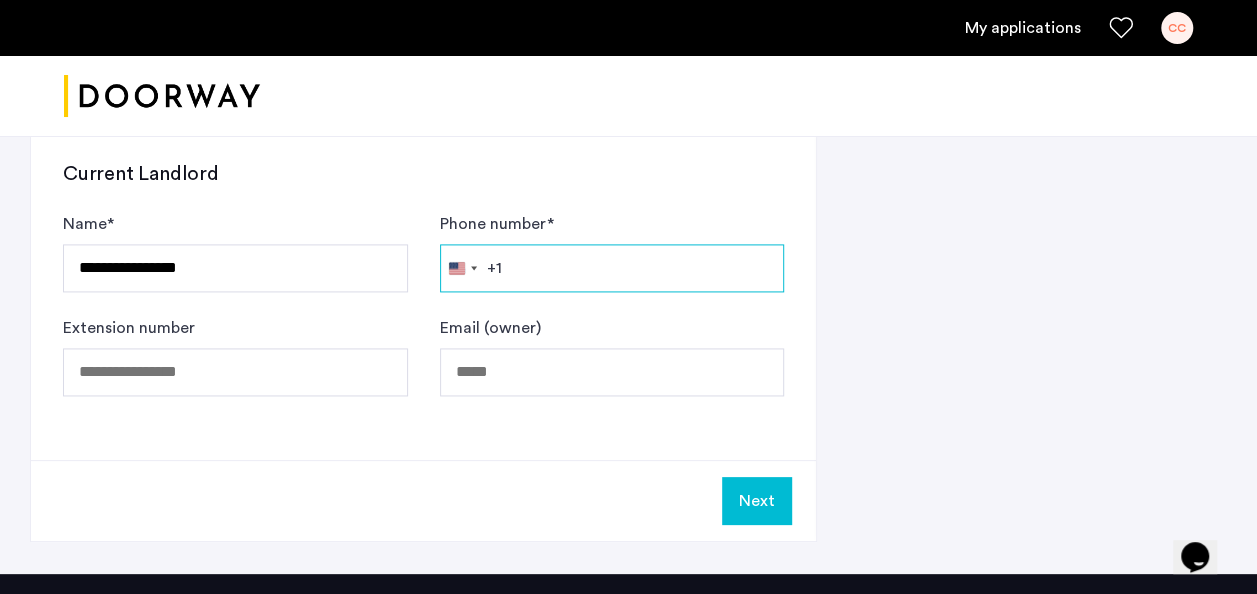 click on "Phone number  *" at bounding box center [612, 268] 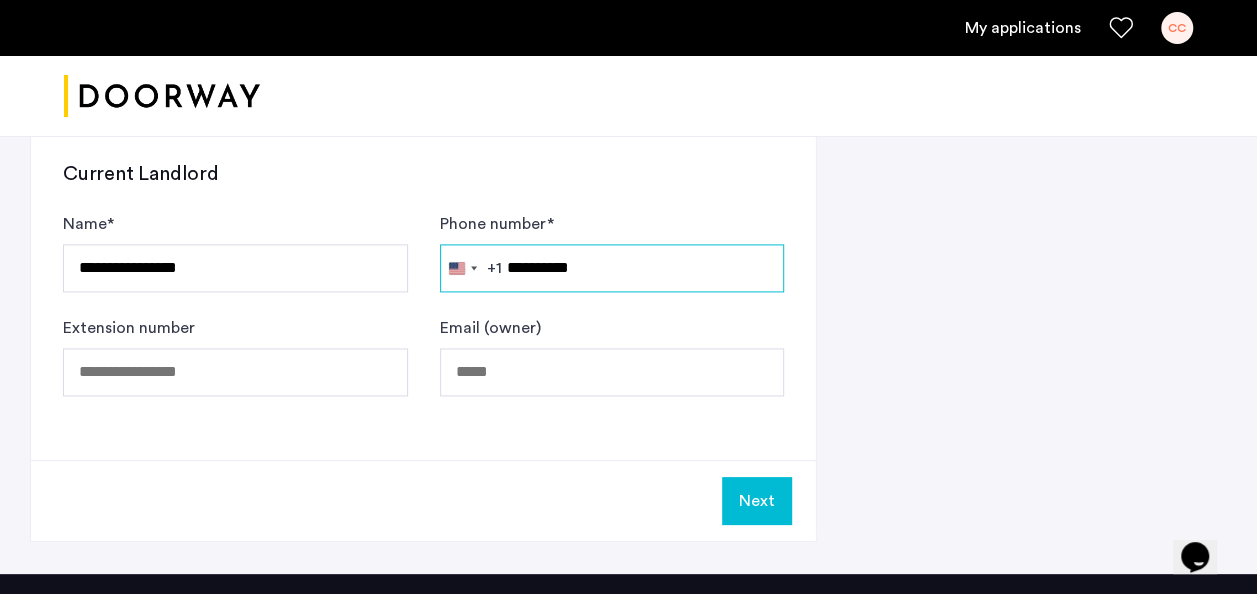 type on "**********" 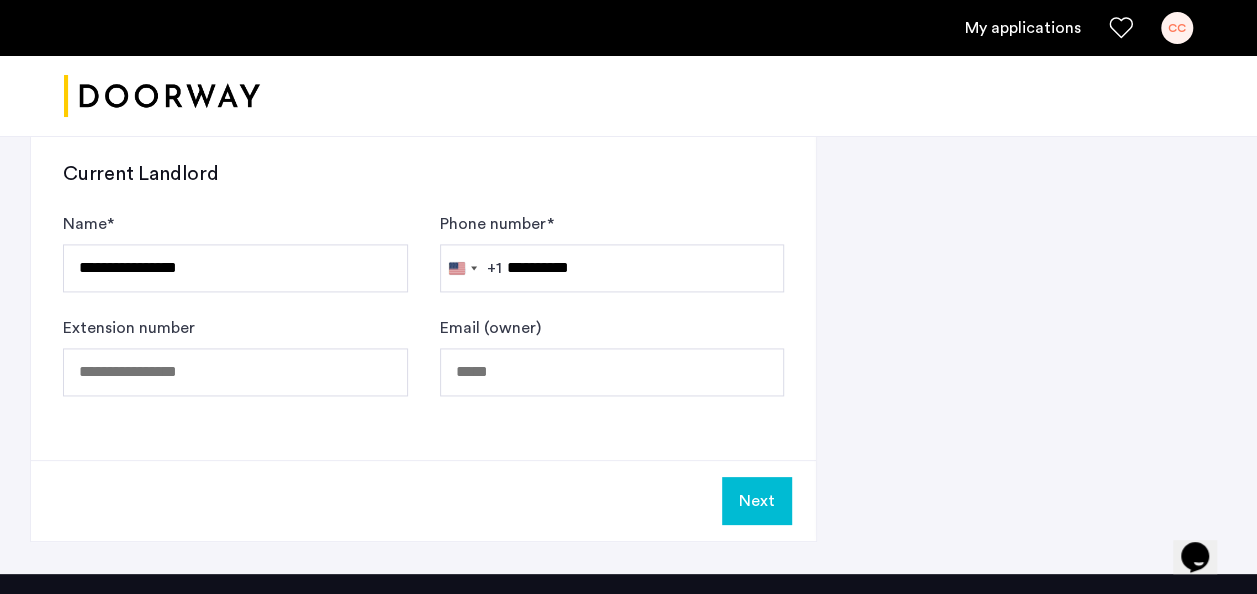 click on "Next" 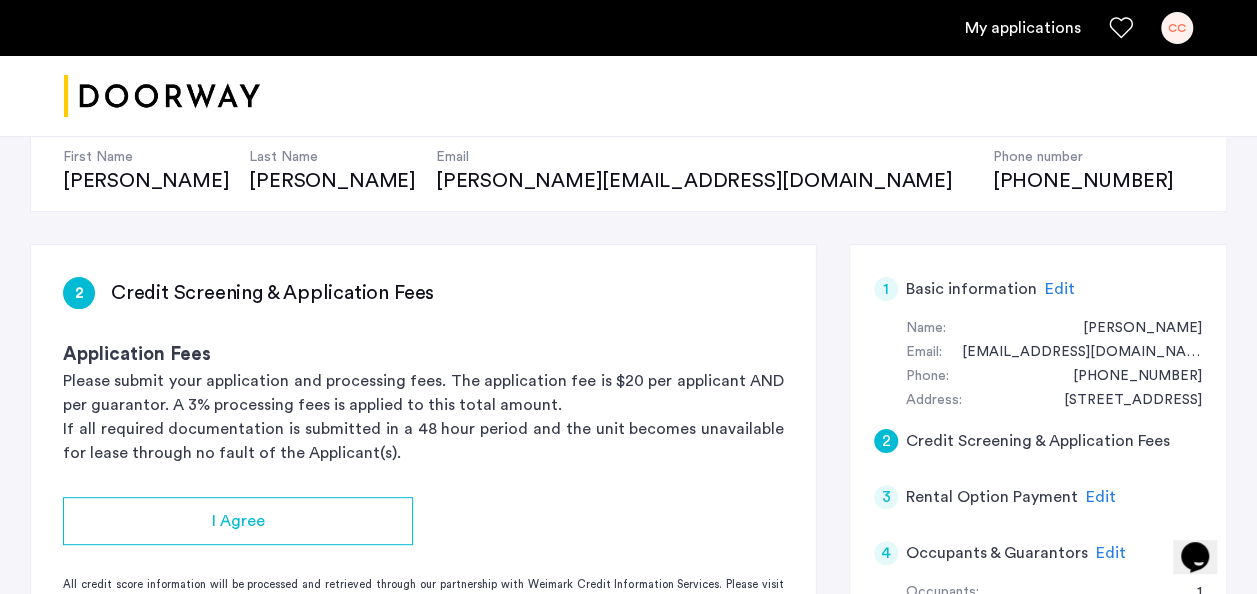 scroll, scrollTop: 300, scrollLeft: 0, axis: vertical 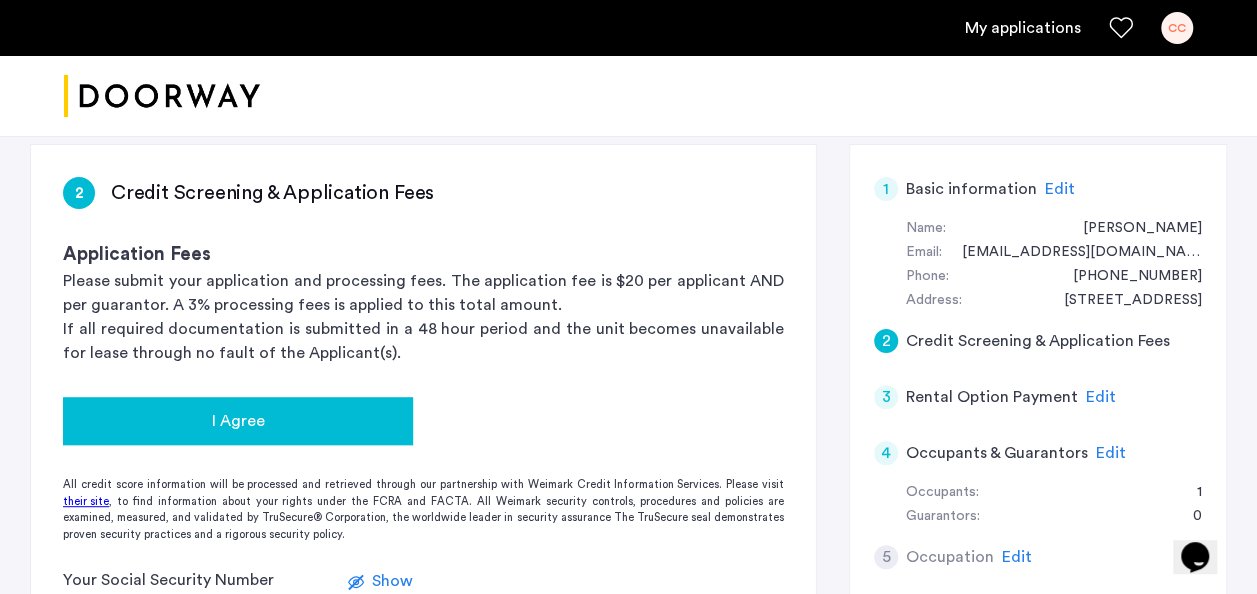 click on "I Agree" 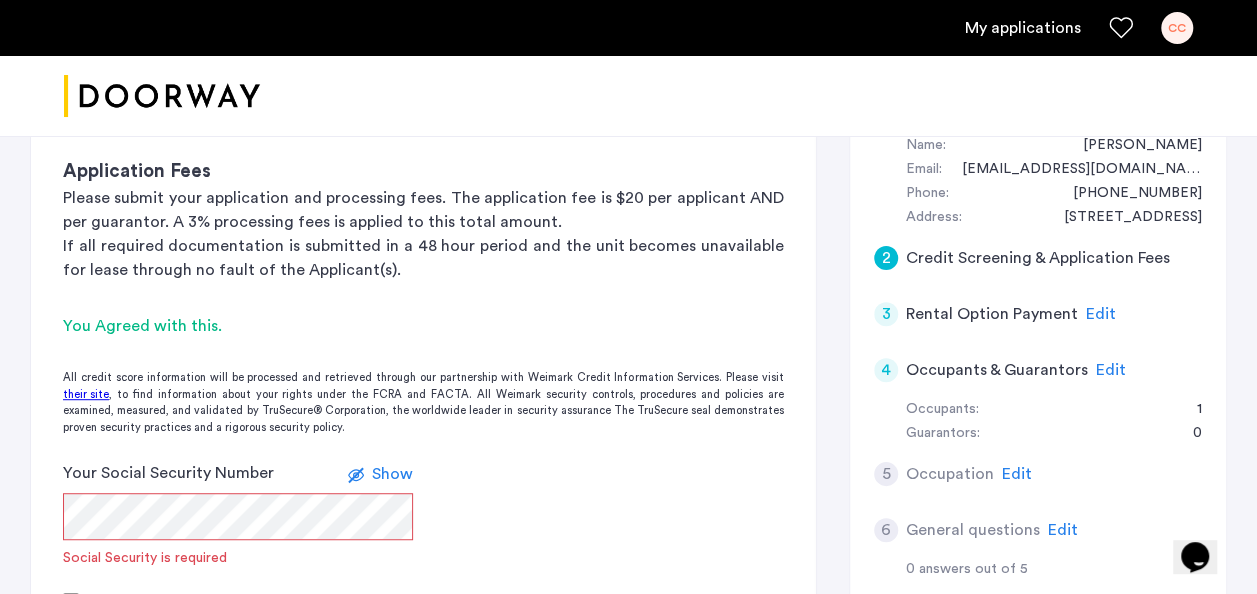 scroll, scrollTop: 500, scrollLeft: 0, axis: vertical 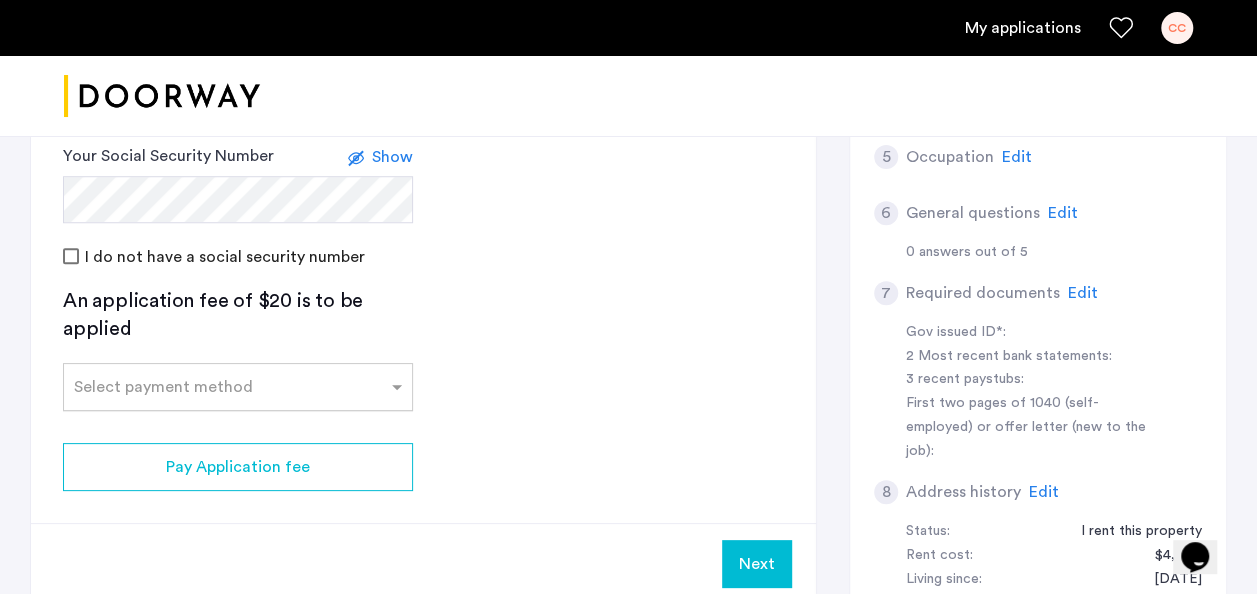 click 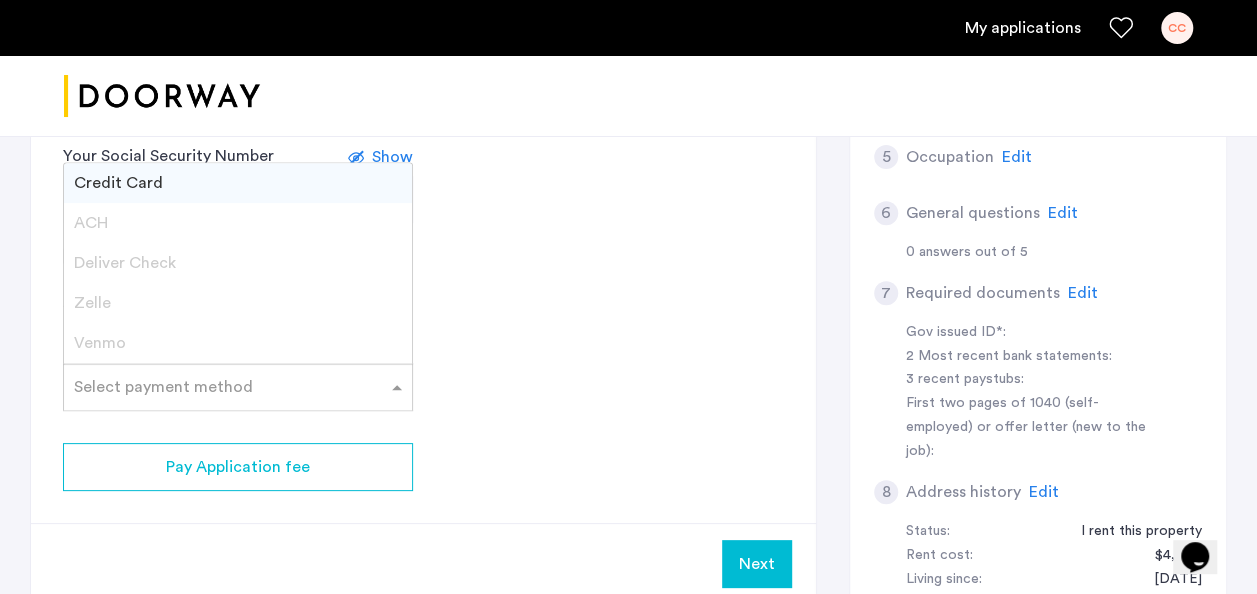 click on "Credit Card" at bounding box center (118, 183) 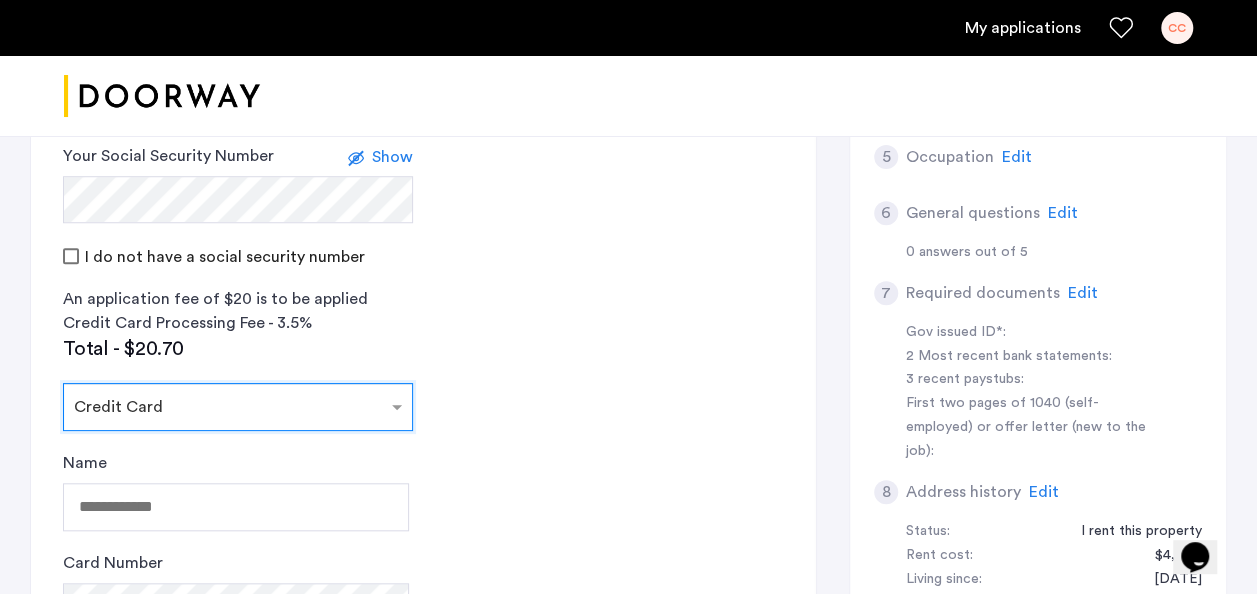 click 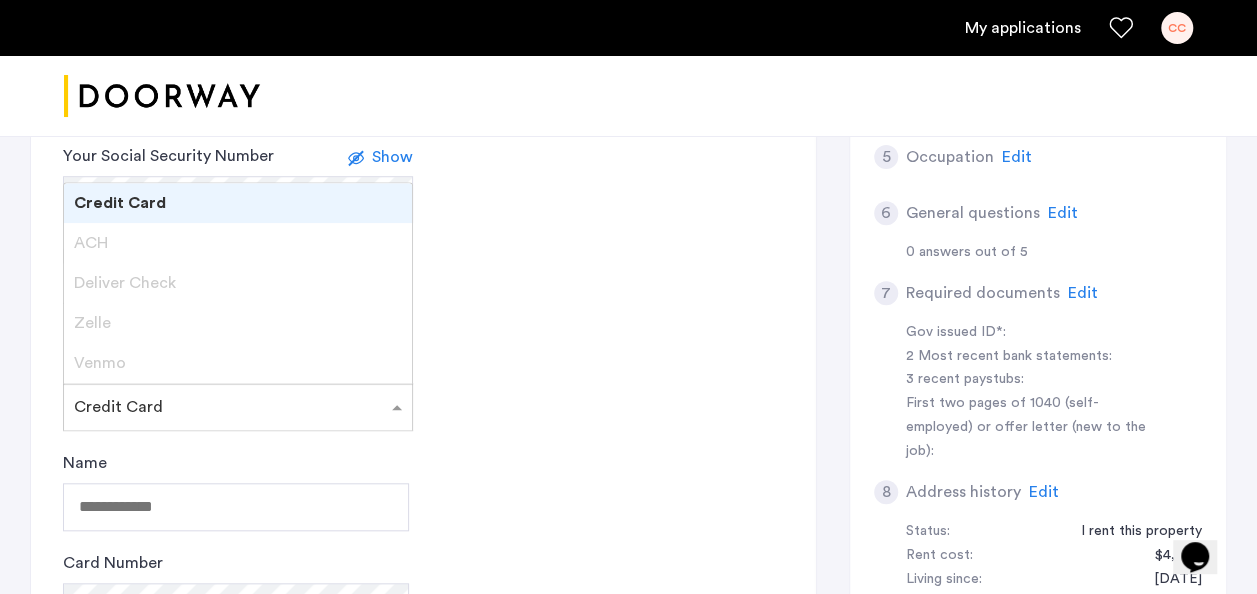 click on "2 Credit Screening & Application Fees Application Fees Please submit your application and processing fees. The application fee is $20 per applicant AND per guarantor. A 3% processing fees is applied to this total amount. If all required documentation is submitted in a 48 hour period and the unit becomes unavailable for lease through no fault of the Applicant(s).  You Agreed with this.  All credit score information will be processed and retrieved through our partnership with Weimark Credit Information Services. Please visit  their site , to find information about your rights under the FCRA and FACTA. All Weimark security controls, procedures and policies are examined, measured, and validated by TruSecure® Corporation, the worldwide leader in security assurance The TruSecure seal demonstrates proven security practices and a rigorous security policy. Your Social Security Number Show I do not have a social security number An application fee of $20 is to be applied Credit Card Processing Fee - 3.5% Total - $20.70" 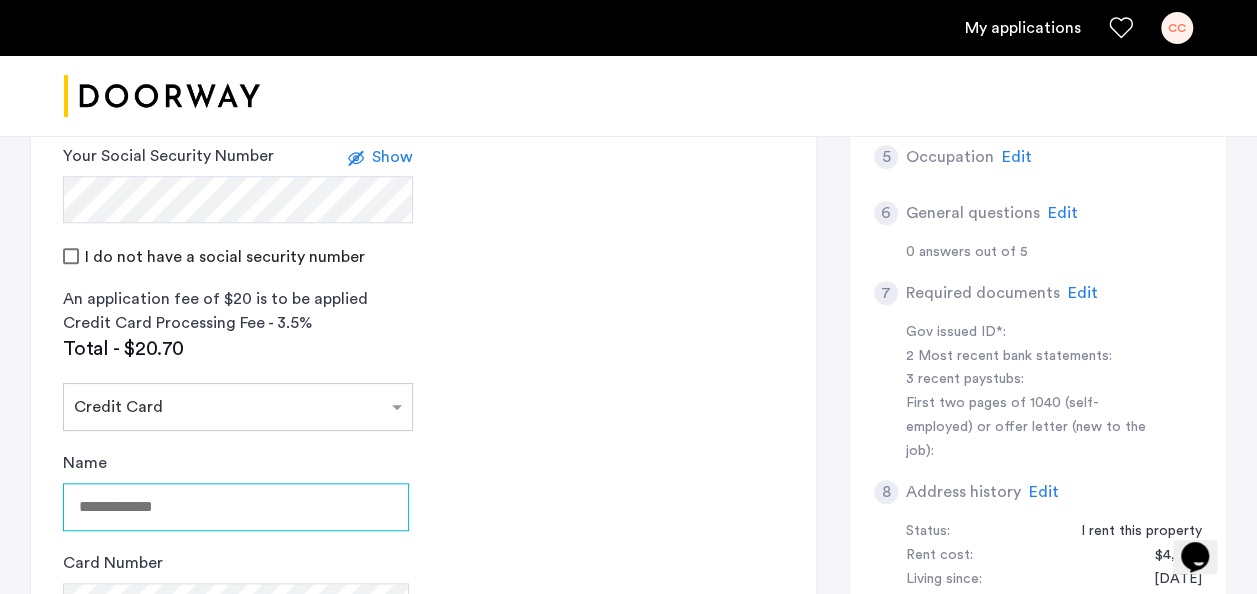 click on "Name" at bounding box center (236, 507) 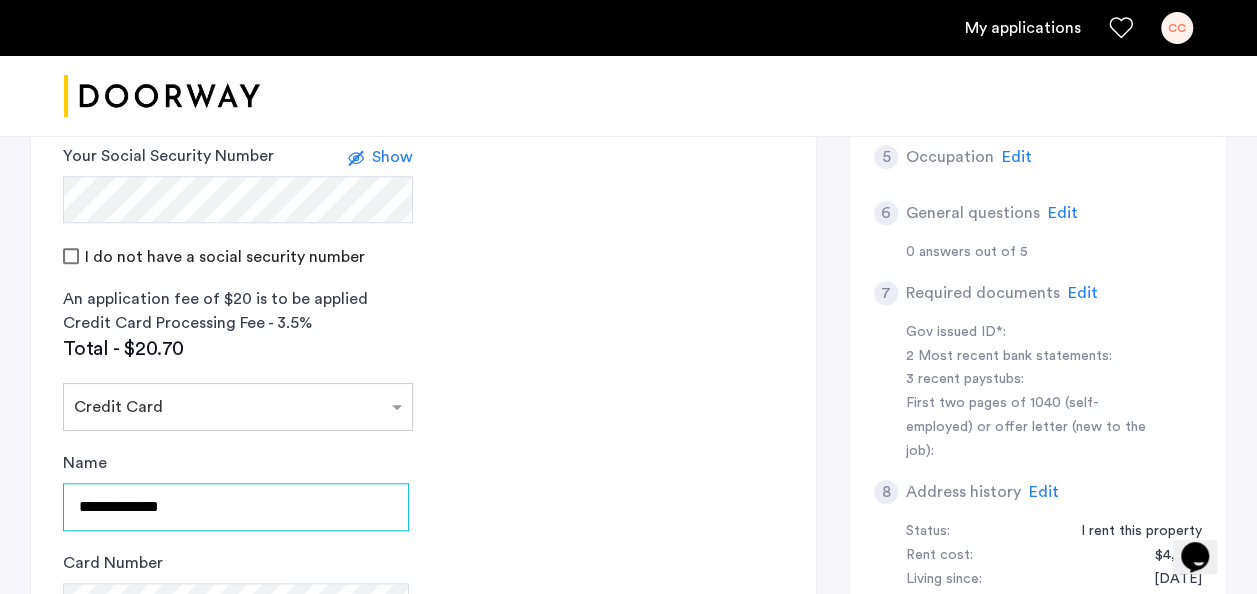 type on "**********" 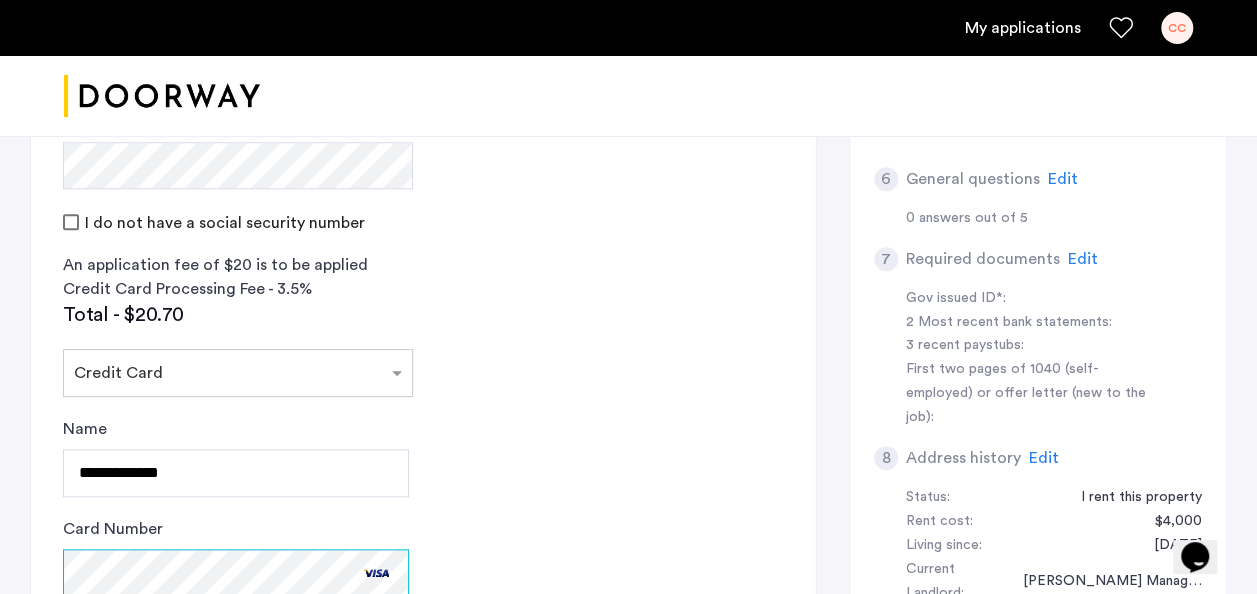 scroll, scrollTop: 934, scrollLeft: 0, axis: vertical 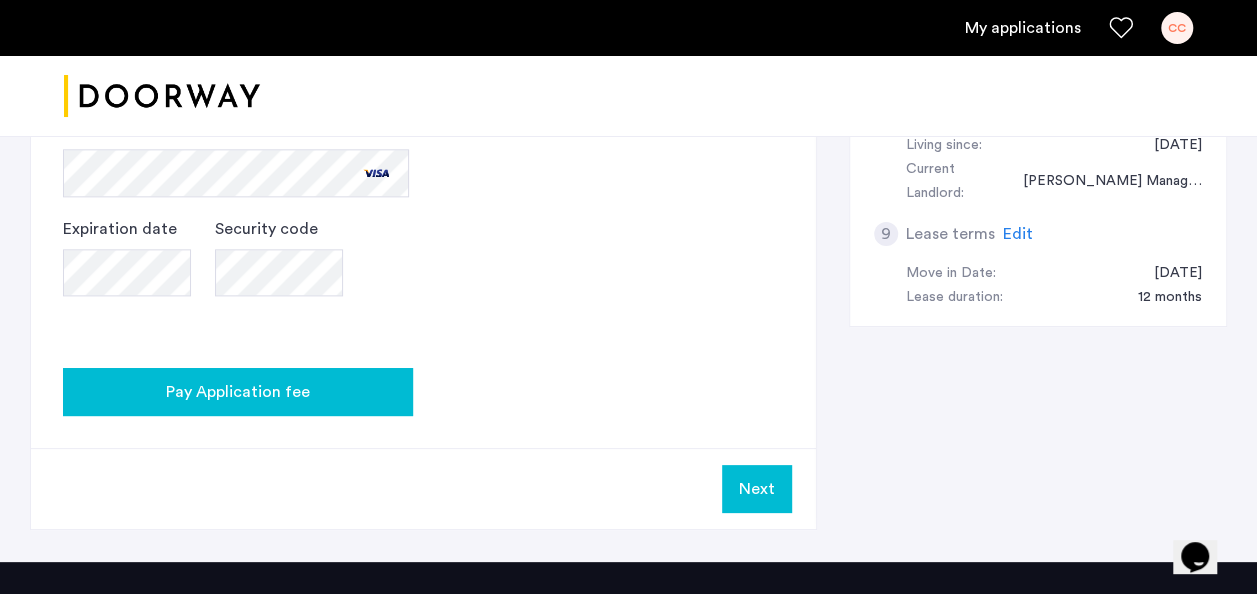 click on "Pay Application fee" 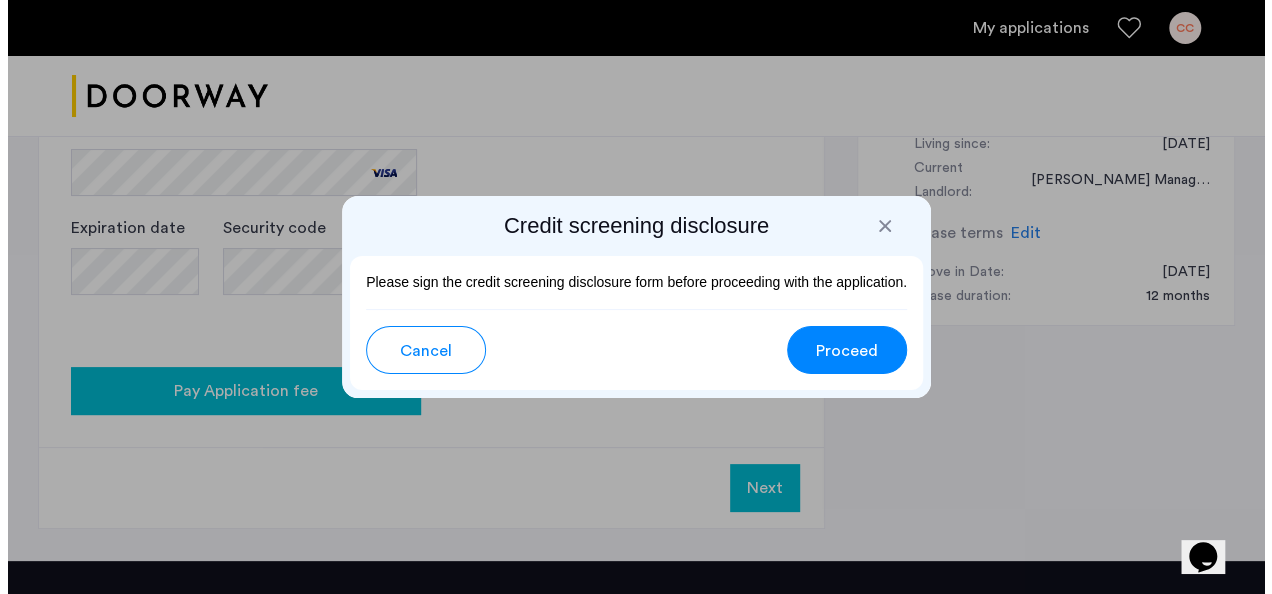 scroll, scrollTop: 0, scrollLeft: 0, axis: both 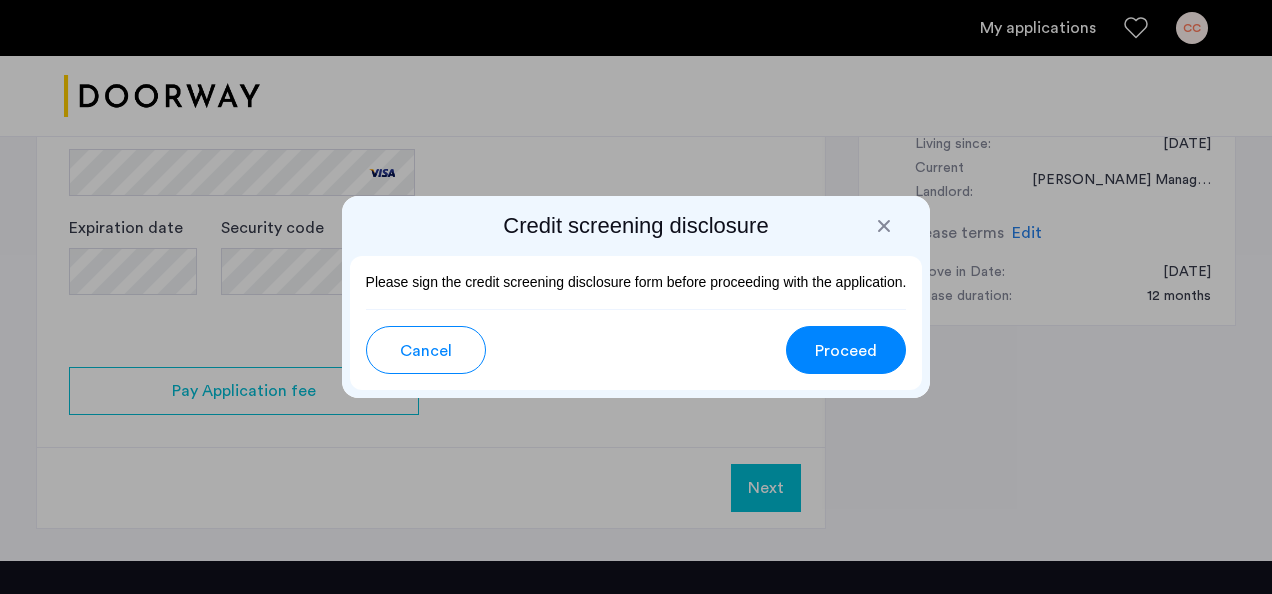 click on "Proceed" at bounding box center (846, 351) 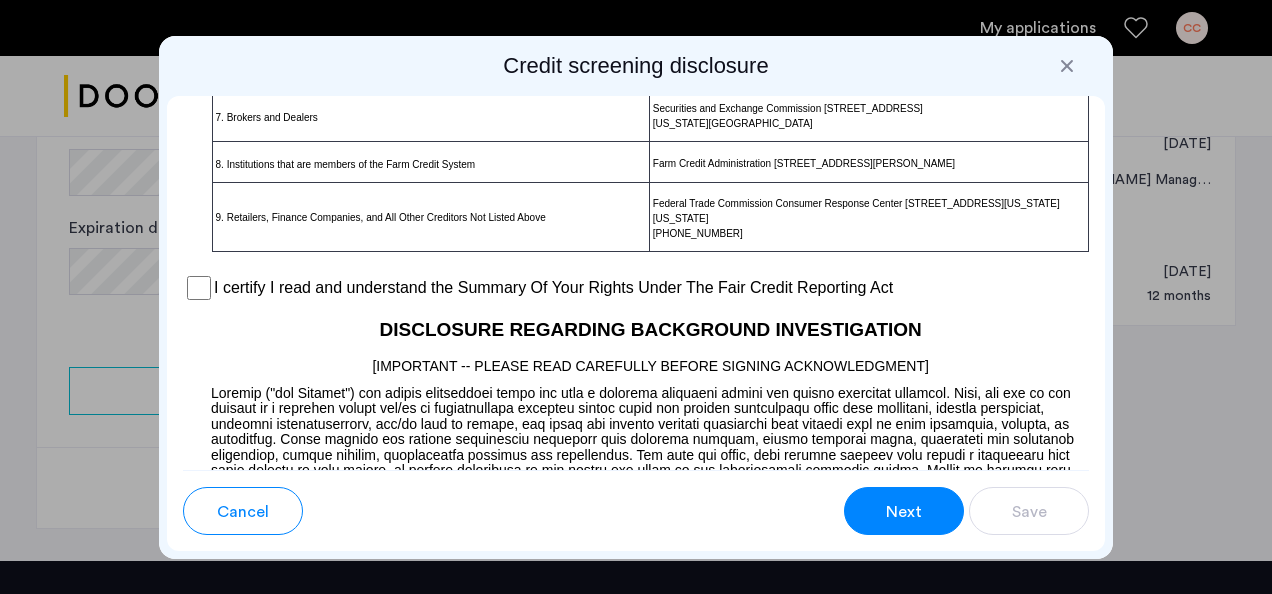 scroll, scrollTop: 1700, scrollLeft: 0, axis: vertical 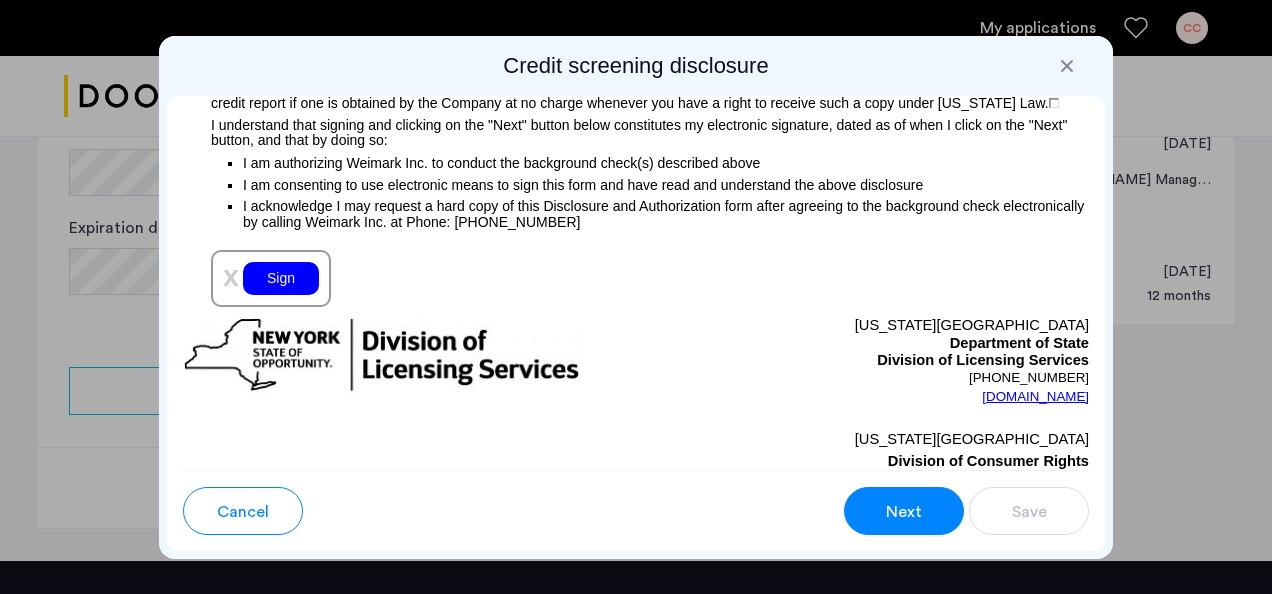 click on "Sign" at bounding box center (281, 278) 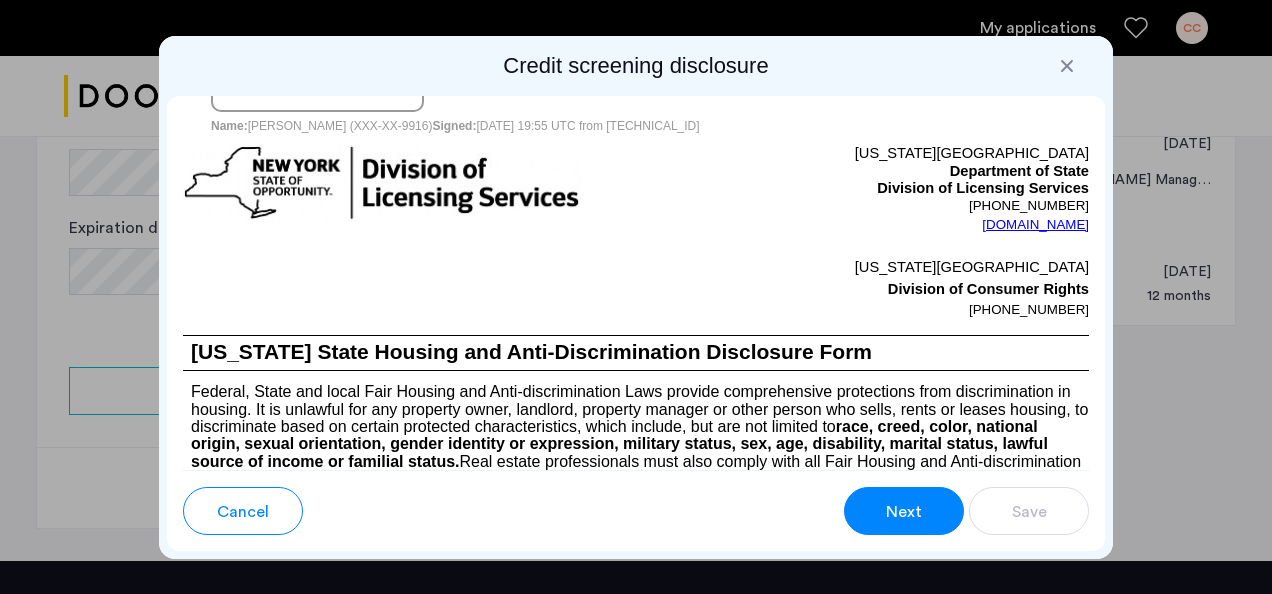 scroll, scrollTop: 2800, scrollLeft: 0, axis: vertical 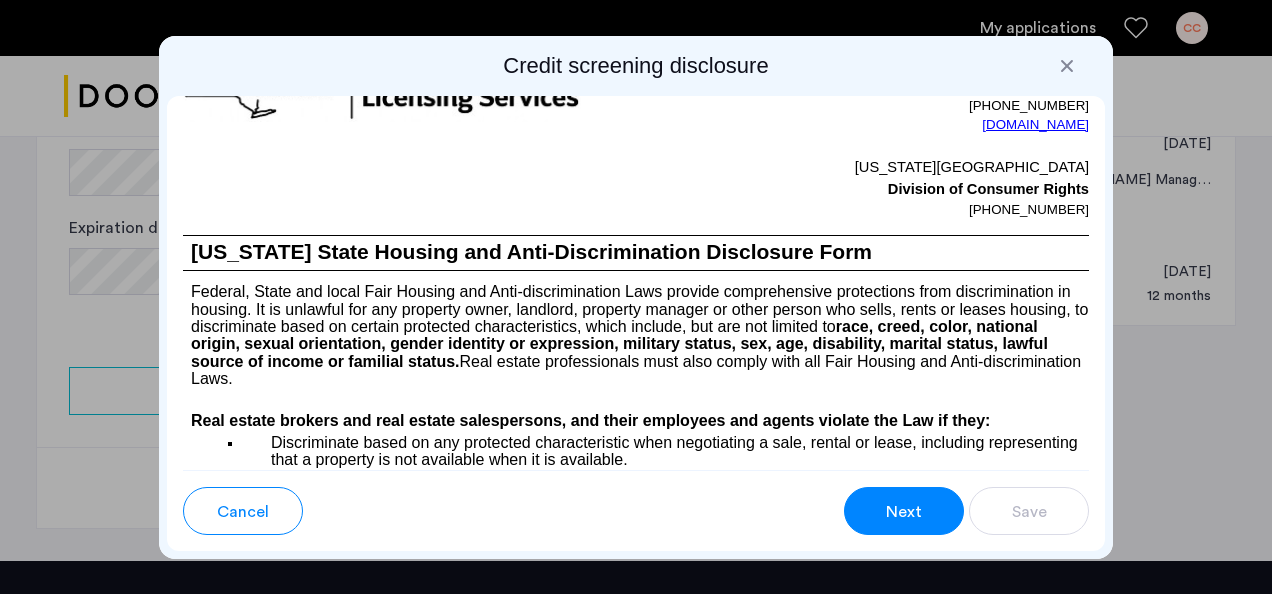 click on "Next" at bounding box center (904, 512) 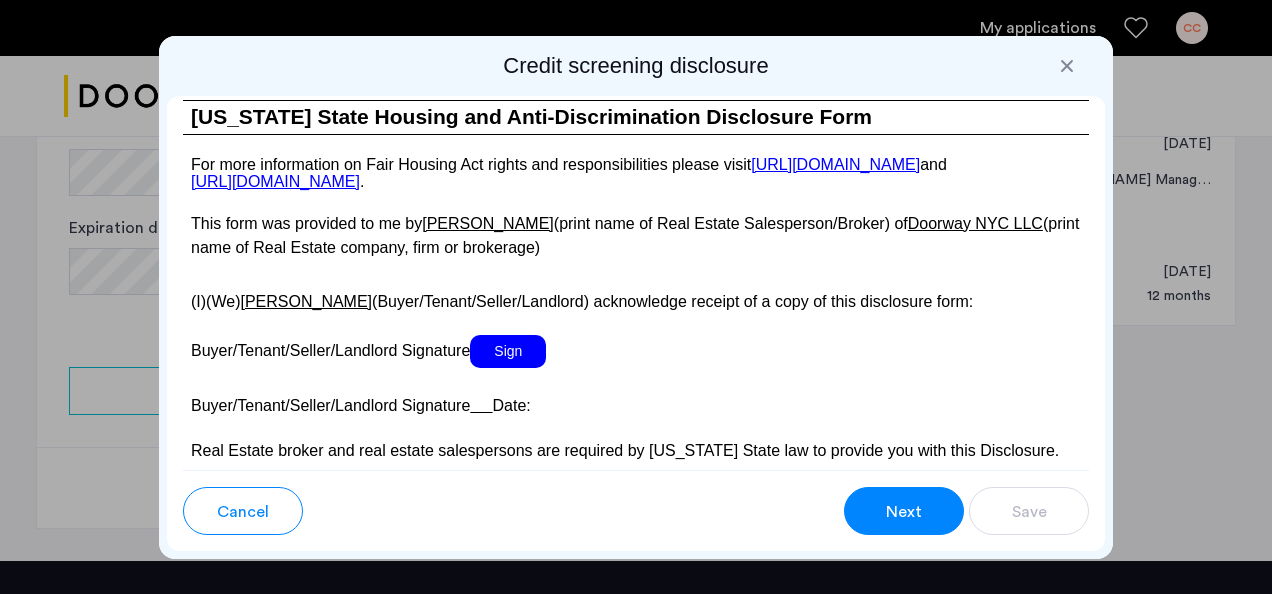 scroll, scrollTop: 3974, scrollLeft: 0, axis: vertical 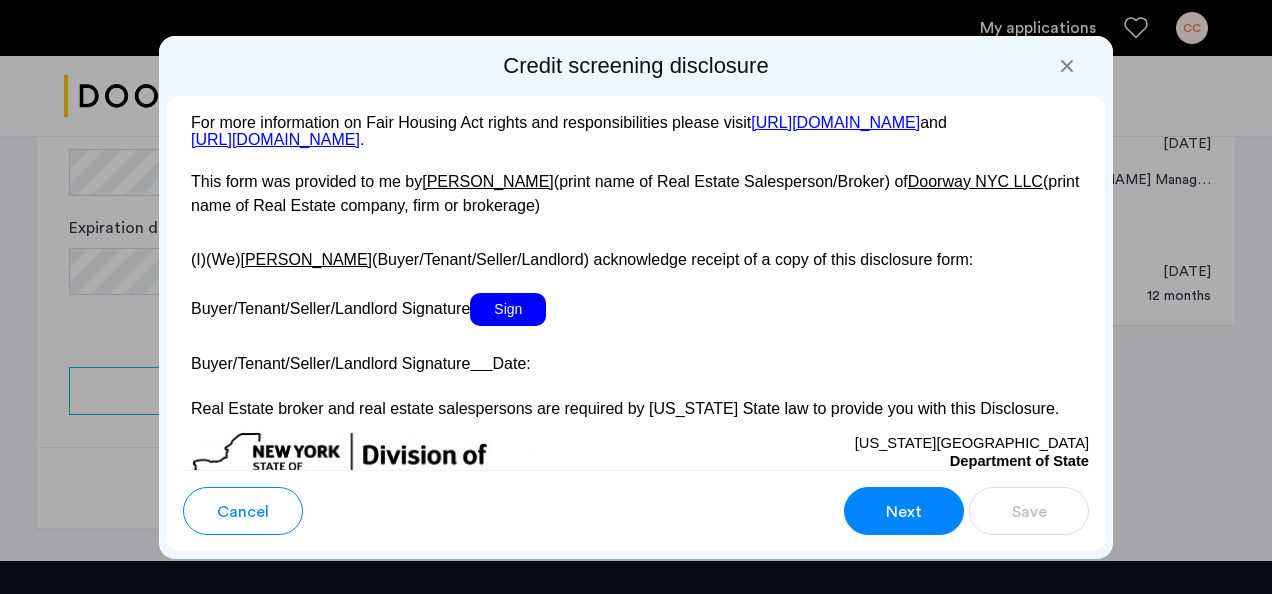 click on "Sign" at bounding box center [508, 309] 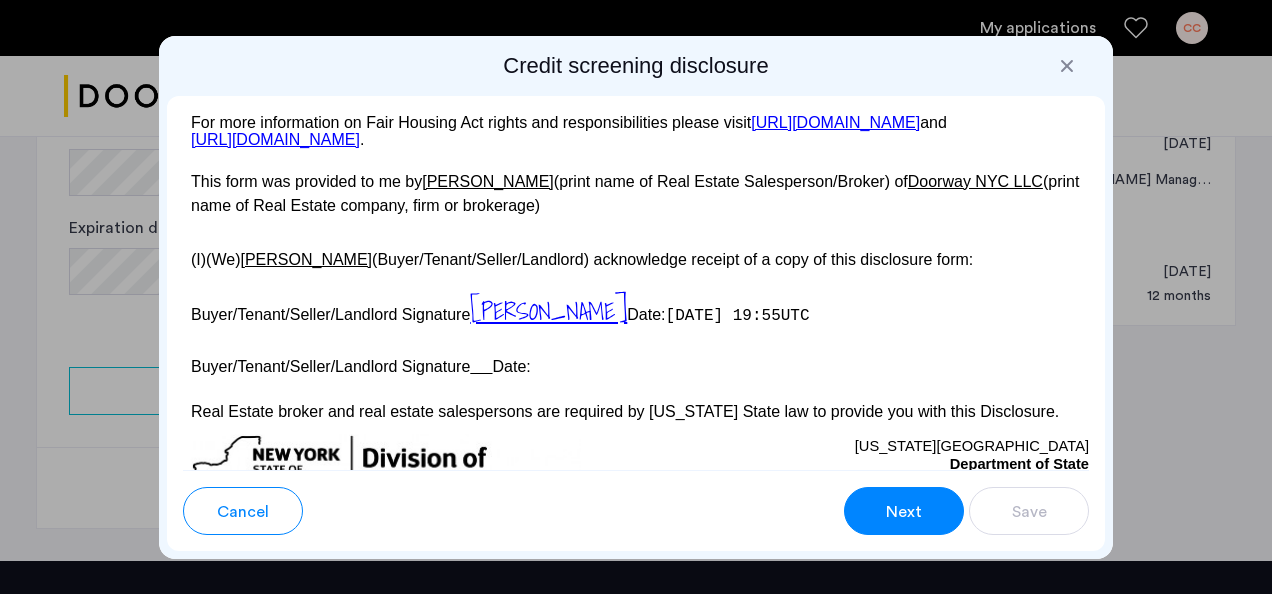 click at bounding box center (481, 366) 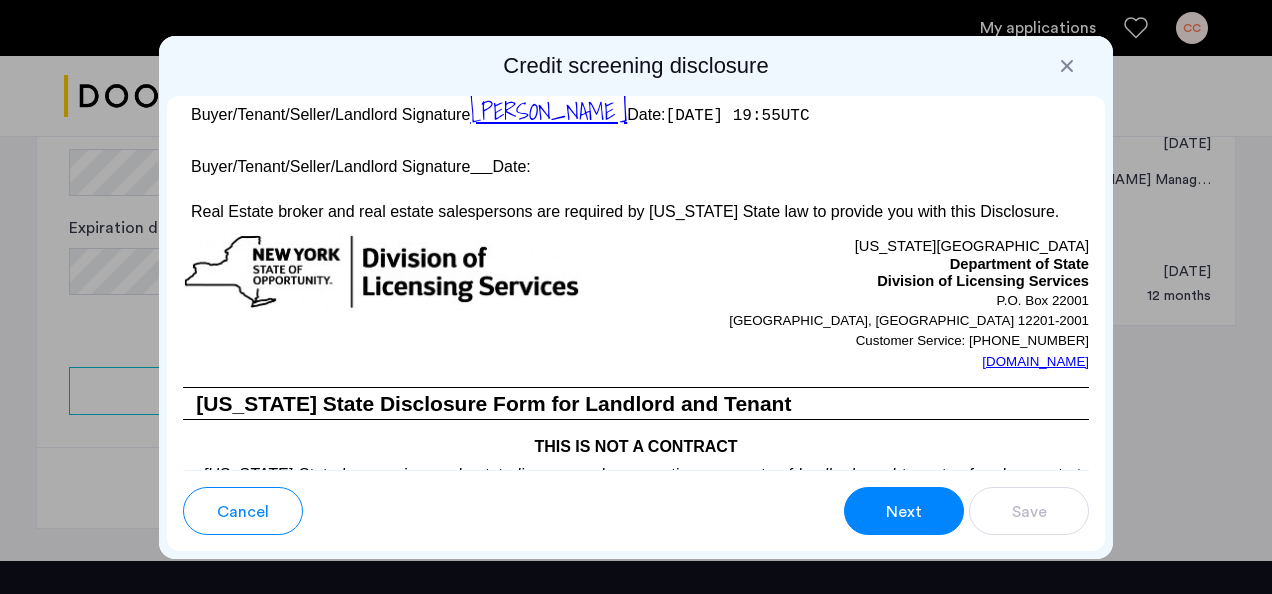 click on "Next" at bounding box center [904, 512] 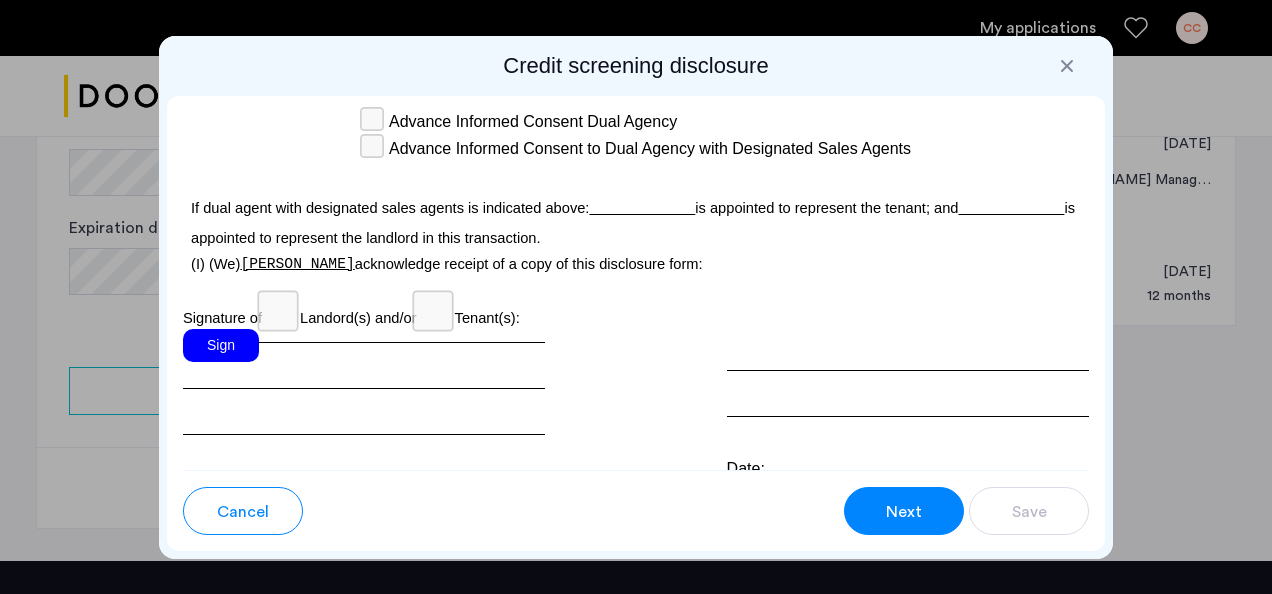 scroll, scrollTop: 6448, scrollLeft: 0, axis: vertical 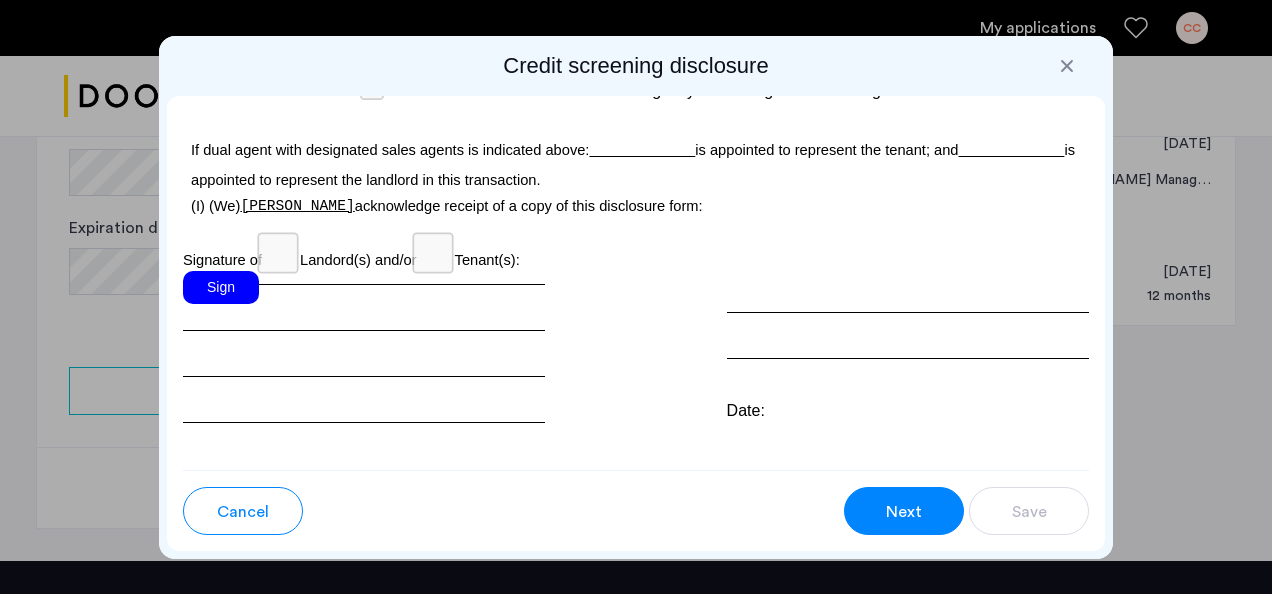 click on "Sign" at bounding box center (221, 287) 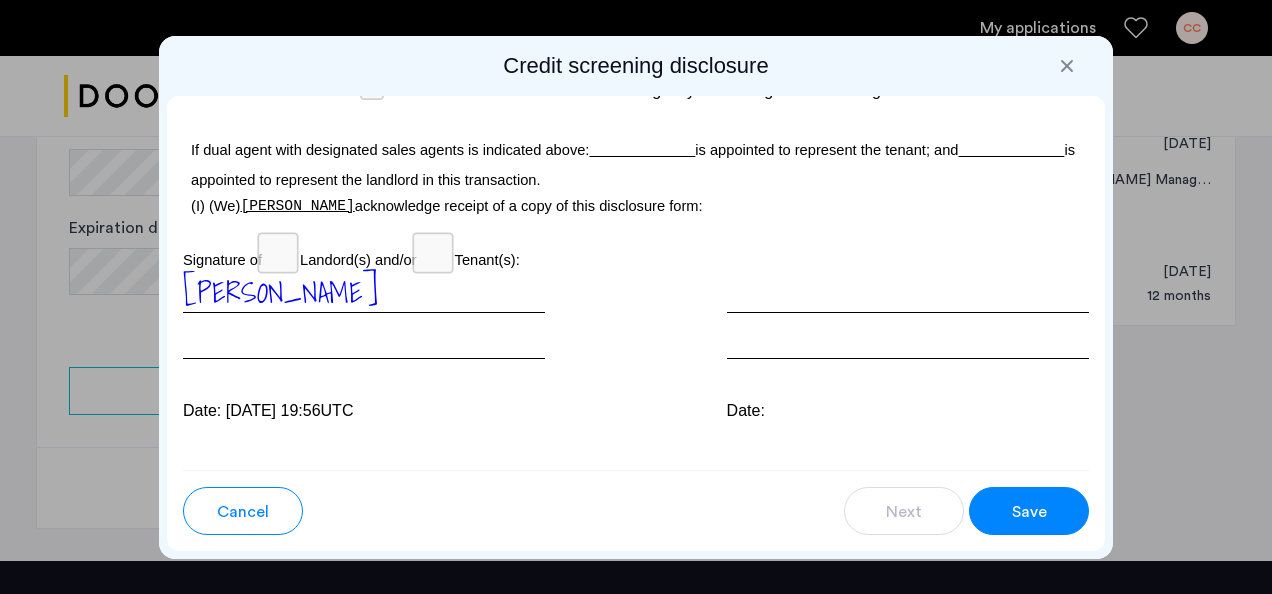 scroll, scrollTop: 6516, scrollLeft: 0, axis: vertical 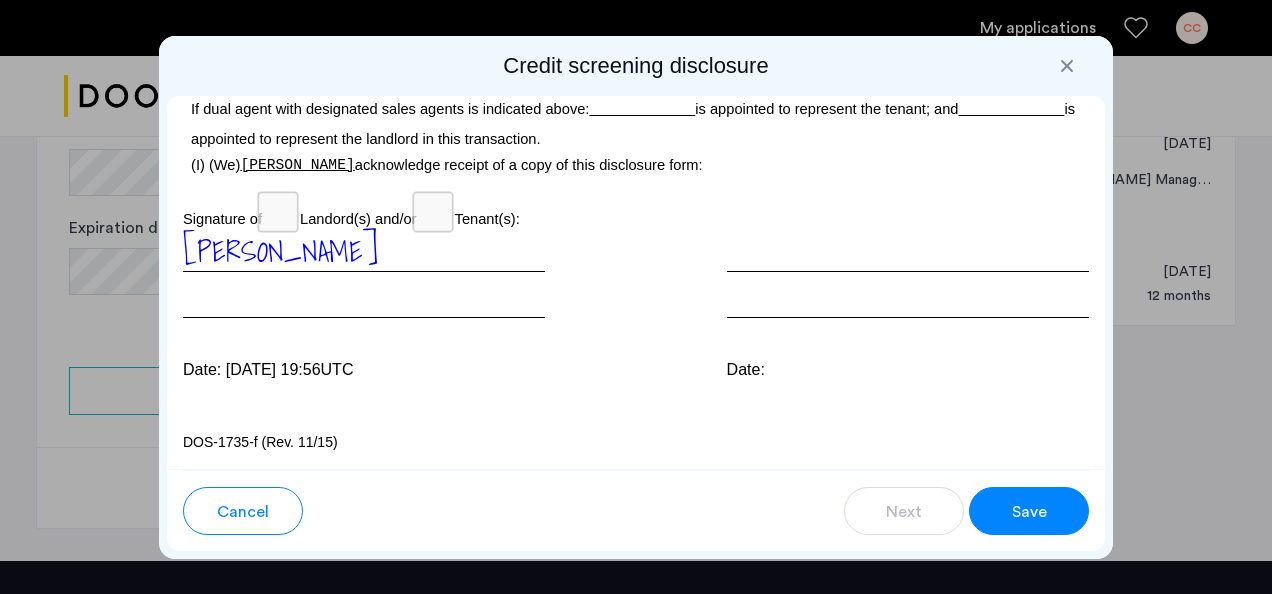 click on "Save" at bounding box center (1029, 512) 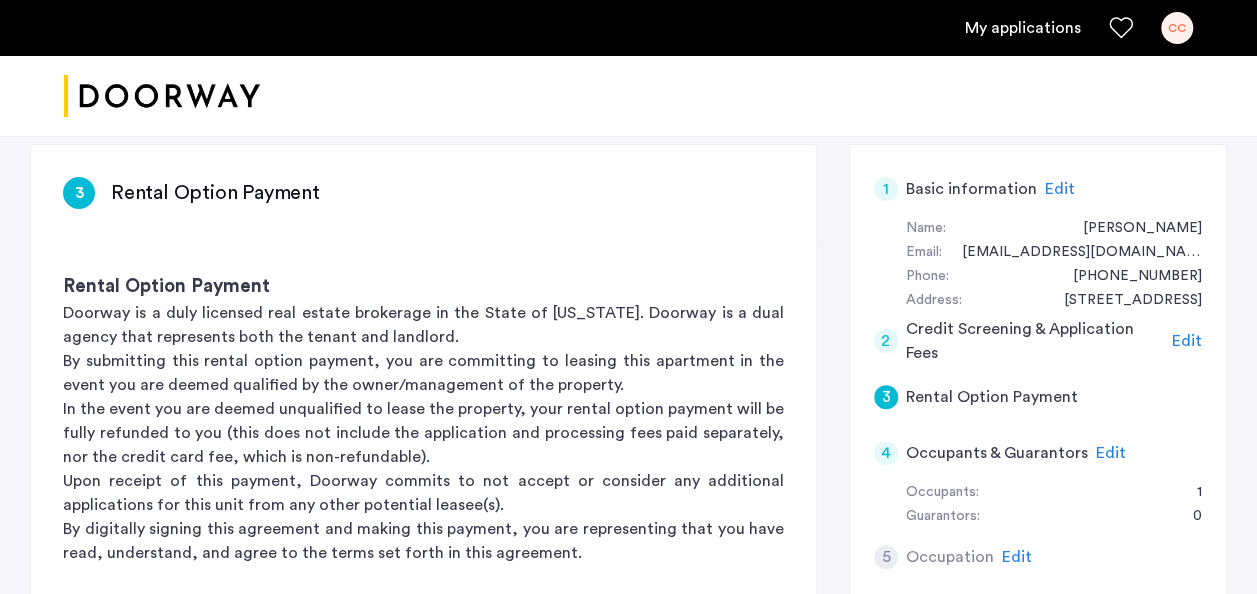 scroll, scrollTop: 400, scrollLeft: 0, axis: vertical 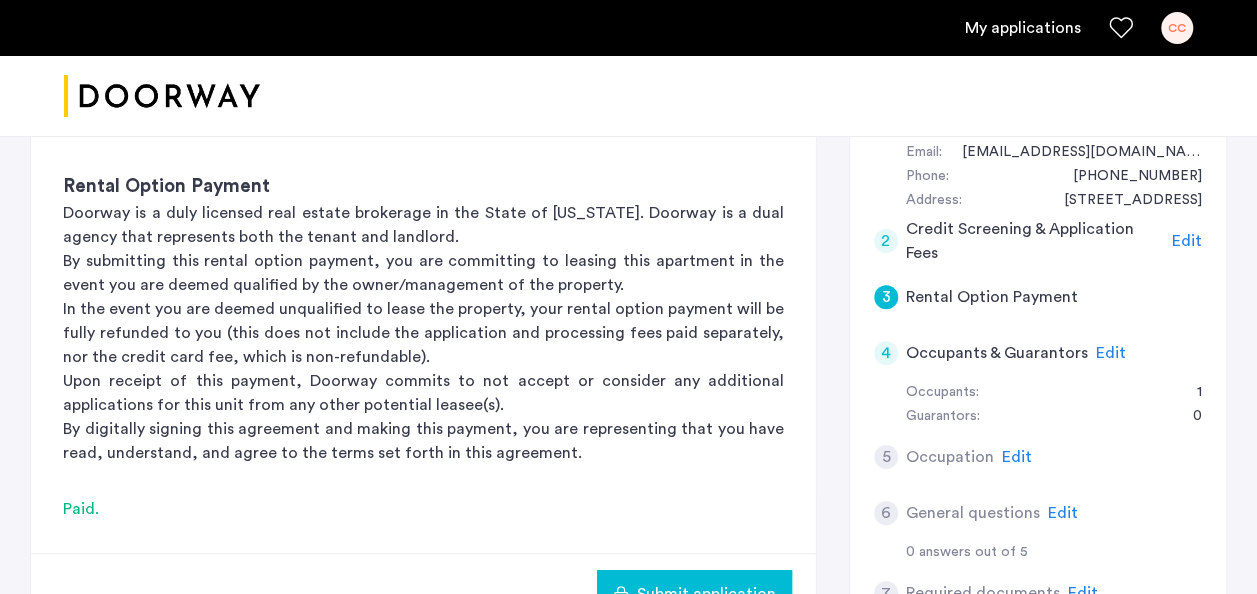 click on "Edit" 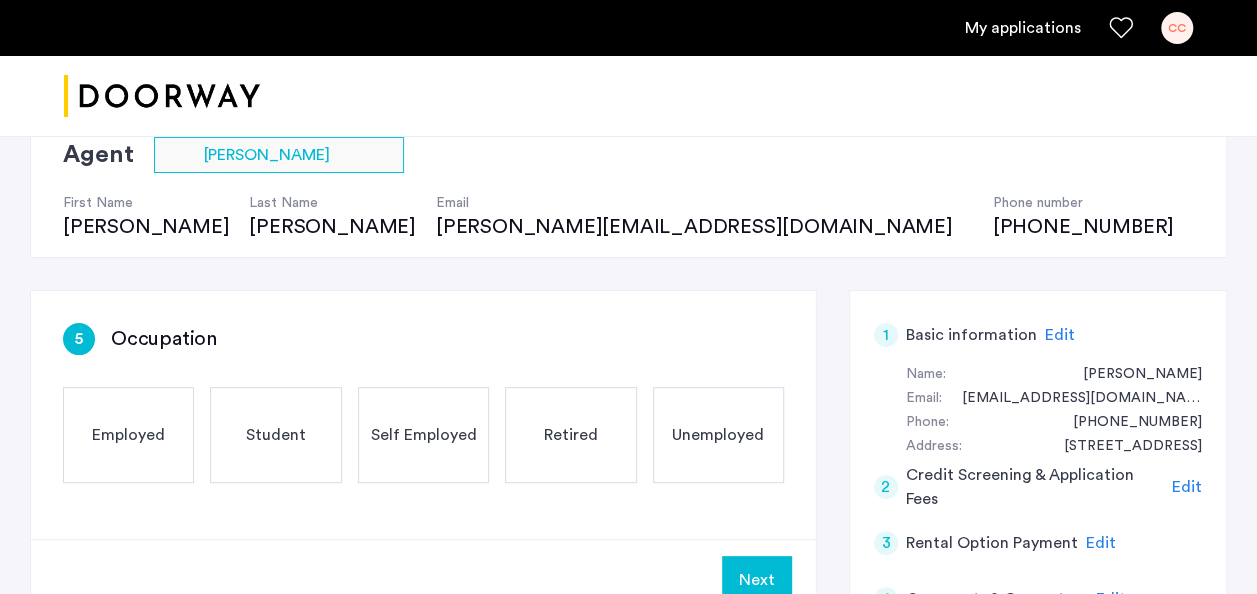 scroll, scrollTop: 200, scrollLeft: 0, axis: vertical 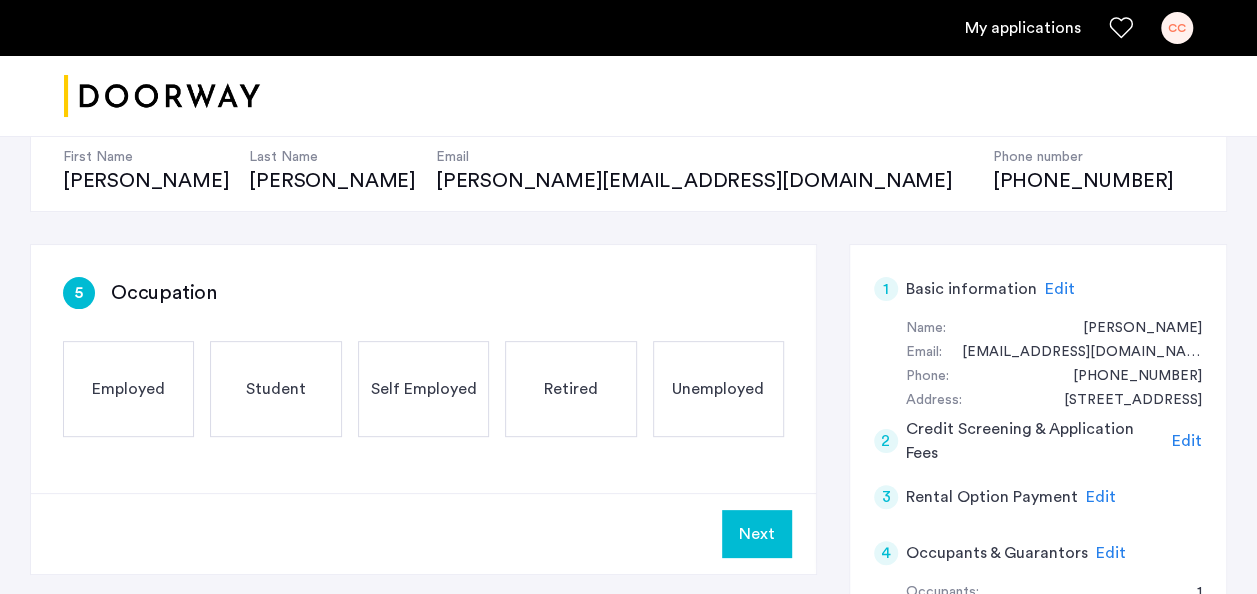 click on "Employed" 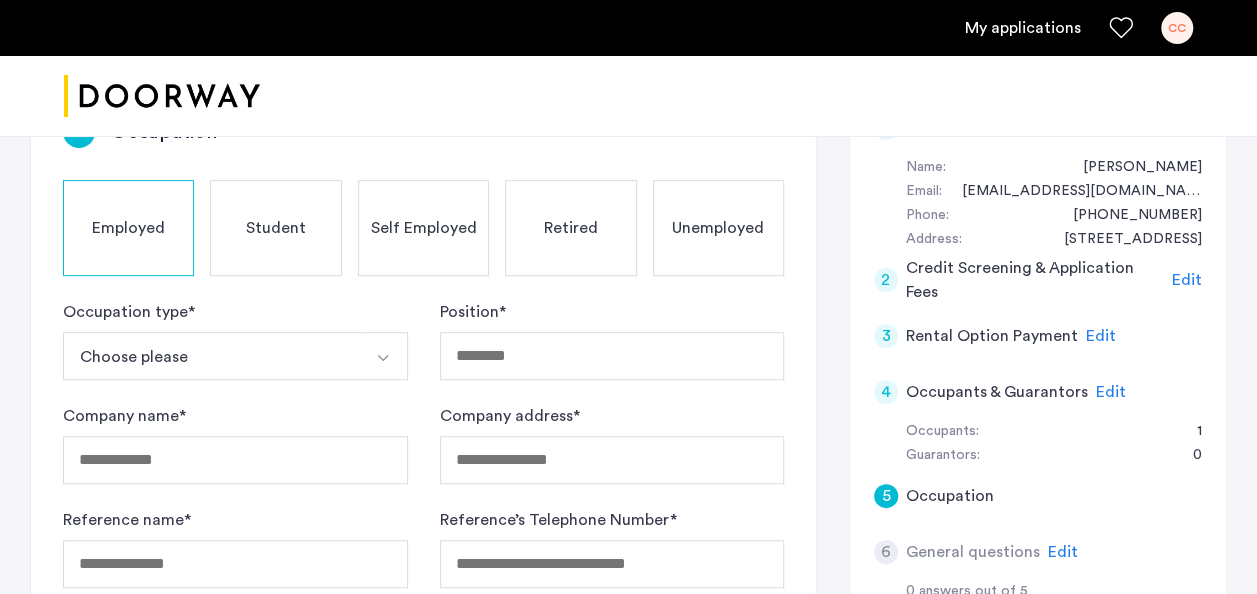 scroll, scrollTop: 400, scrollLeft: 0, axis: vertical 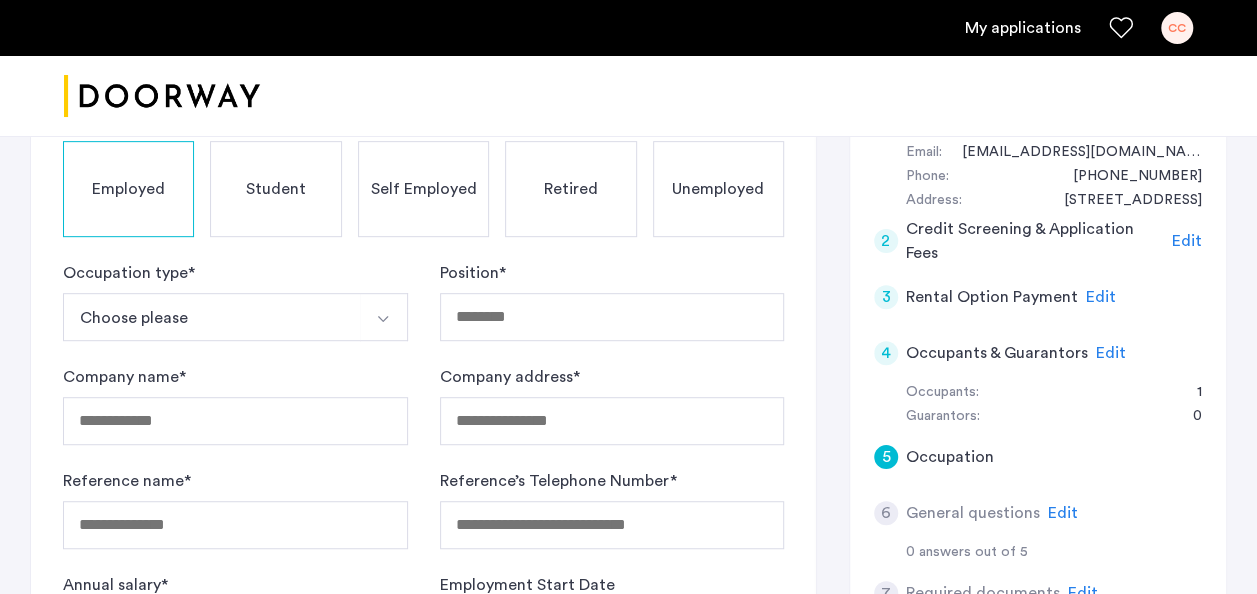 click on "Choose please" at bounding box center (212, 317) 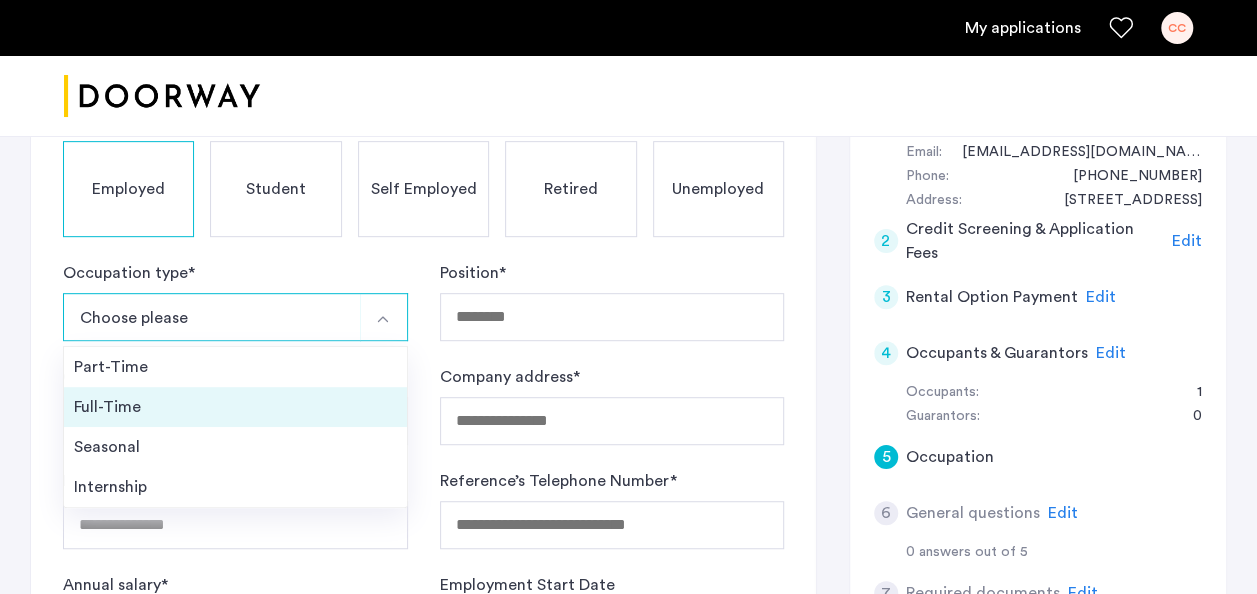 click on "Full-Time" at bounding box center (235, 407) 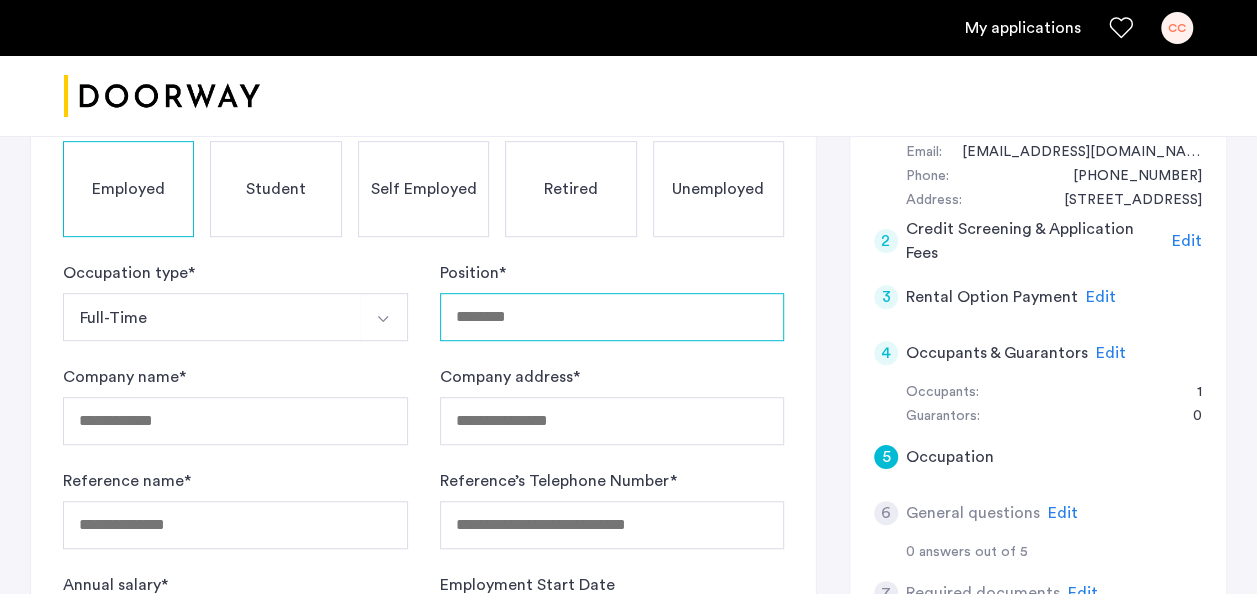 click on "Position  *" at bounding box center (612, 317) 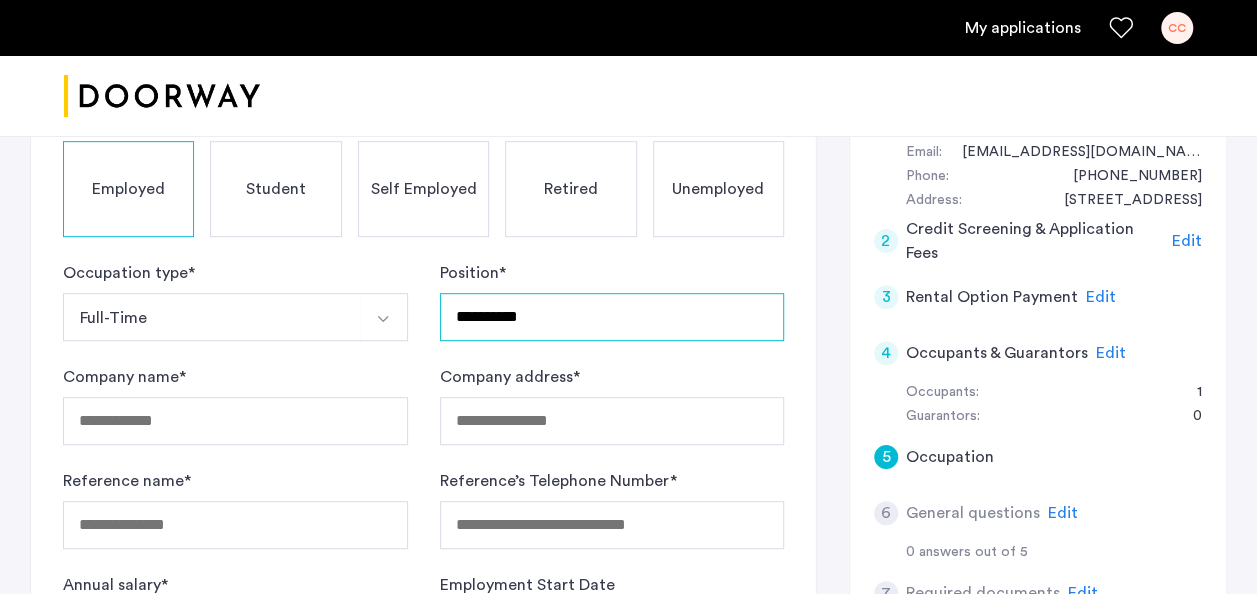 click on "**********" at bounding box center (612, 317) 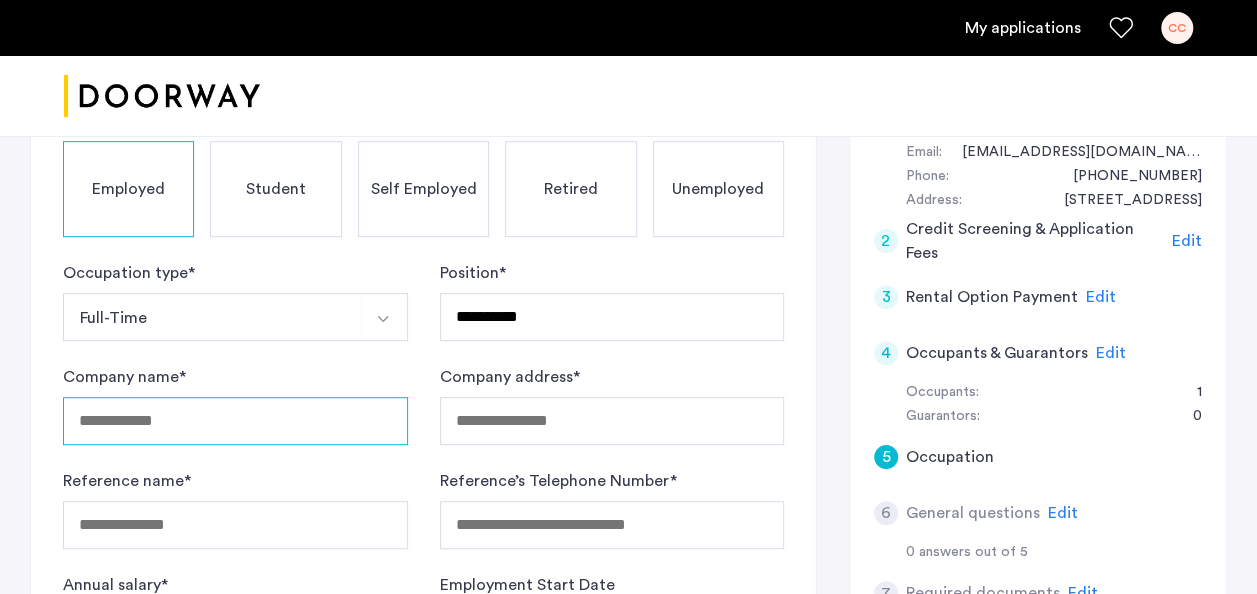 click on "Company name  *" at bounding box center [235, 421] 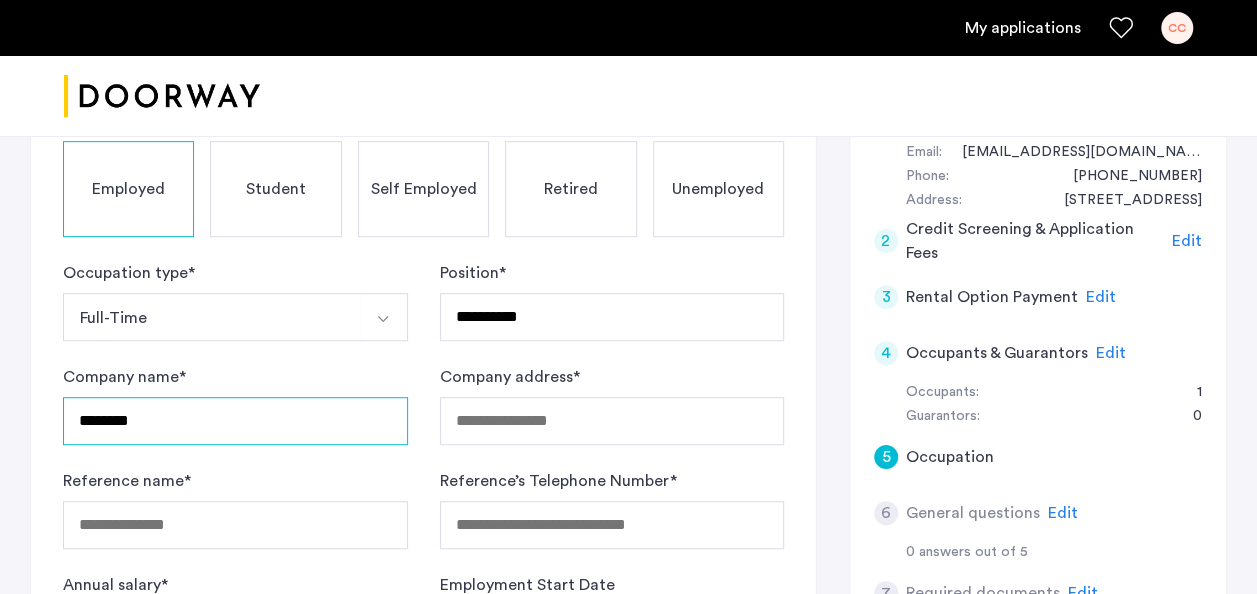 type on "********" 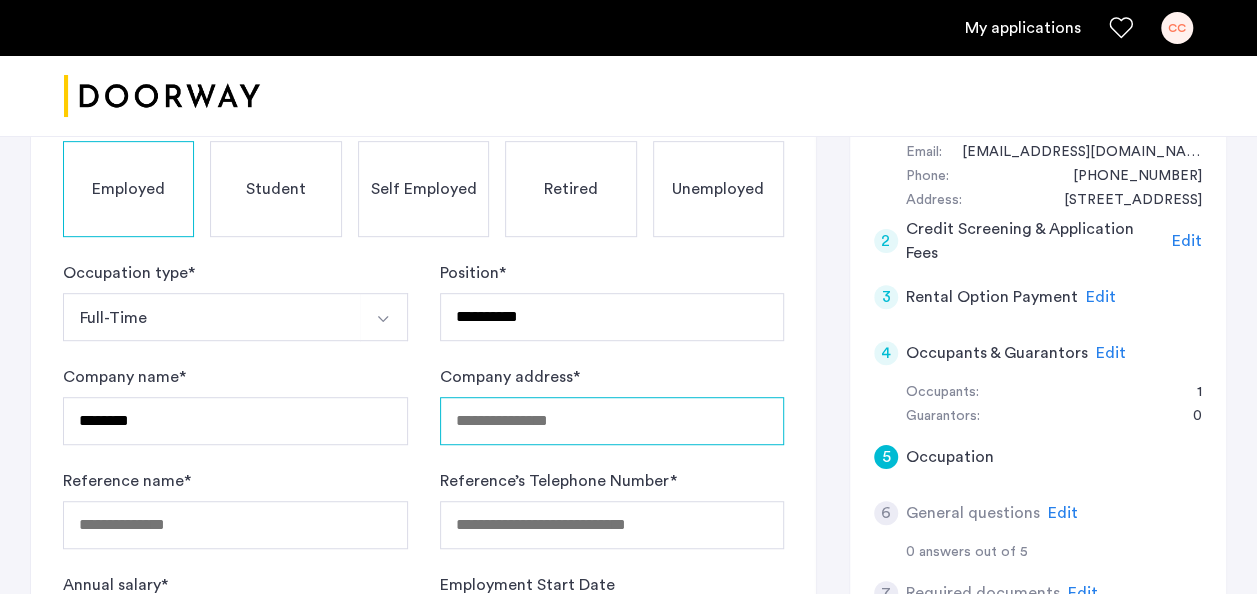 click on "Company address  *" at bounding box center [612, 421] 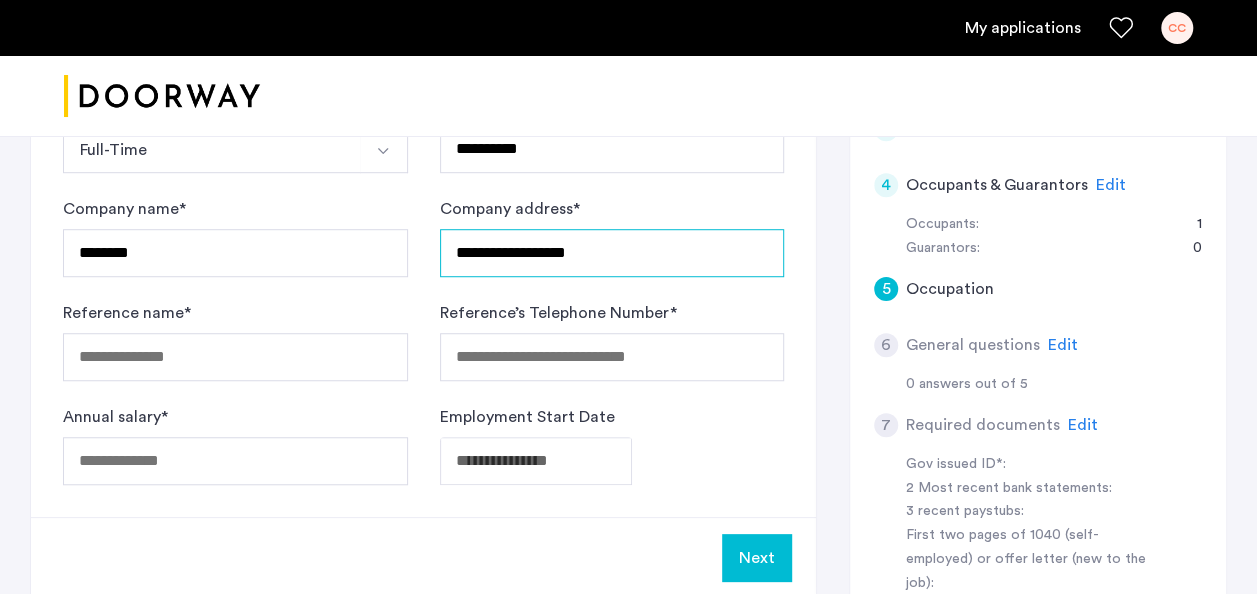 scroll, scrollTop: 600, scrollLeft: 0, axis: vertical 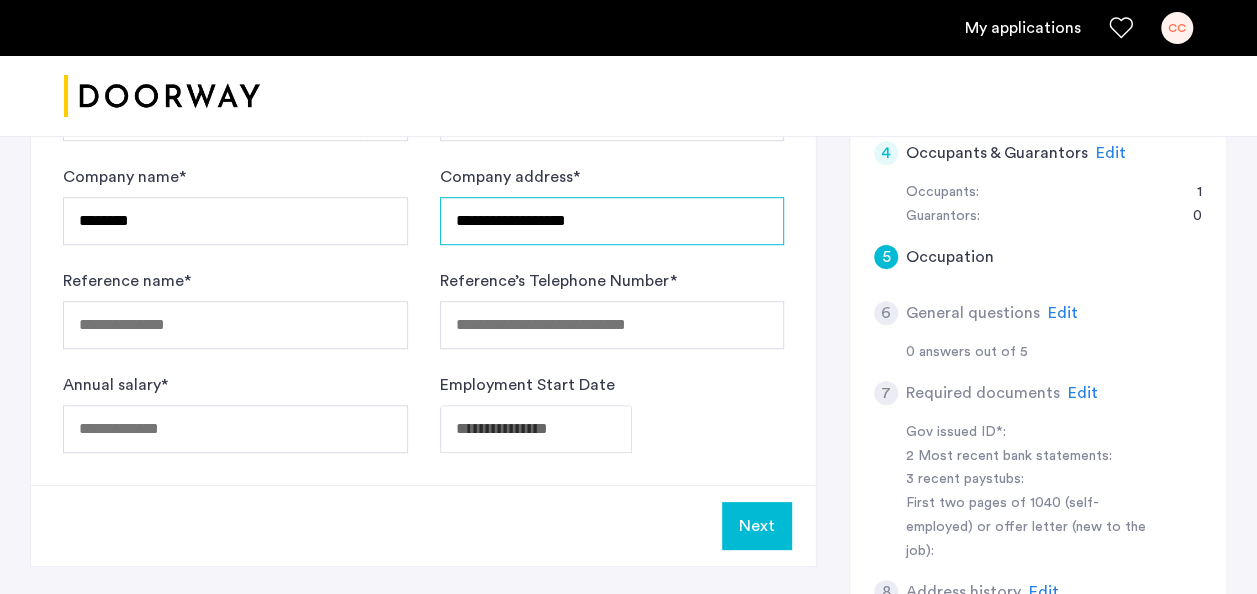 type on "**********" 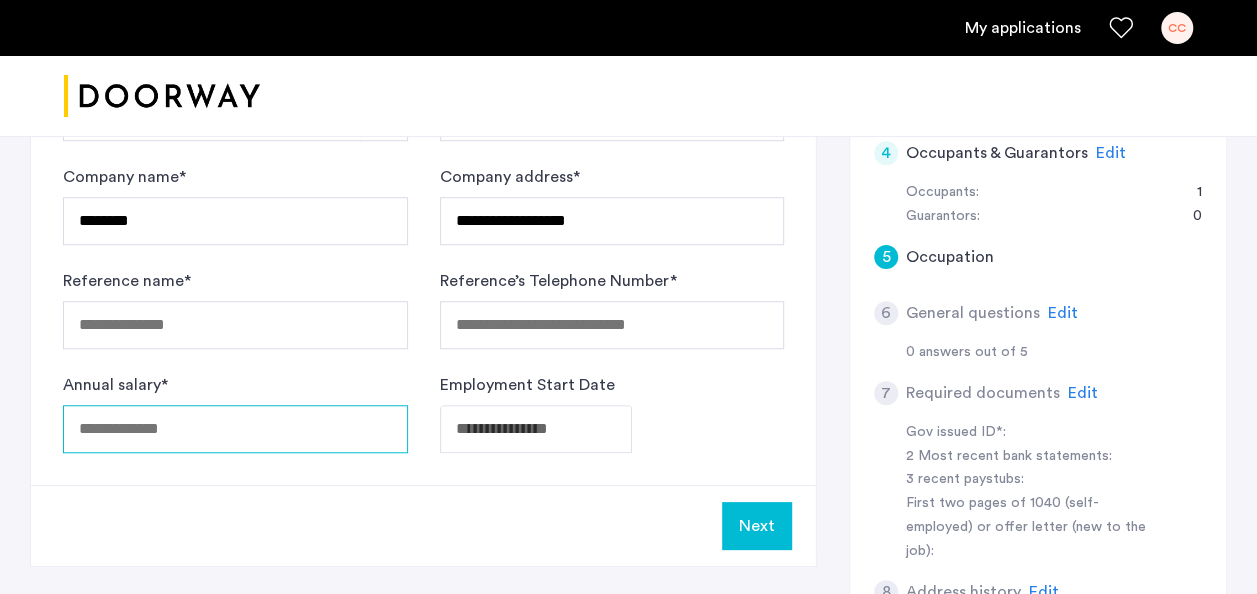 click on "Annual salary  *" at bounding box center (235, 429) 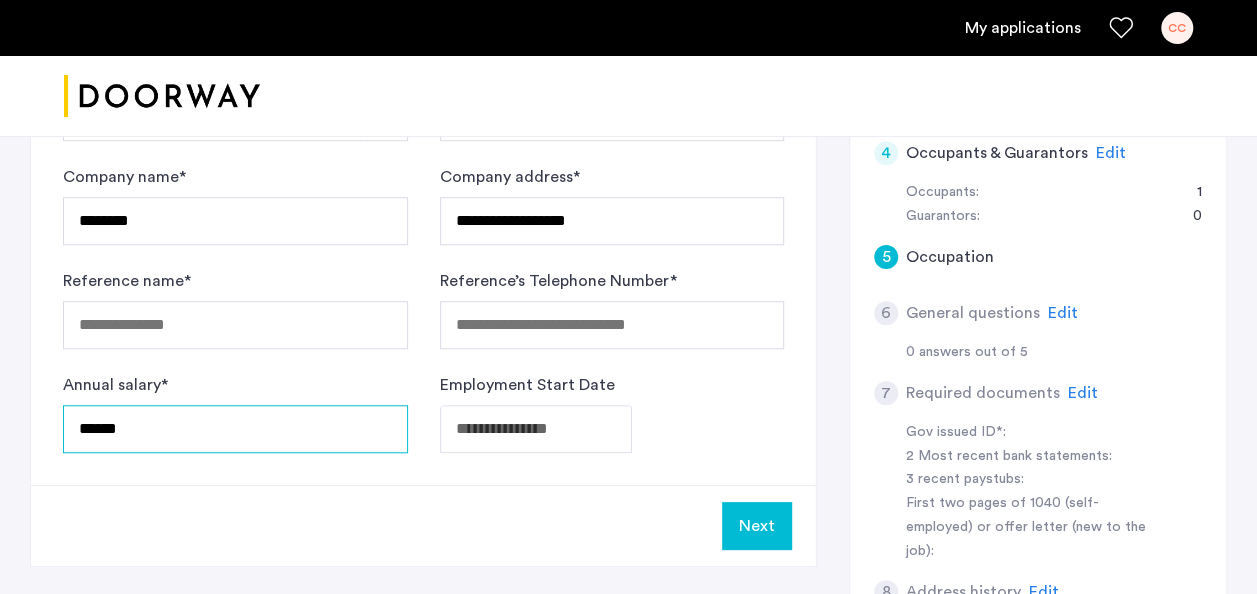 type on "******" 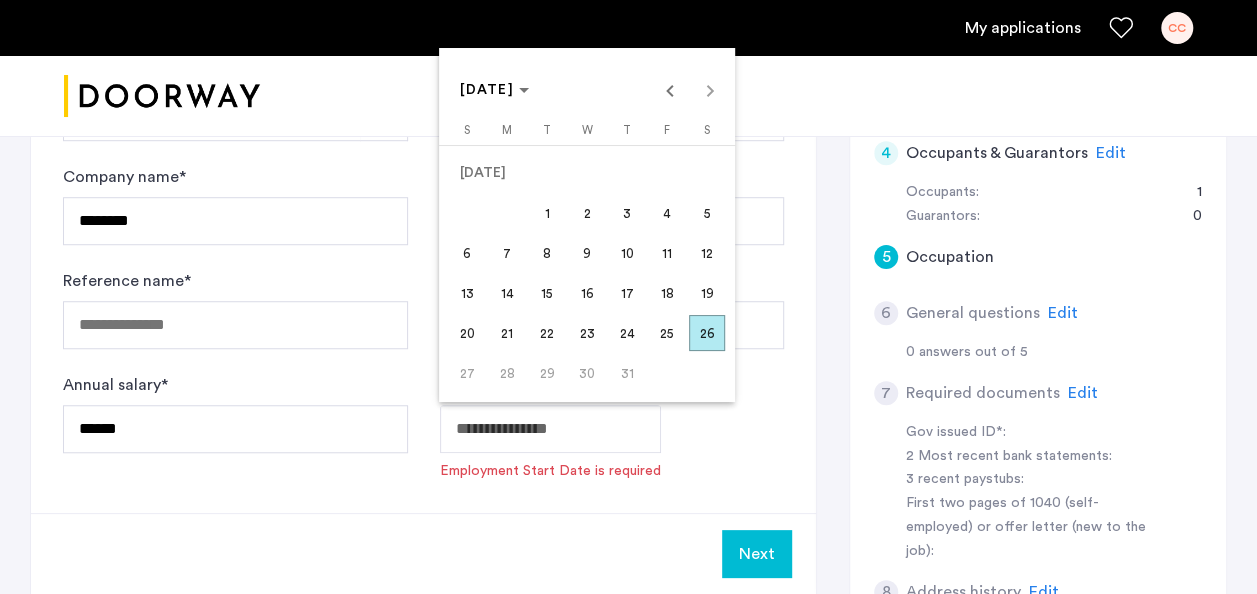 type 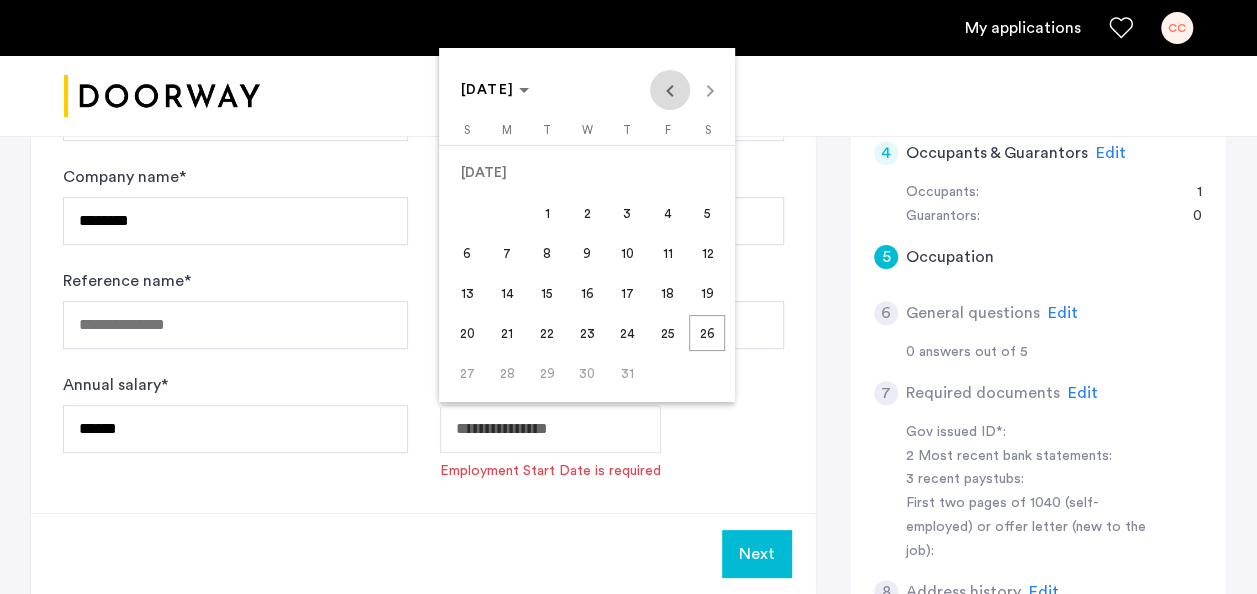 click at bounding box center (670, 90) 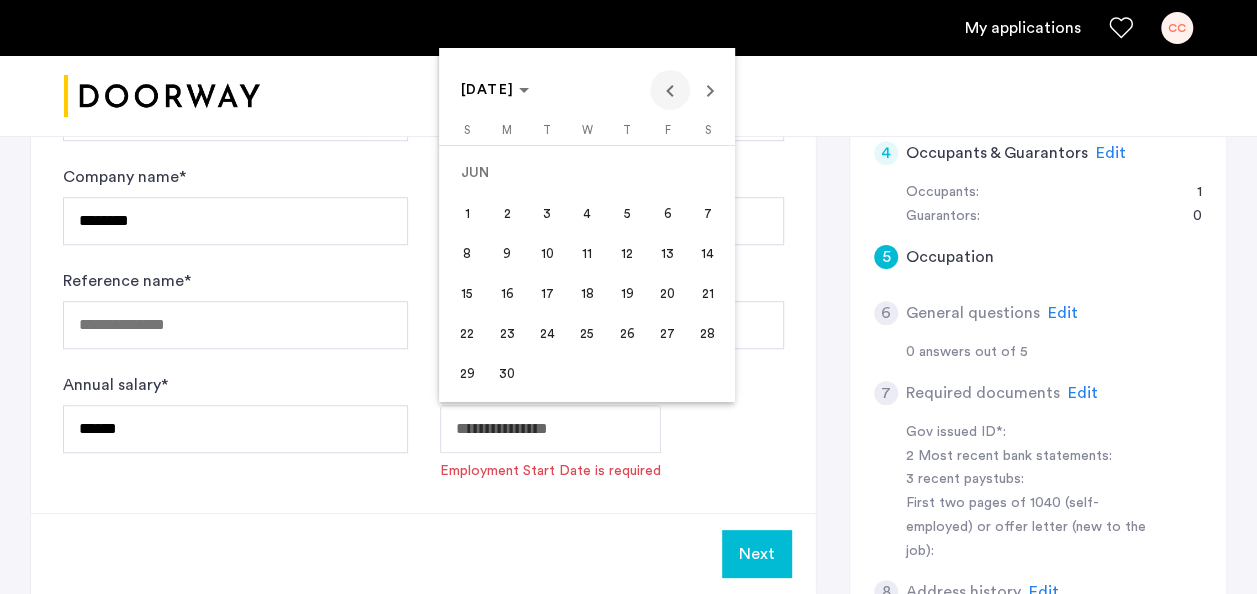 click at bounding box center [670, 90] 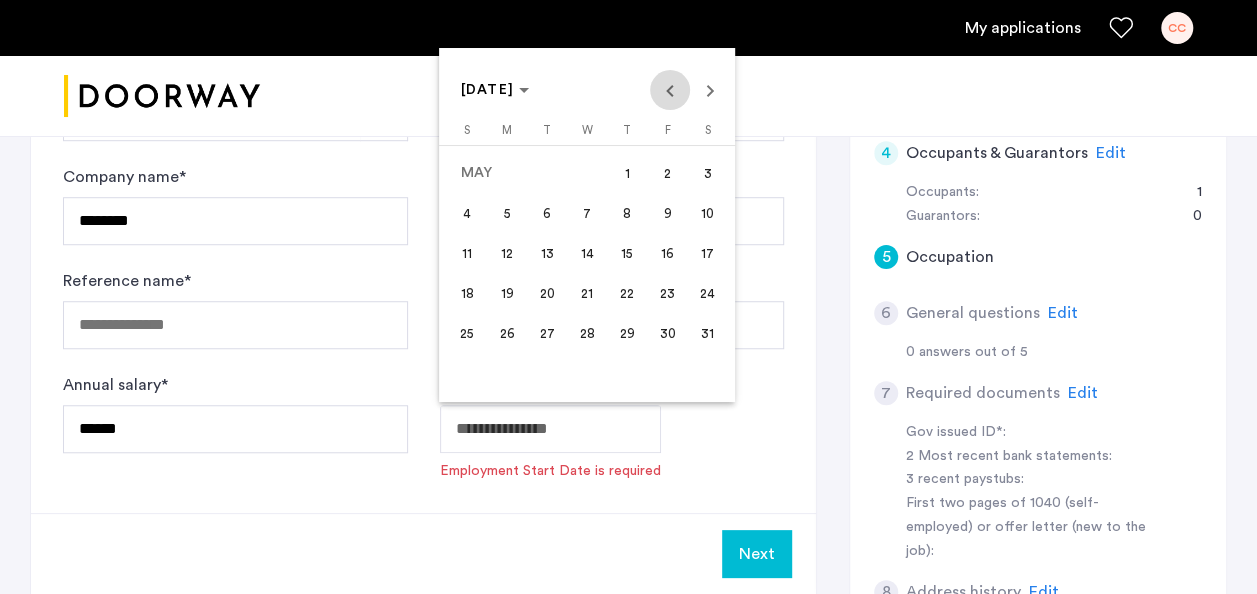 click at bounding box center (670, 90) 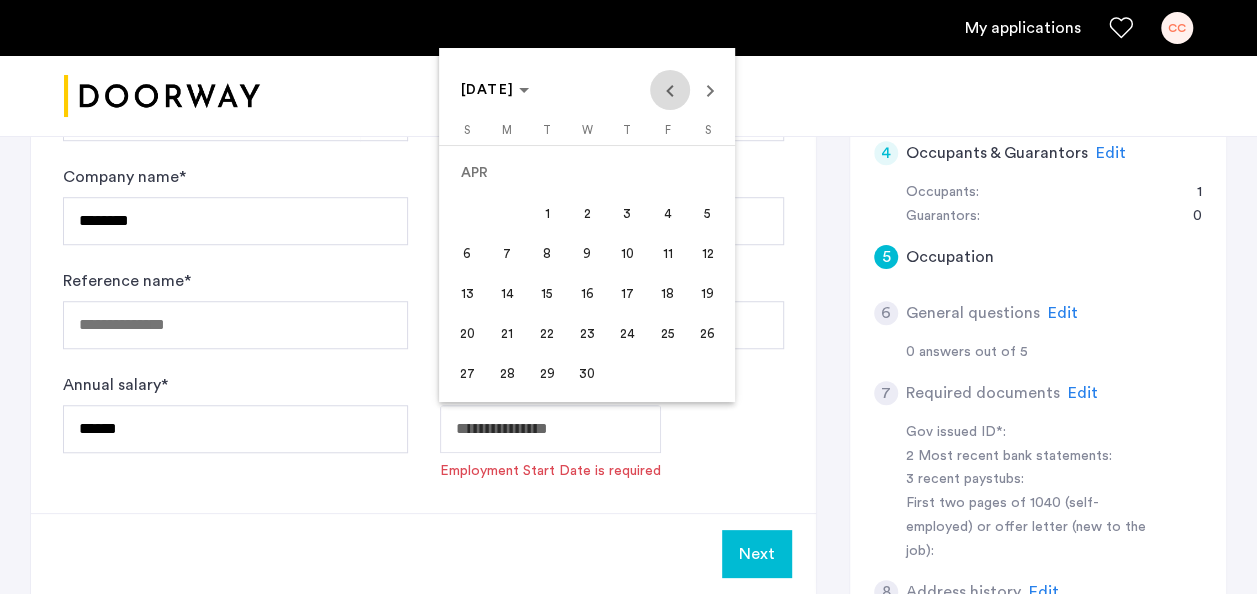 click at bounding box center [670, 90] 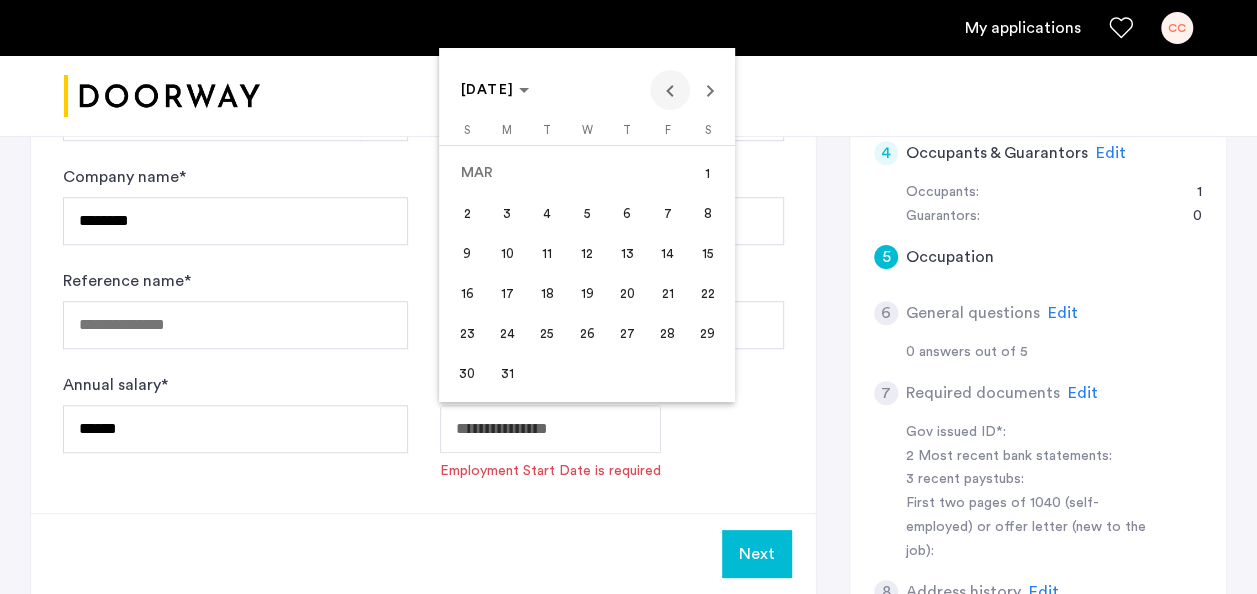 click at bounding box center (670, 90) 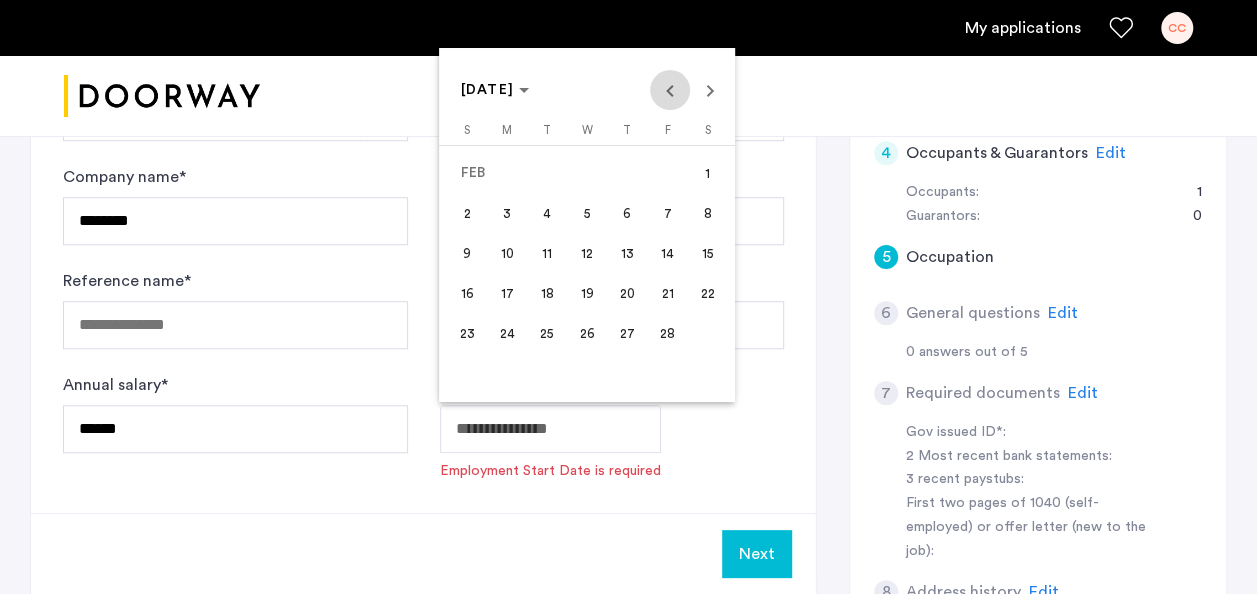 click at bounding box center (670, 90) 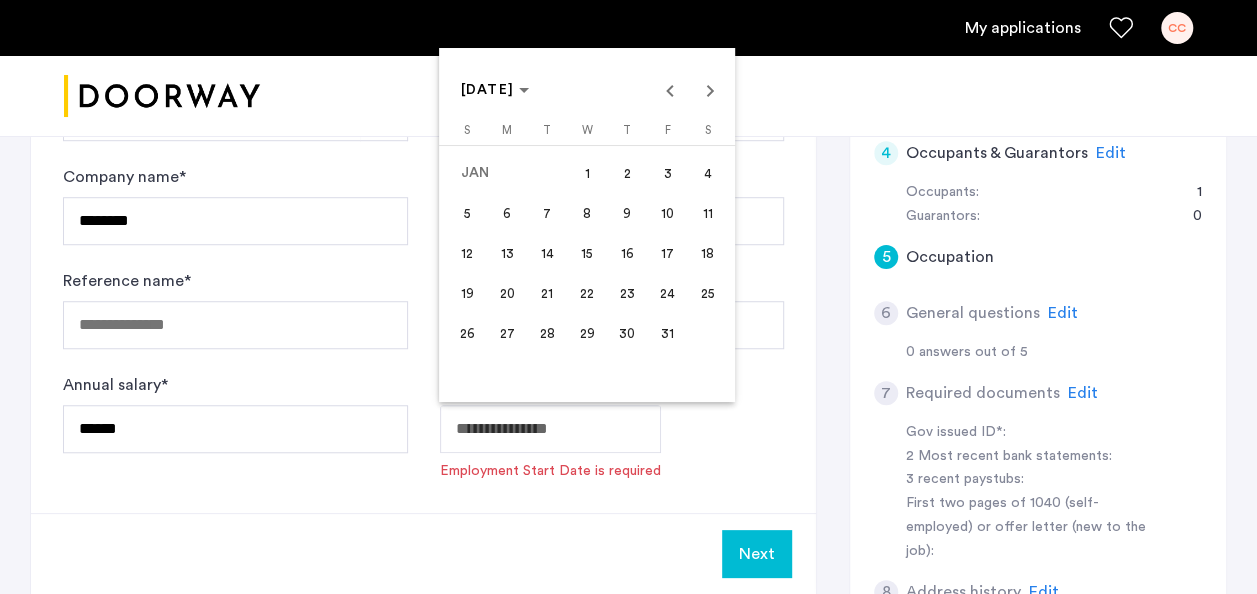 click on "6" at bounding box center [507, 213] 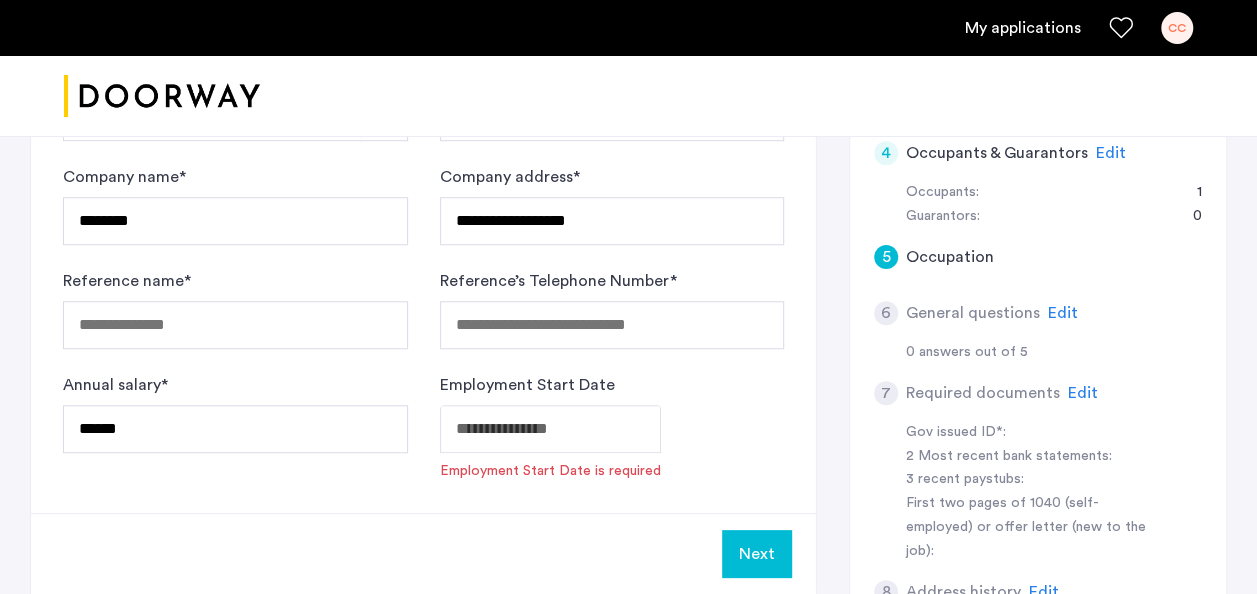 type on "**********" 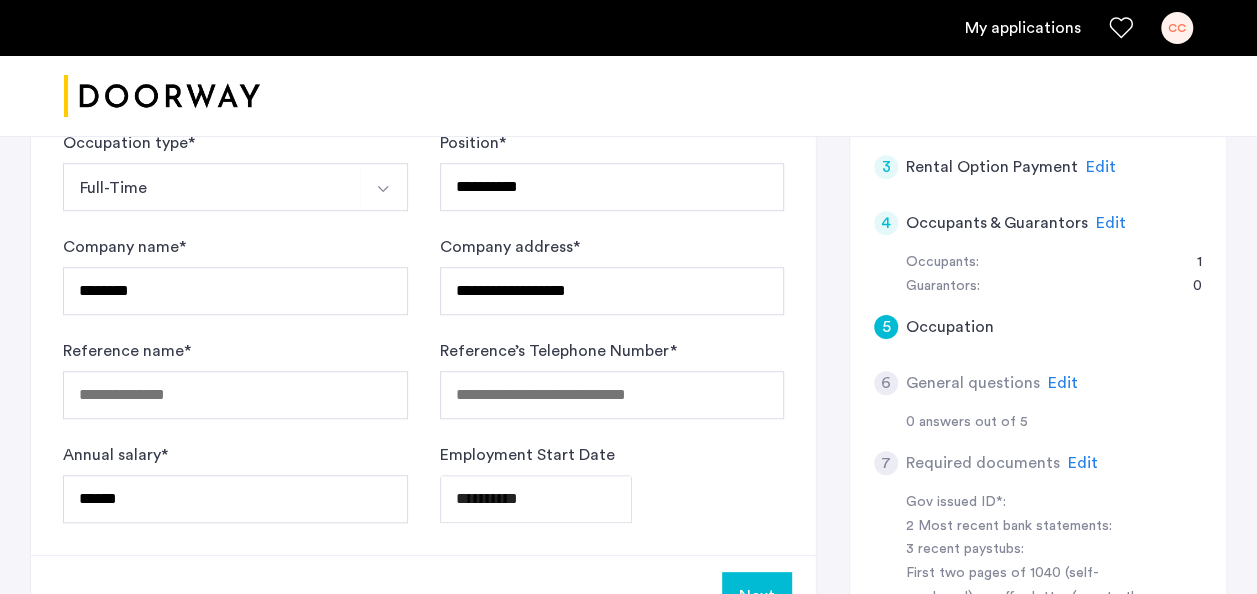 scroll, scrollTop: 500, scrollLeft: 0, axis: vertical 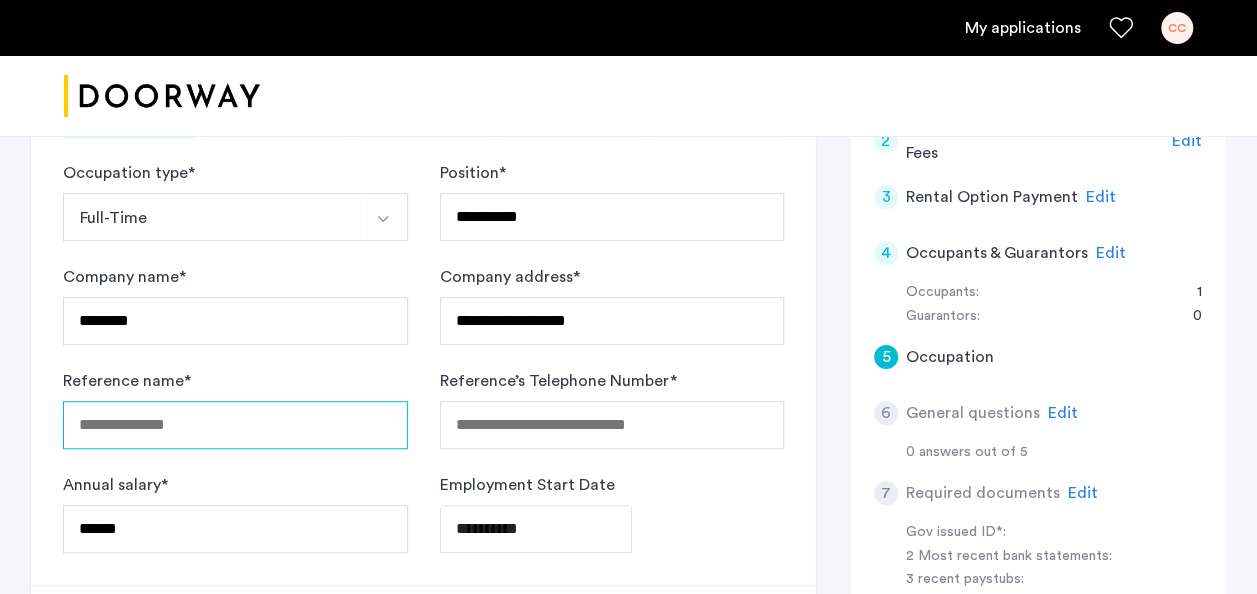 click on "Reference name  *" at bounding box center (235, 425) 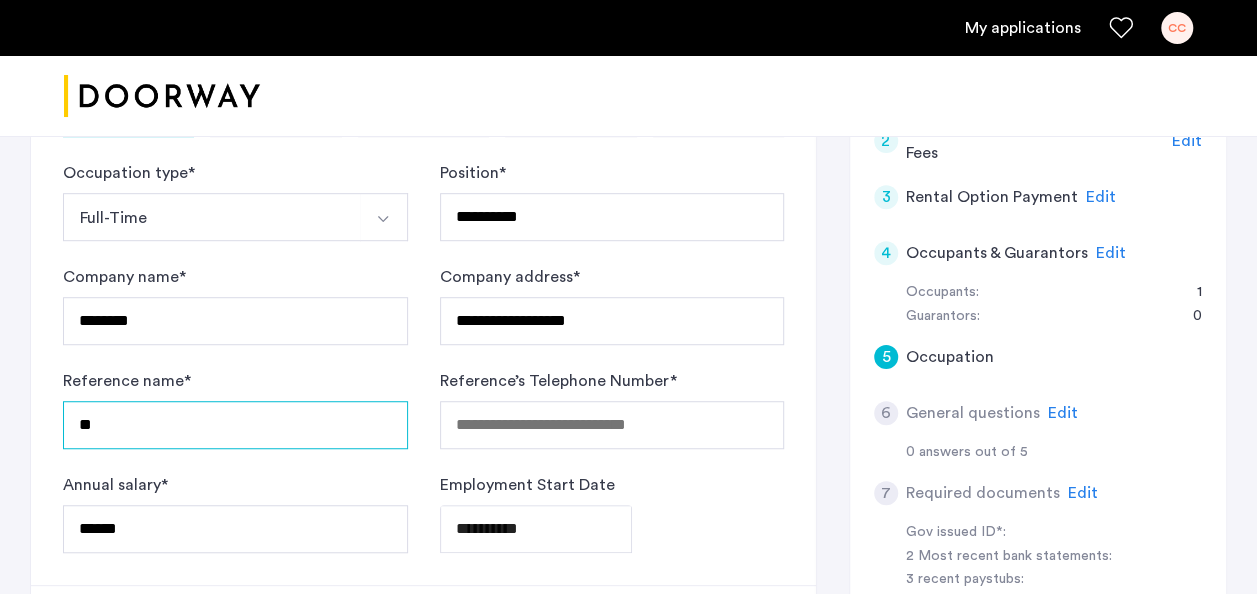 type on "**" 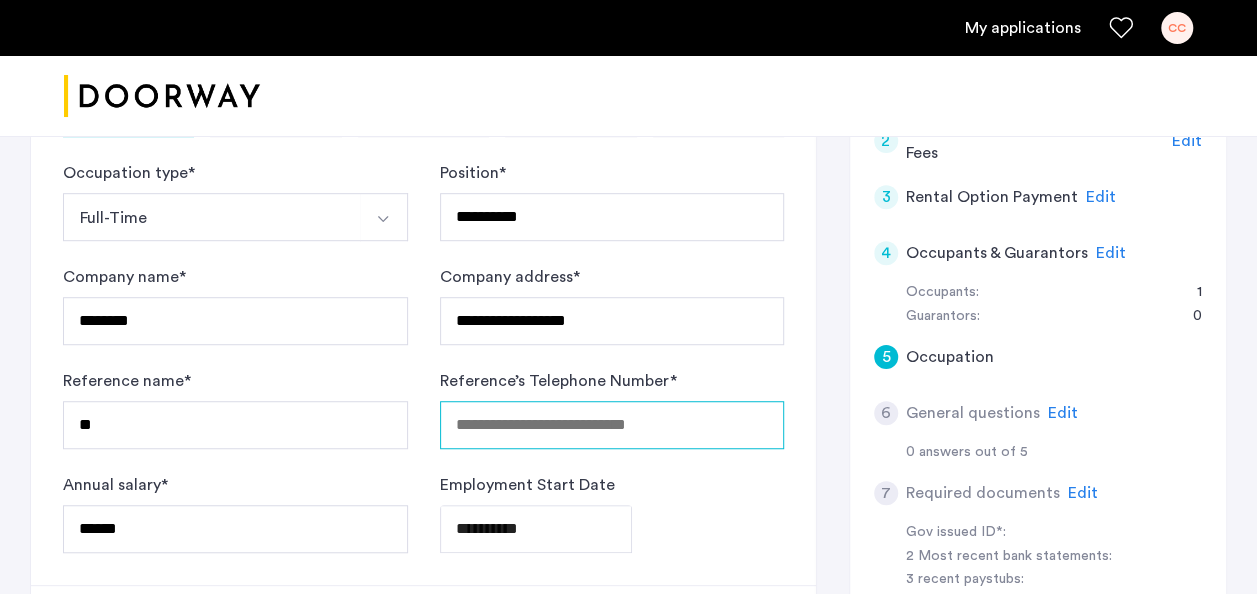 click on "Reference’s Telephone Number  *" at bounding box center (612, 425) 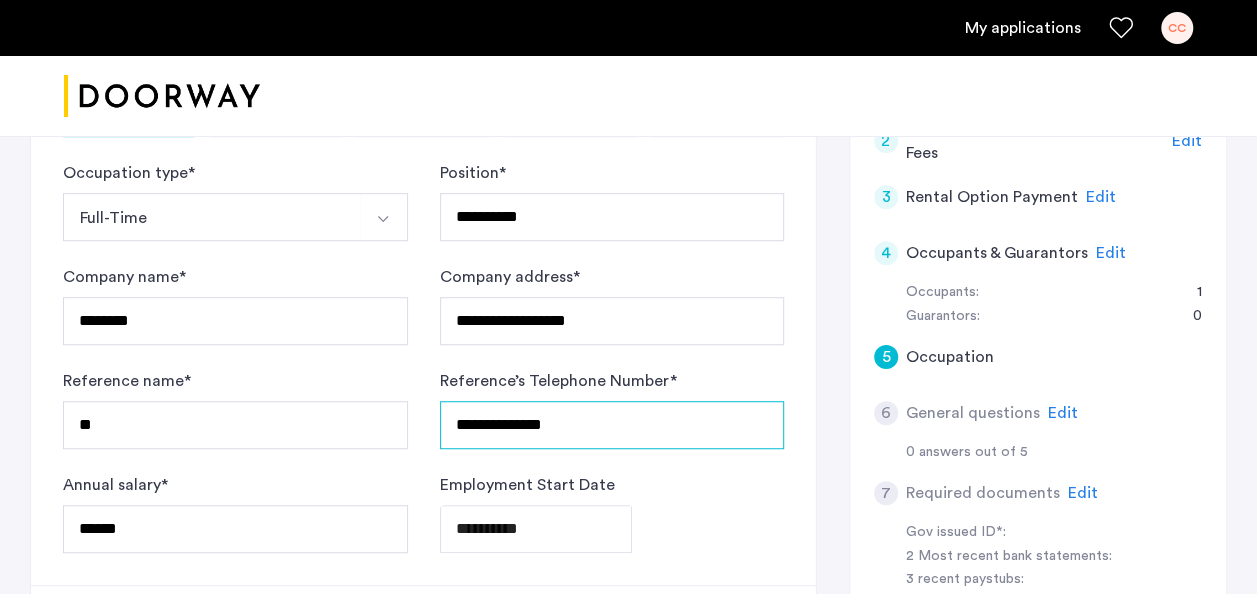click on "**********" at bounding box center [612, 425] 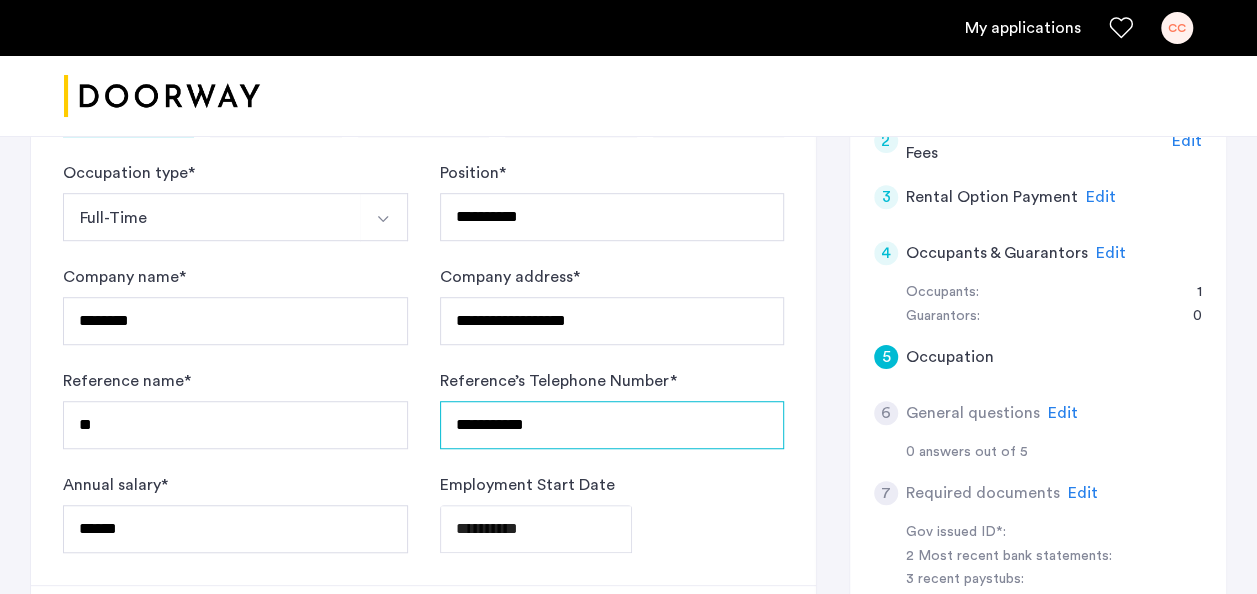 type on "**********" 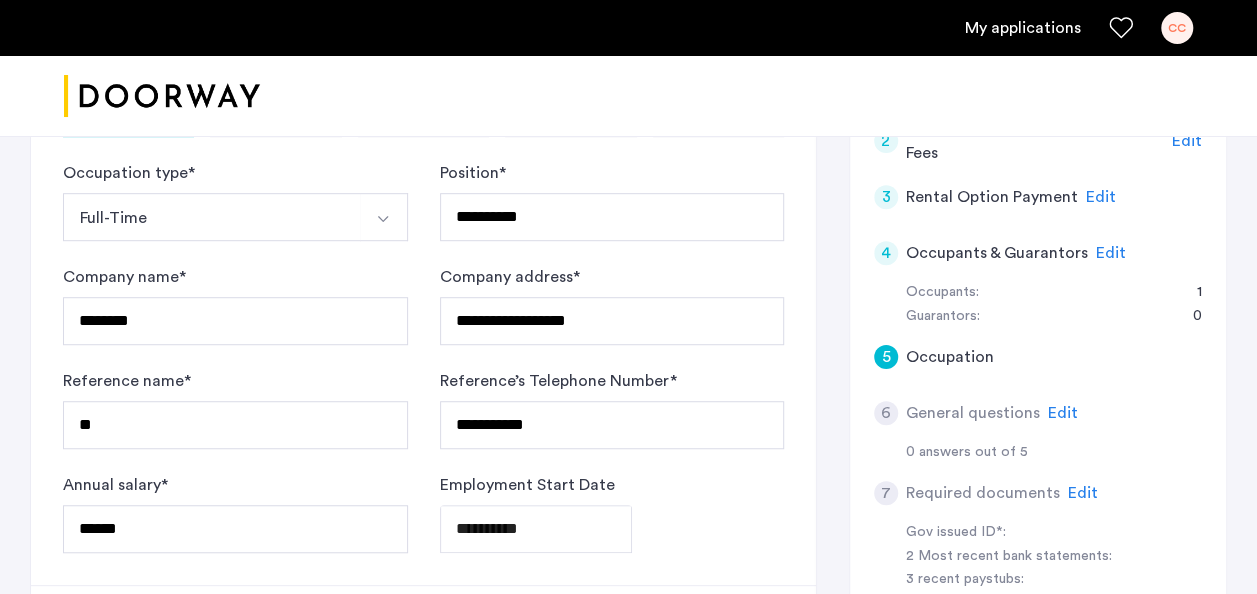 click on "**********" 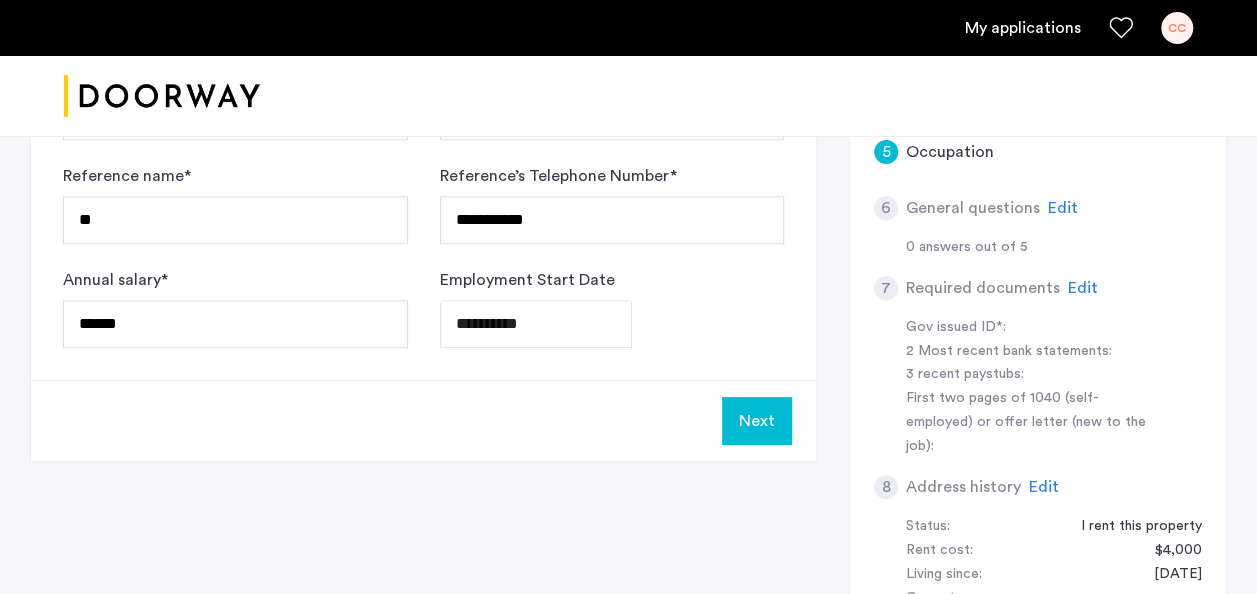 scroll, scrollTop: 800, scrollLeft: 0, axis: vertical 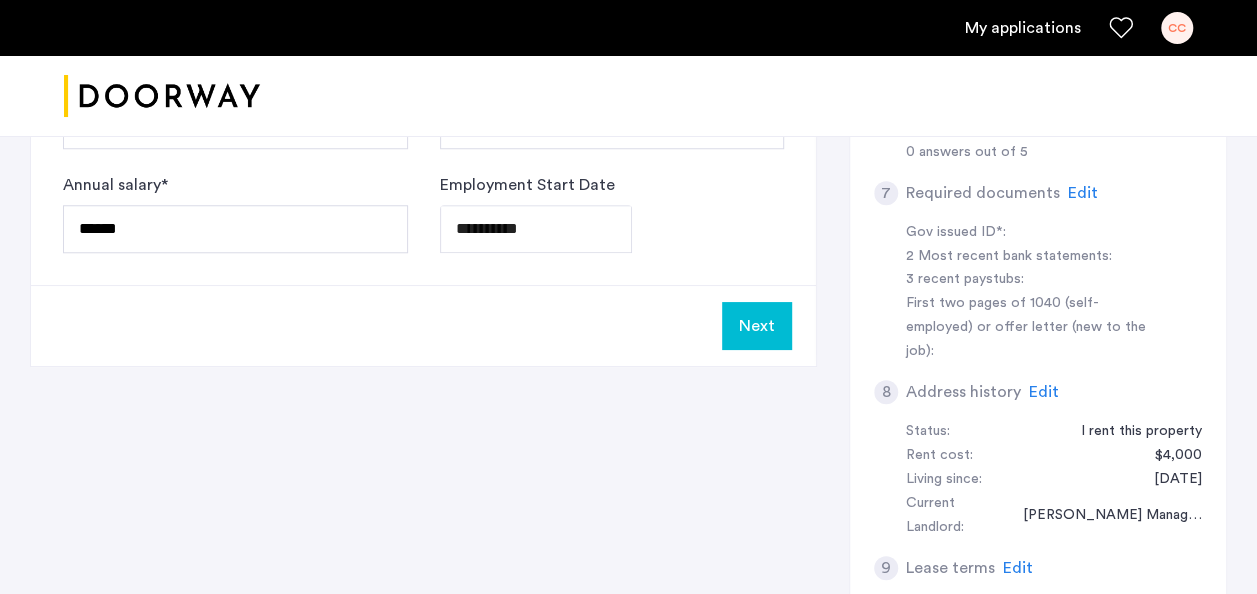 click on "Next" 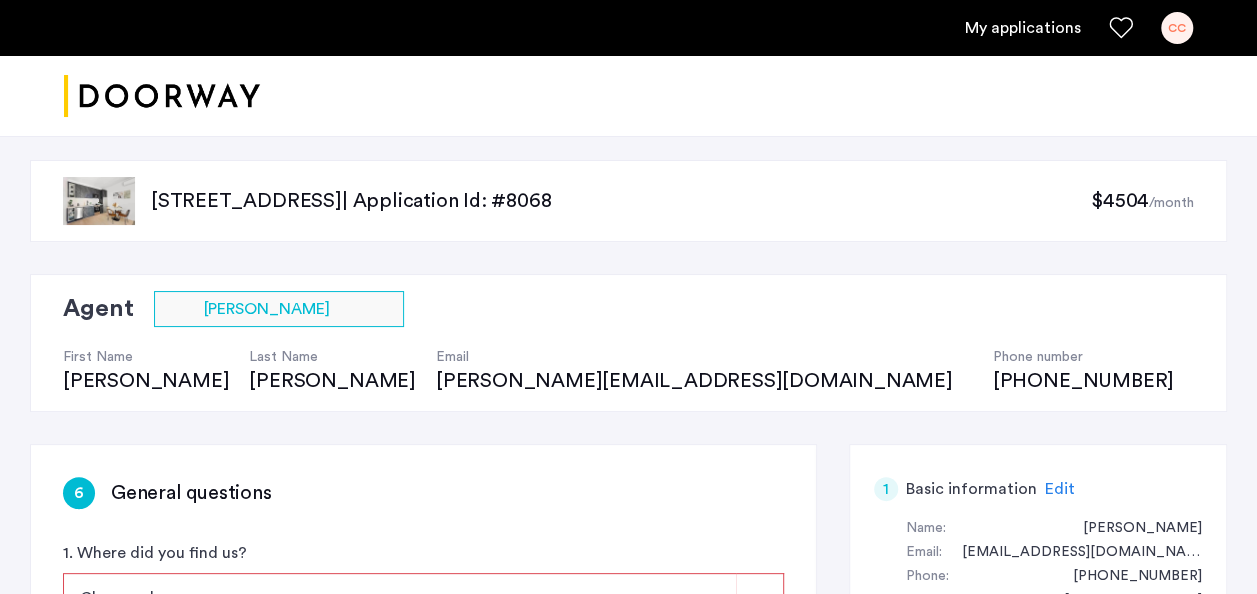 scroll, scrollTop: 200, scrollLeft: 0, axis: vertical 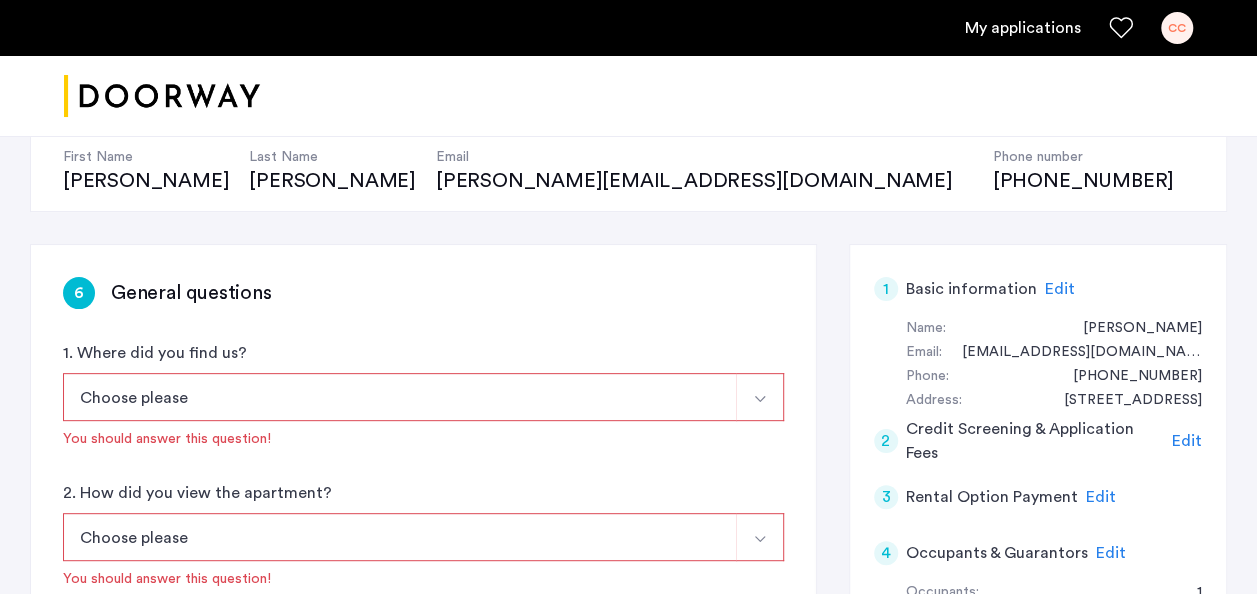 click on "Choose please" at bounding box center [400, 397] 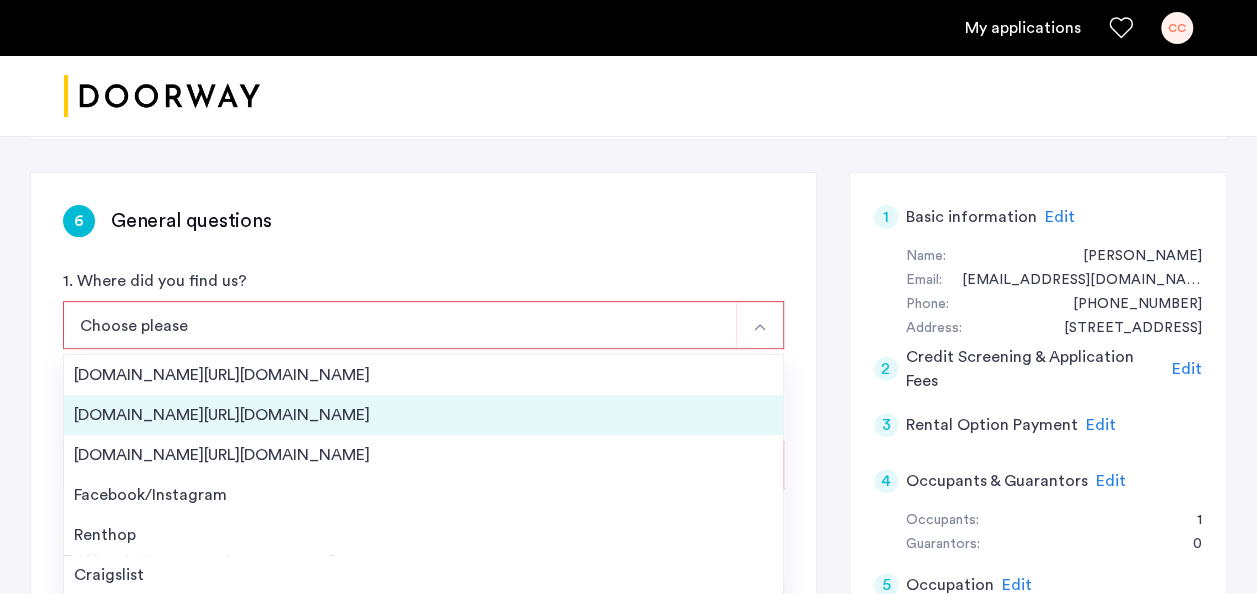 scroll, scrollTop: 300, scrollLeft: 0, axis: vertical 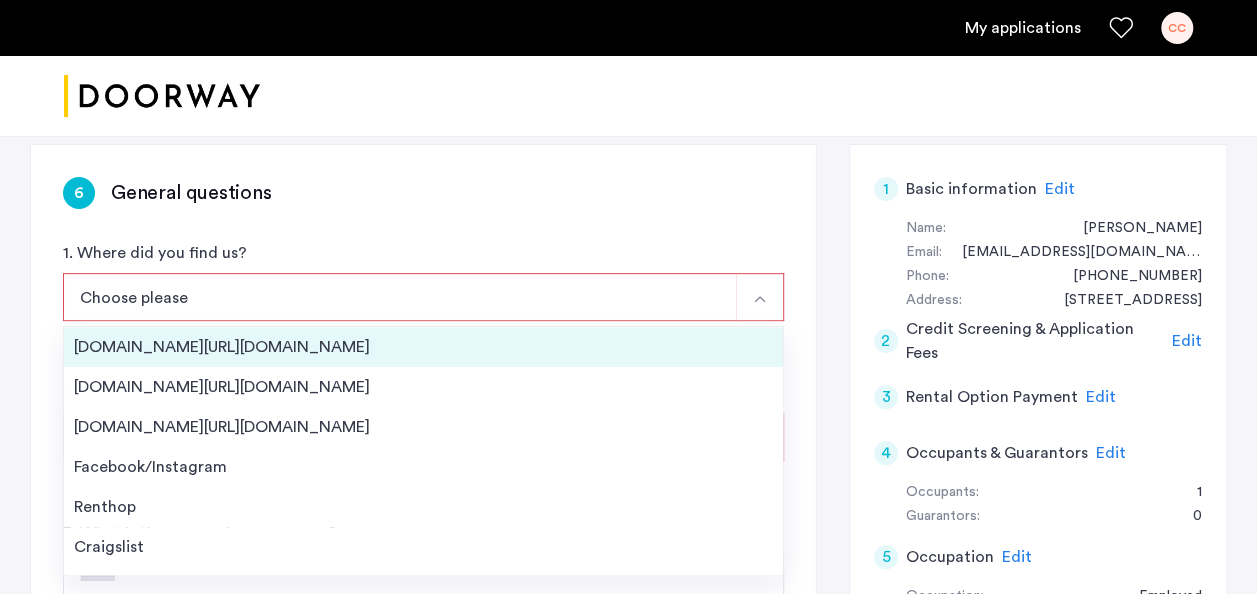 click on "[DOMAIN_NAME][URL][DOMAIN_NAME]" at bounding box center [423, 347] 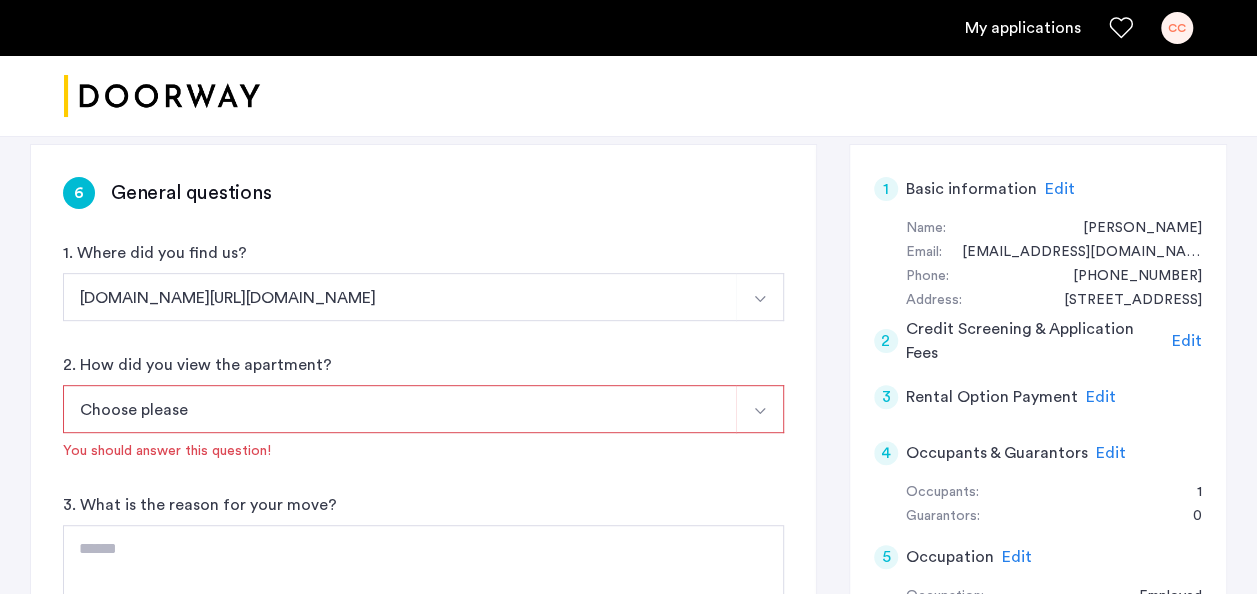 click on "Choose please" at bounding box center (400, 409) 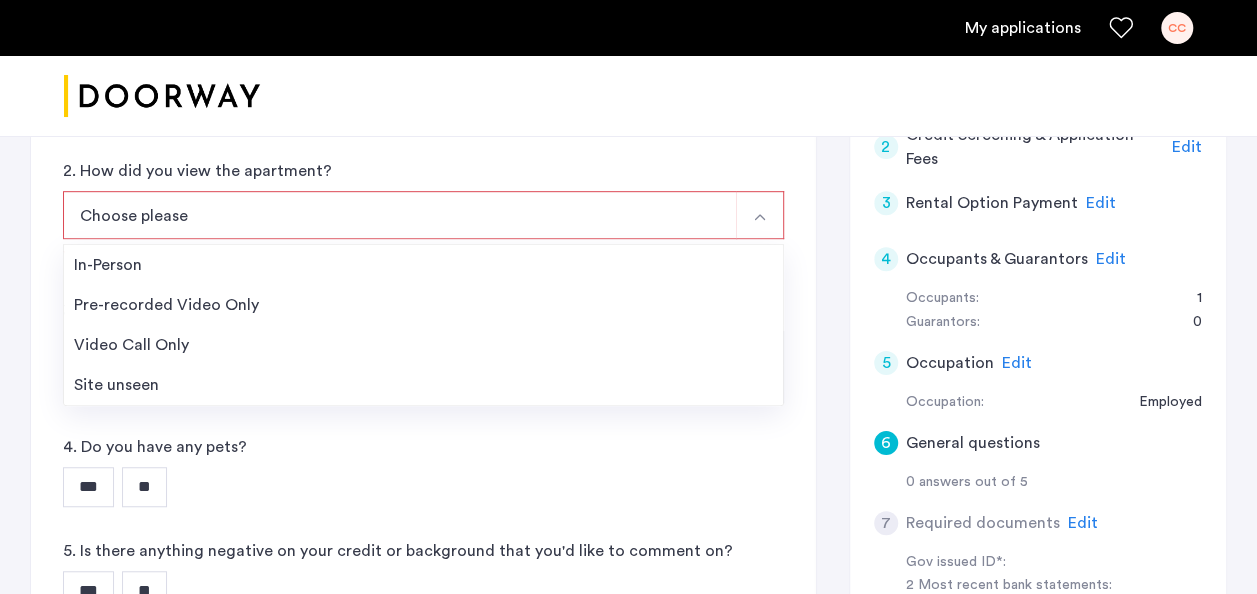 scroll, scrollTop: 500, scrollLeft: 0, axis: vertical 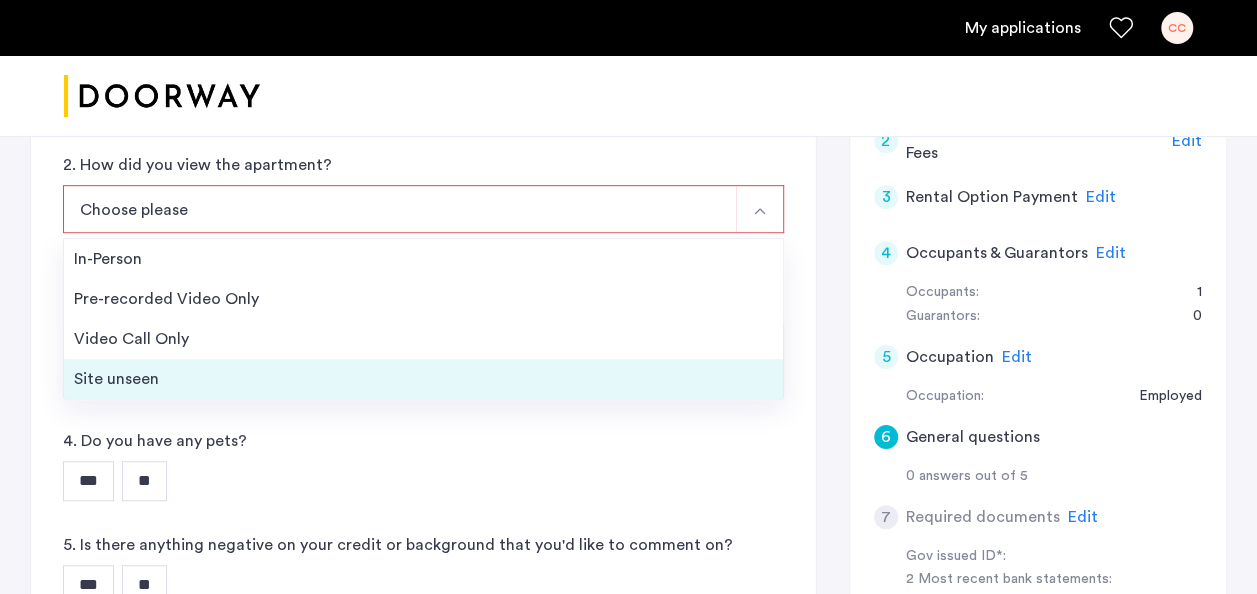 click on "Site unseen" at bounding box center (423, 379) 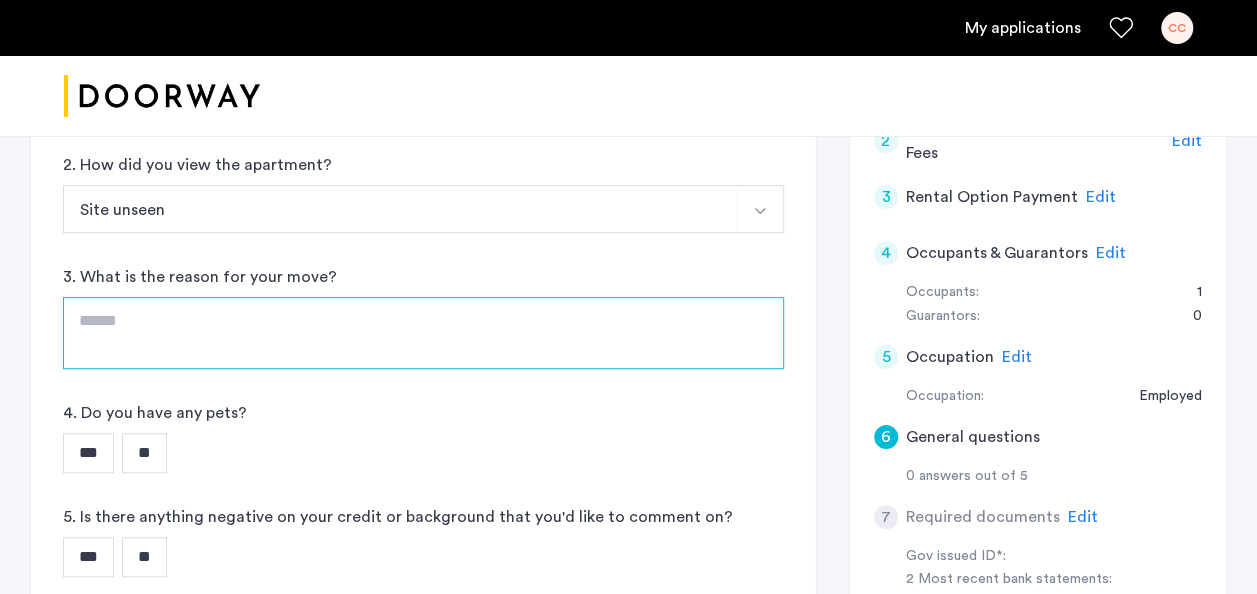 click 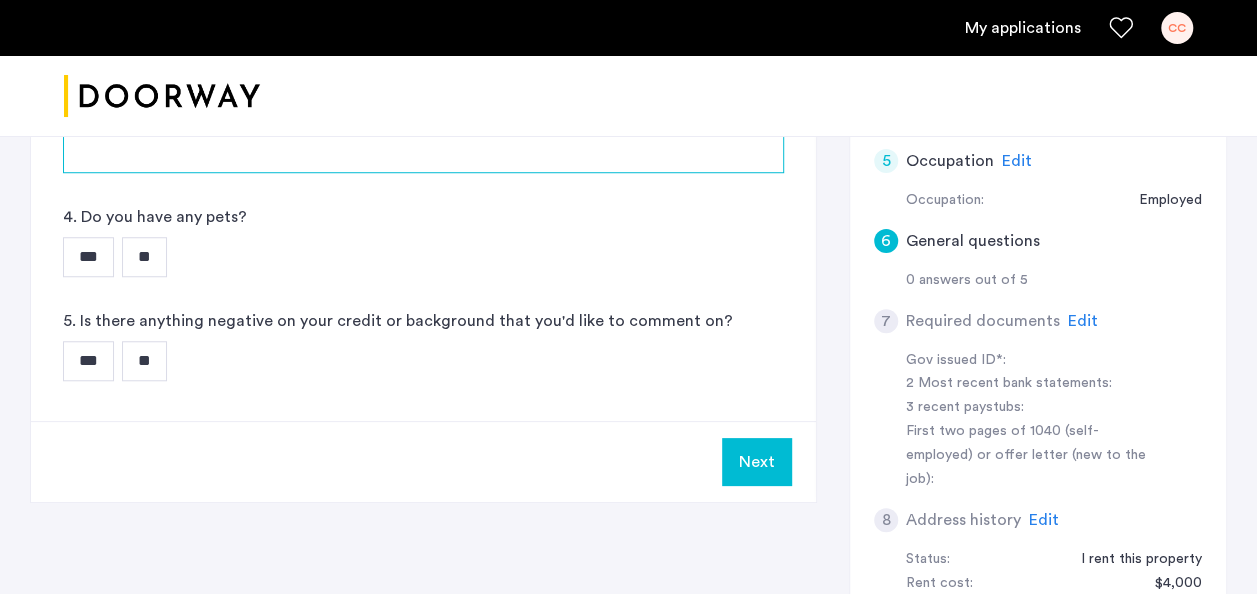 scroll, scrollTop: 700, scrollLeft: 0, axis: vertical 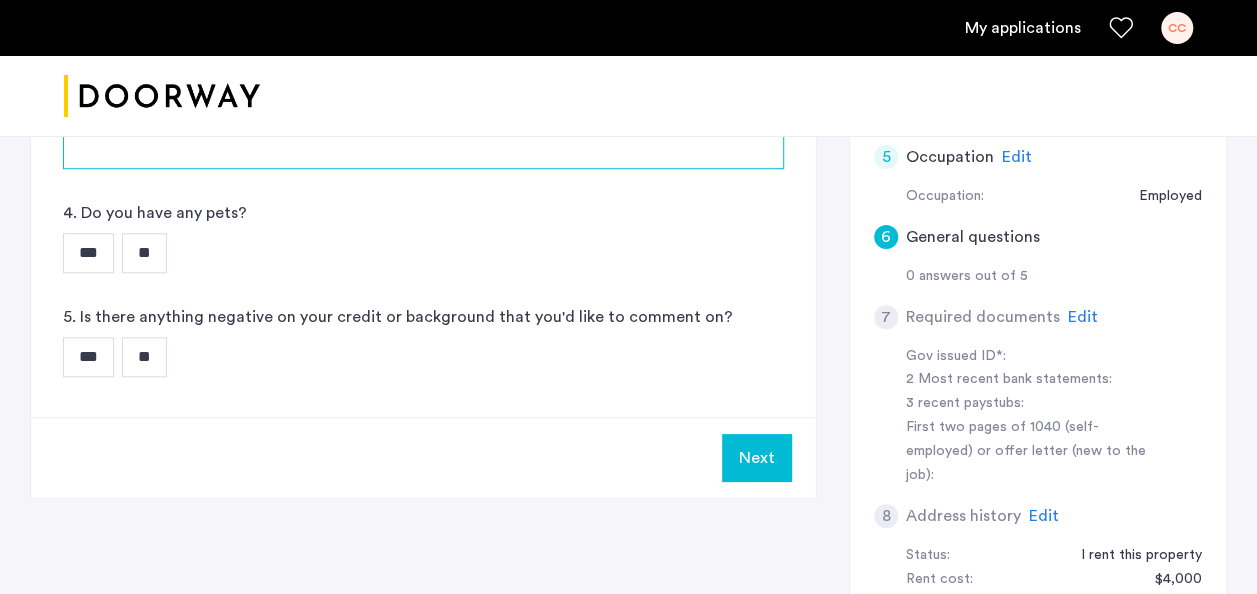 type on "**********" 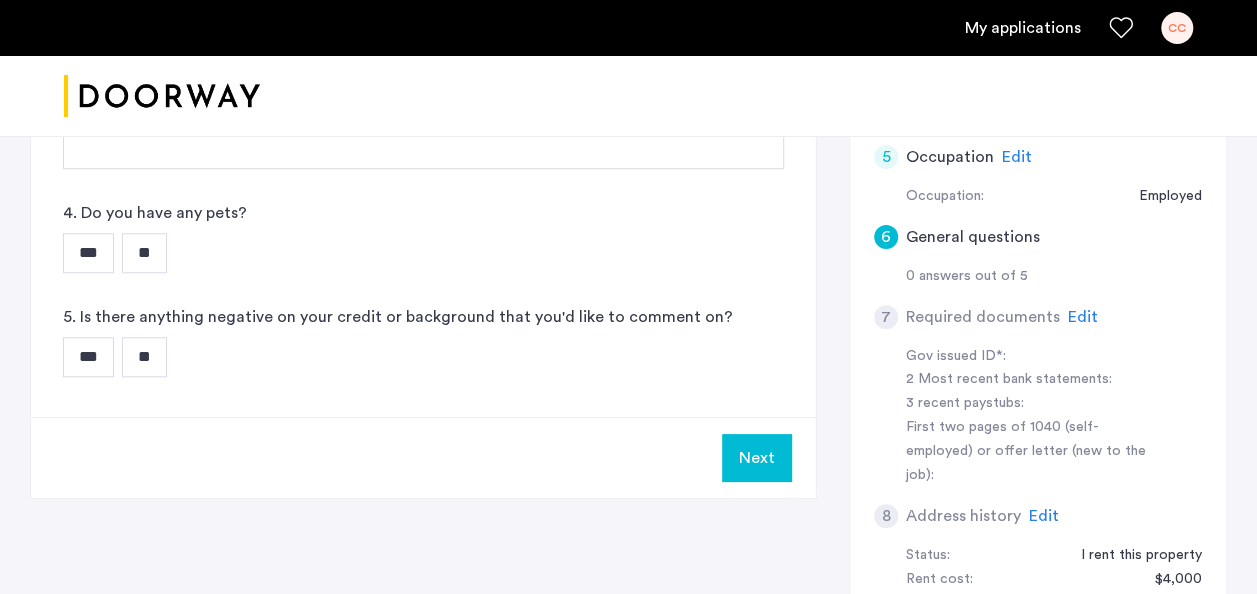 click on "**" at bounding box center [144, 253] 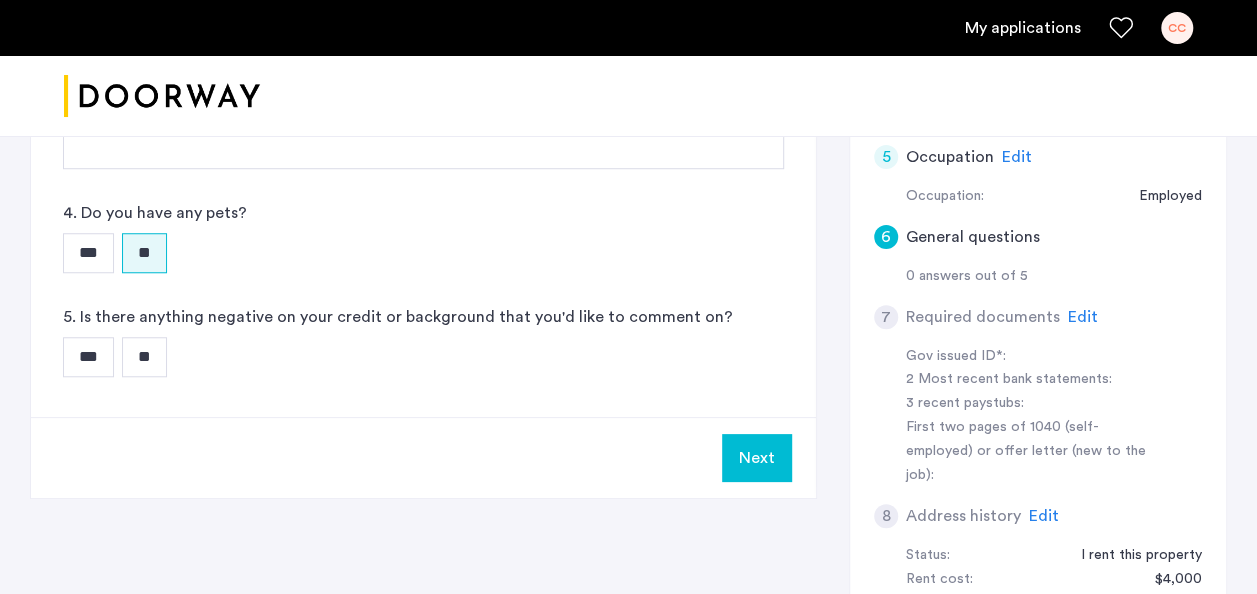 click on "**" at bounding box center [144, 357] 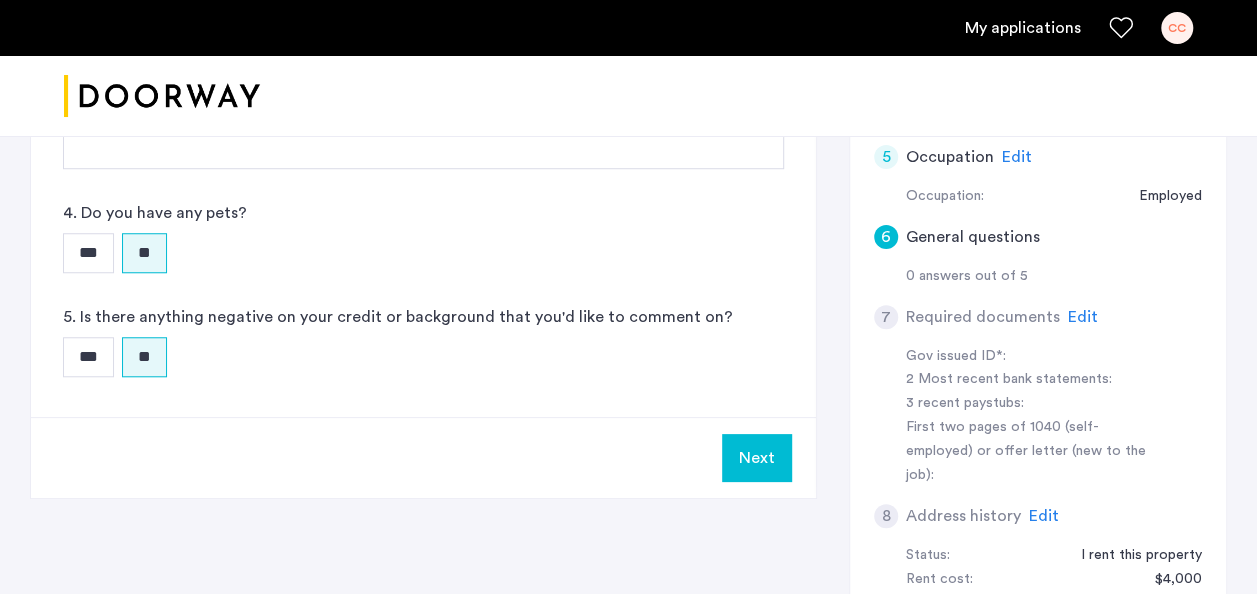 click on "Next" at bounding box center [757, 458] 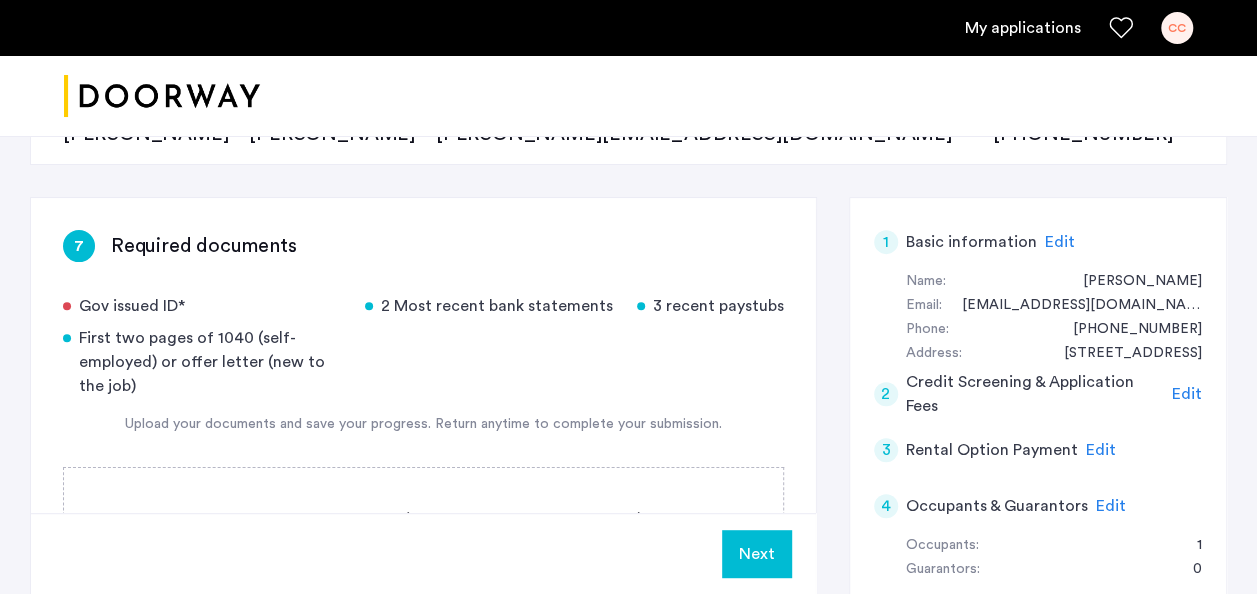 scroll, scrollTop: 300, scrollLeft: 0, axis: vertical 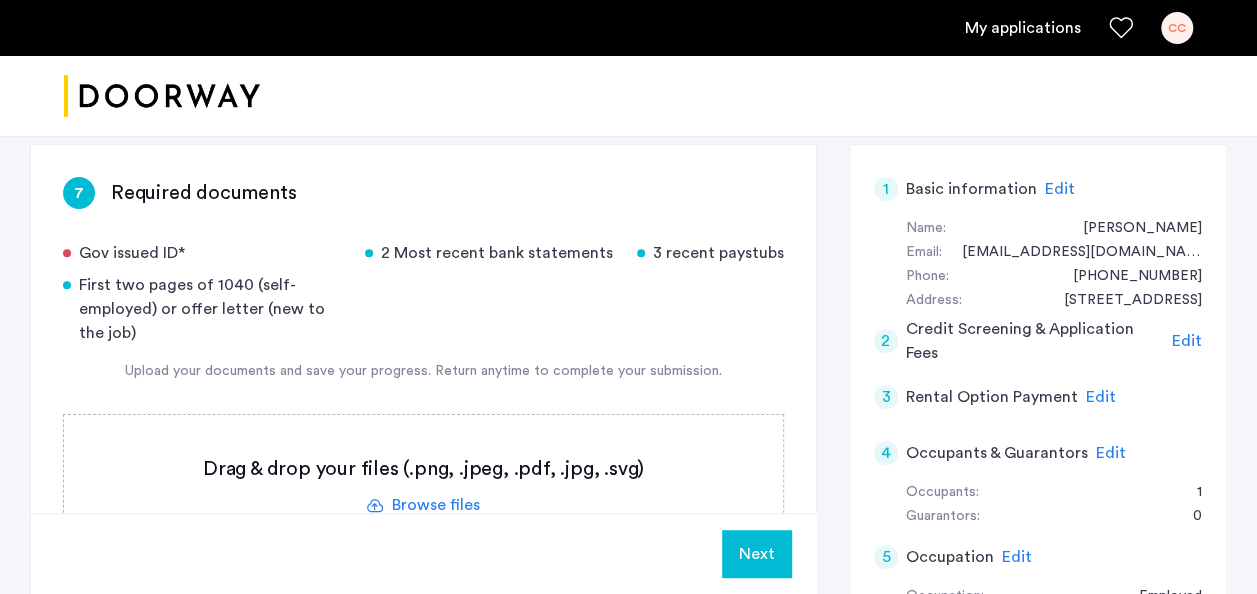 click on "Upload your documents and save your progress. Return anytime to complete your submission." 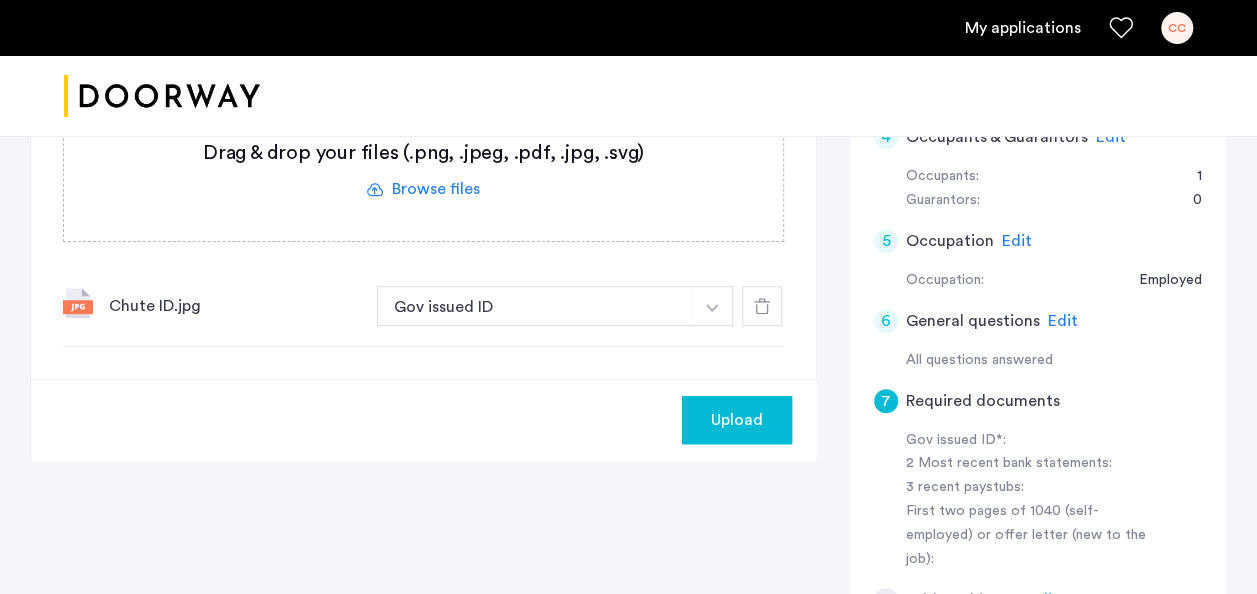 scroll, scrollTop: 500, scrollLeft: 0, axis: vertical 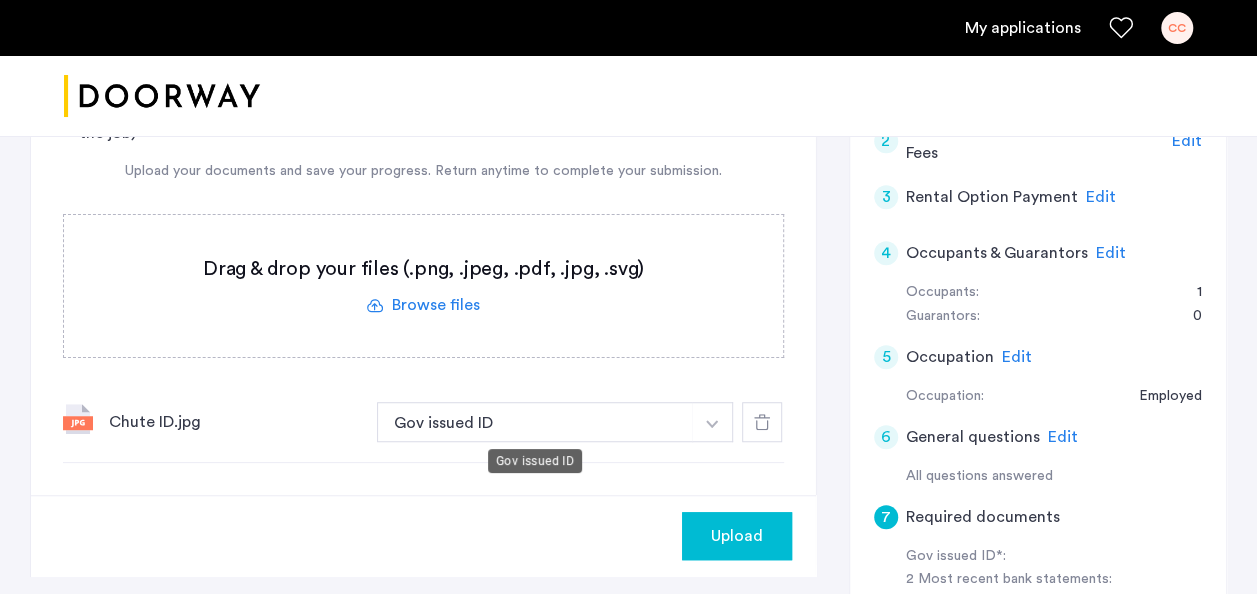 click on "Gov issued ID" at bounding box center (535, 422) 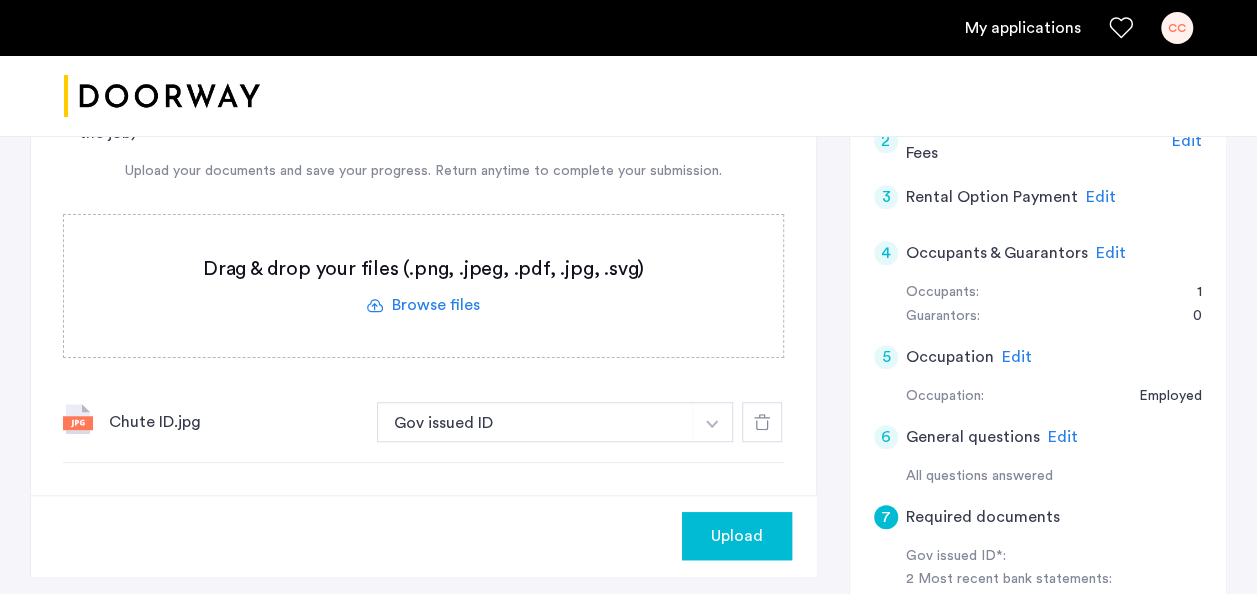 click at bounding box center (712, 422) 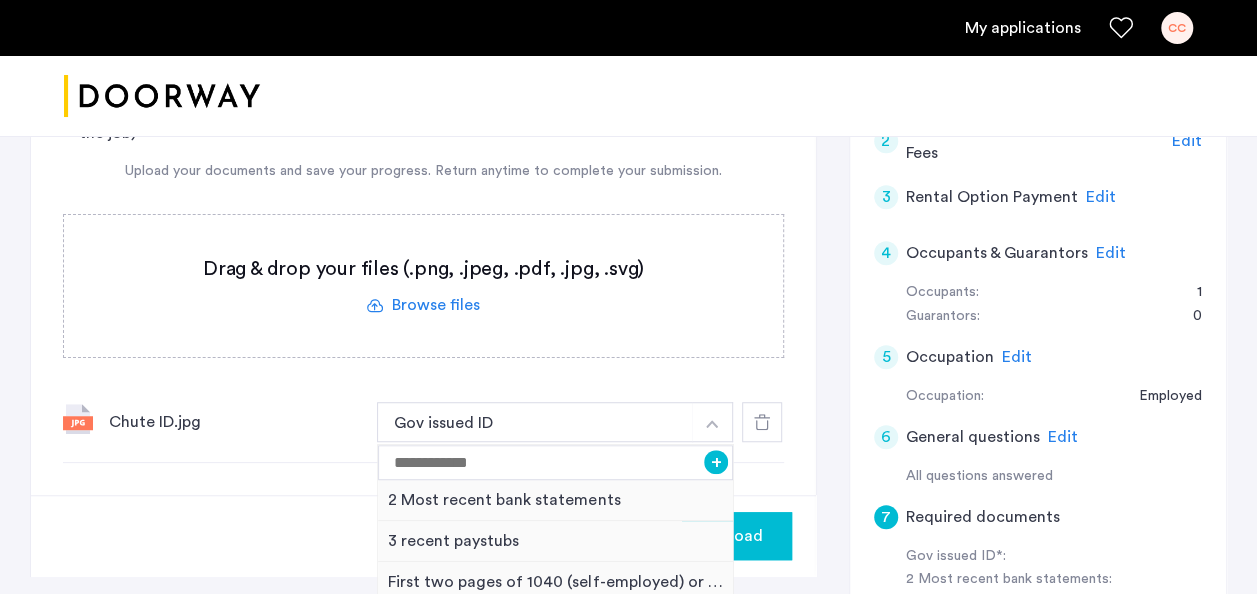 click on "Upload" 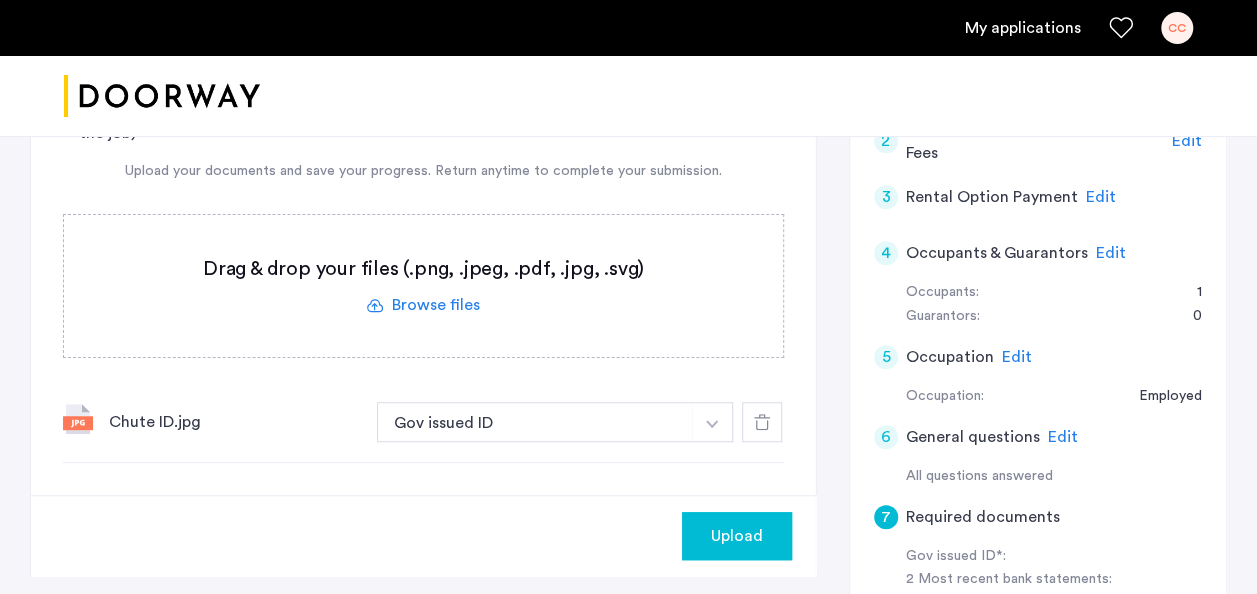 scroll, scrollTop: 600, scrollLeft: 0, axis: vertical 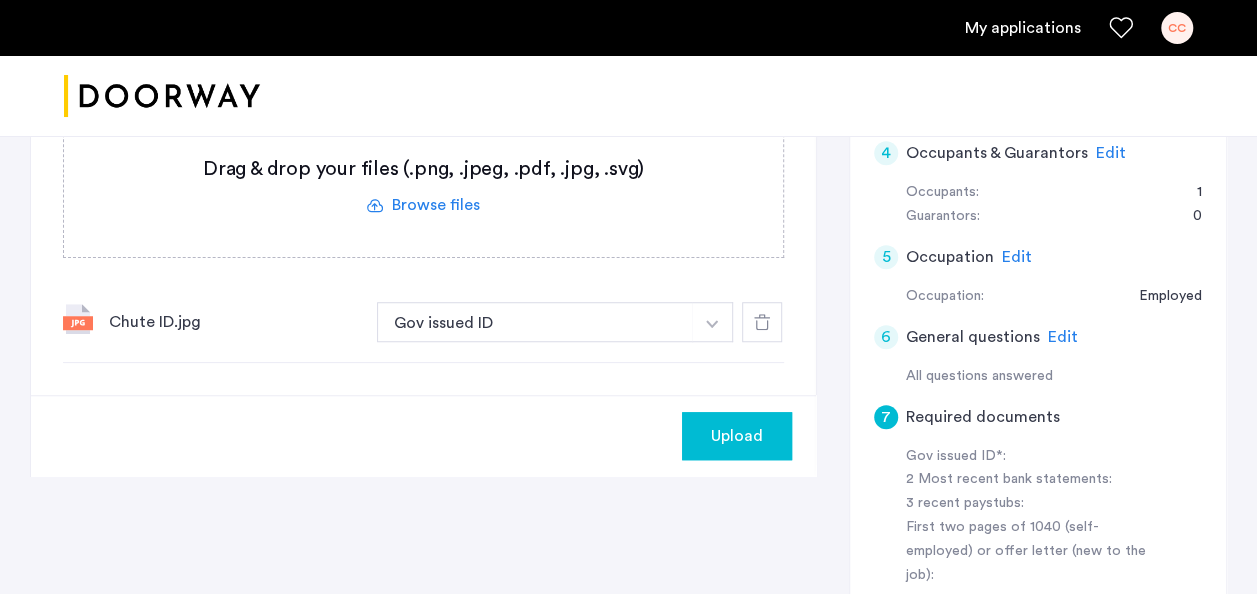 click on "Upload" 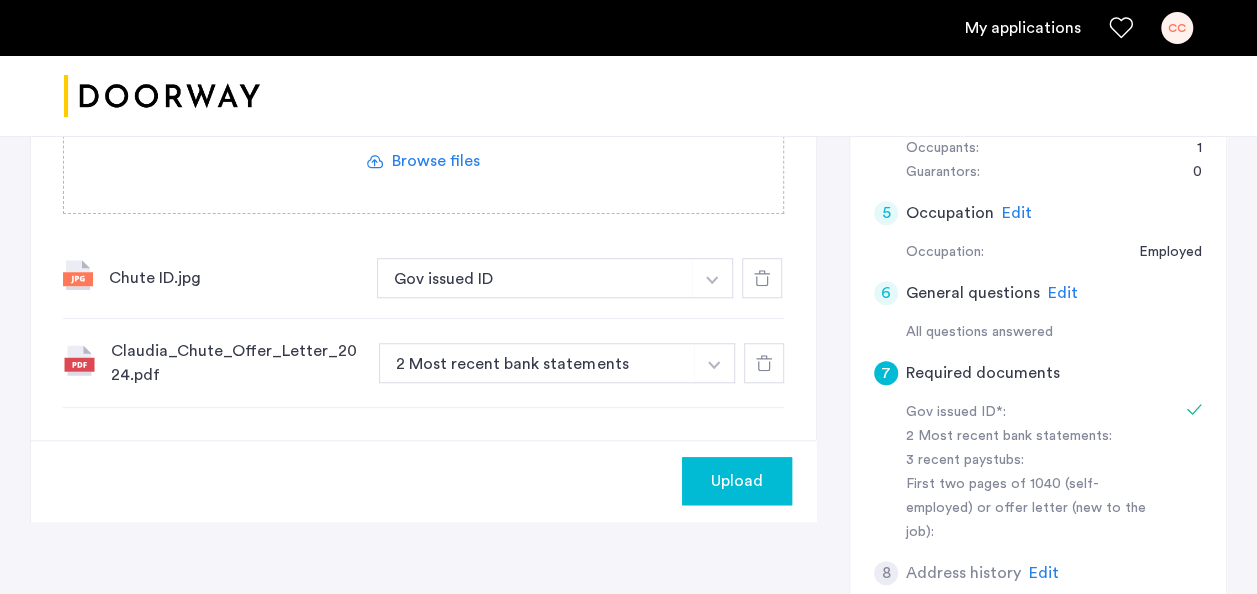 scroll, scrollTop: 600, scrollLeft: 0, axis: vertical 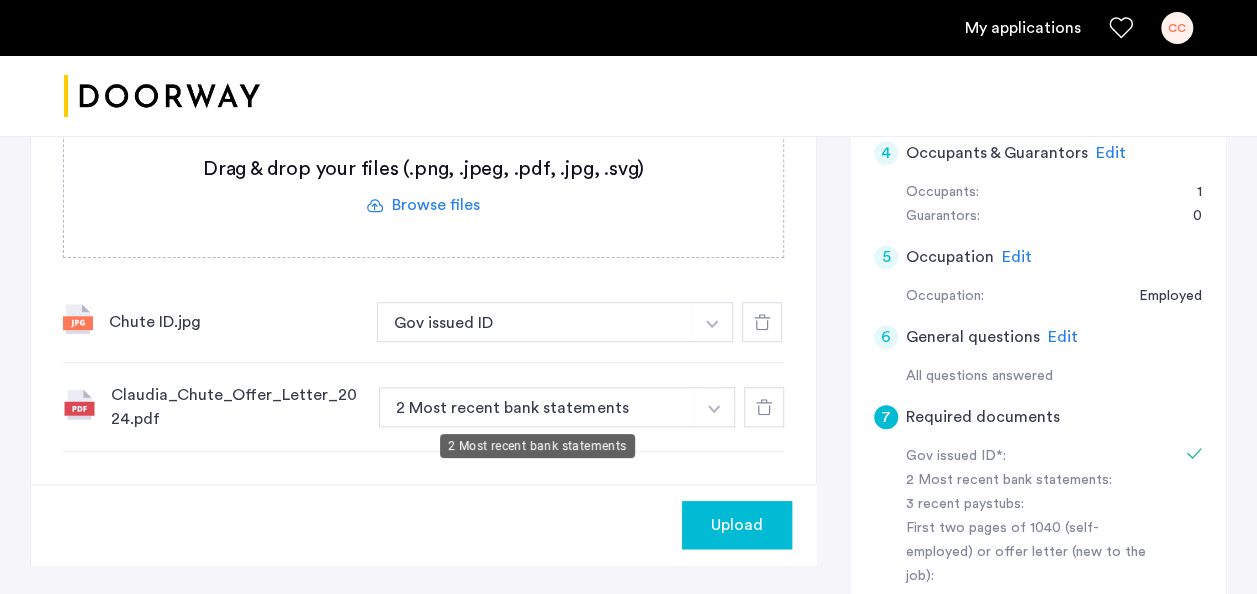 click on "2 Most recent bank statements" at bounding box center [537, 407] 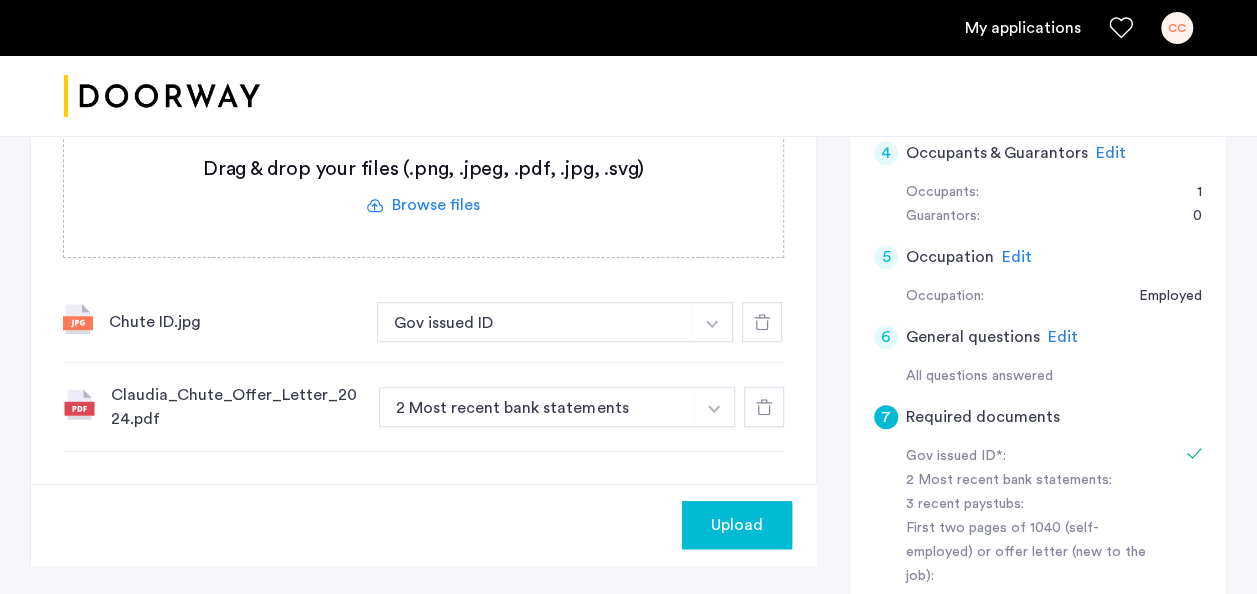 click at bounding box center (712, 324) 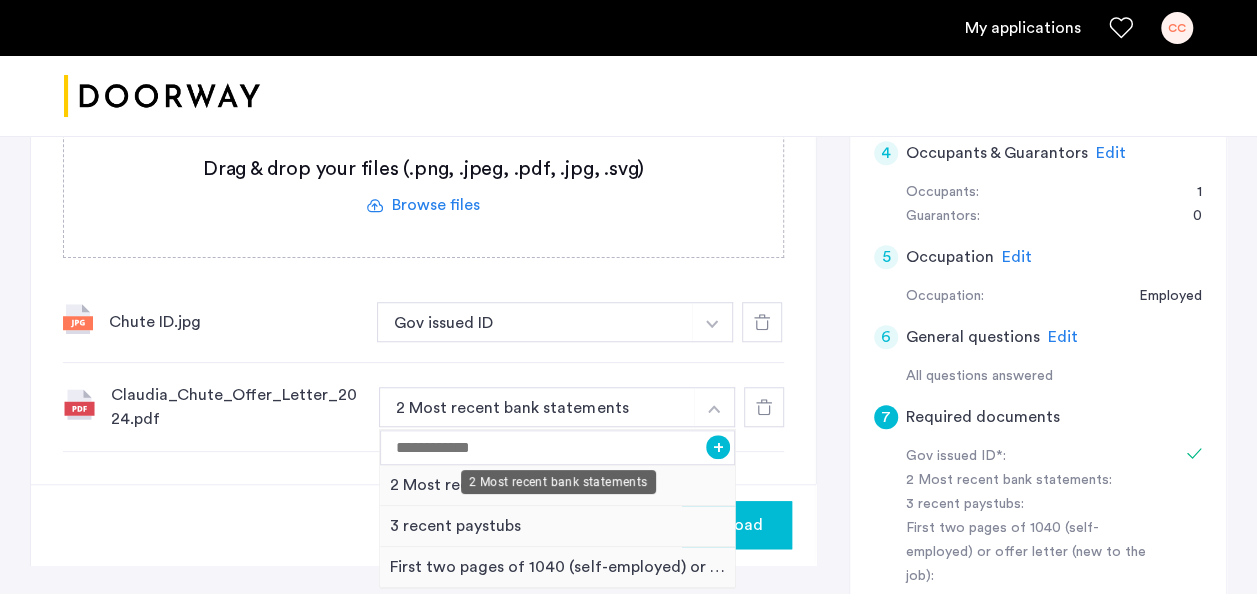 scroll, scrollTop: 700, scrollLeft: 0, axis: vertical 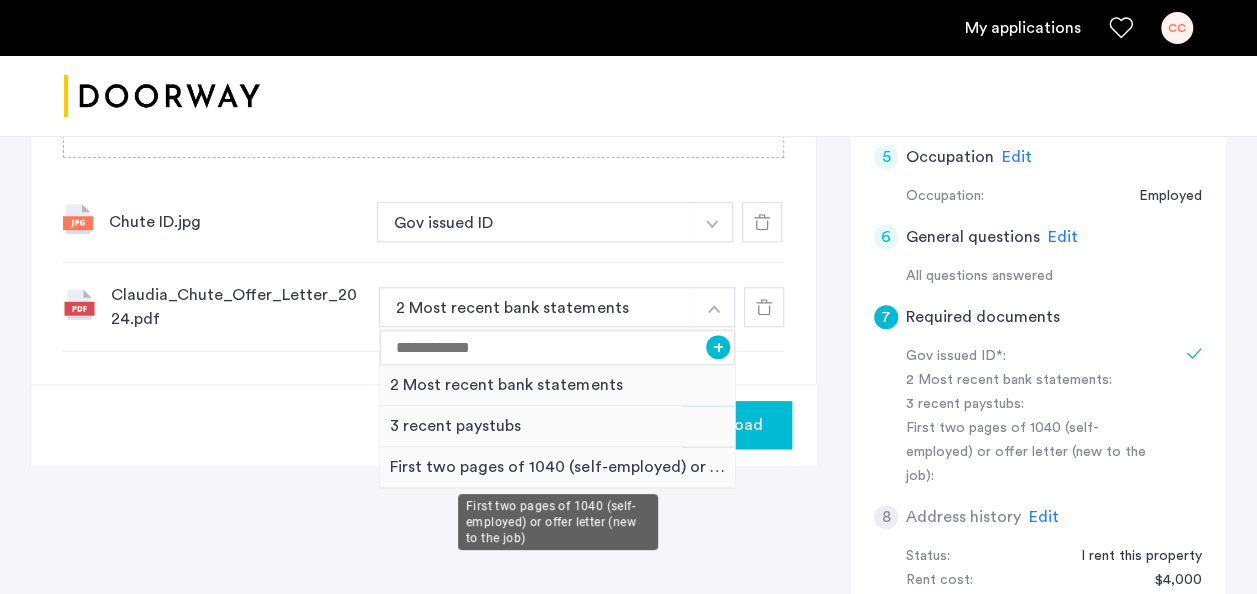 click on "First two pages of 1040 (self-employed) or offer letter (new to the job)" at bounding box center [557, 467] 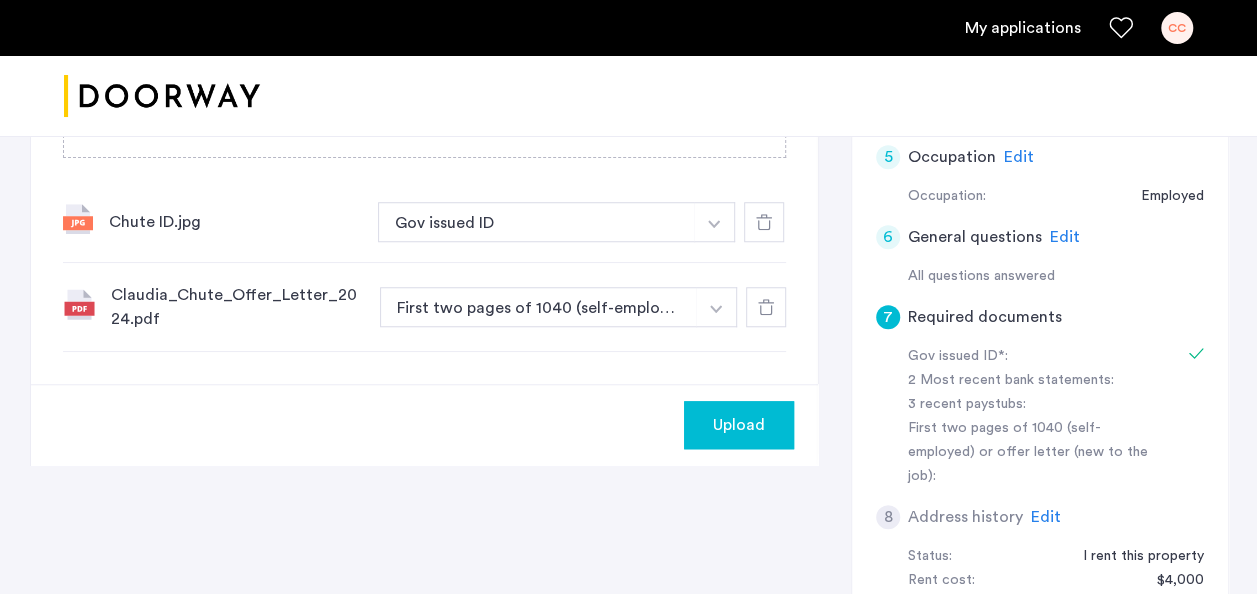 click on "7 Required documents  Gov issued ID*  2 Most recent bank statements  3 recent paystubs  First two pages of 1040 (self-employed) or offer letter (new to the job)  Upload your documents and save your progress. Return anytime to complete your submission.  Drag & drop your files (.png, .jpeg, .pdf, .jpg, .svg) Browse files Upload documents (.png, .jpeg, .pdf, .jpg, .svg) Uploaded files Chute ID.jpg Gov issued ID + 2 Most recent bank statements 3 recent paystubs Gov issued ID Claudia_Chute_Offer_Letter_2024.pdf First two pages of 1040 (self-employed) or offer letter (new to the job) + 2 Most recent bank statements 3 recent paystubs First two pages of 1040 (self-employed) or offer letter (new to the job) Upload 1 Basic information Edit First name [PERSON_NAME] Last name Chute Email address [EMAIL_ADDRESS][DOMAIN_NAME] Phone number [PHONE_NUMBER] Date of birth [DEMOGRAPHIC_DATA] Your current address Street [STREET_ADDRESS][US_STATE] 2 Credit Screening & Application Fees Edit 3 Edit Paid 4 Edit 5 6" 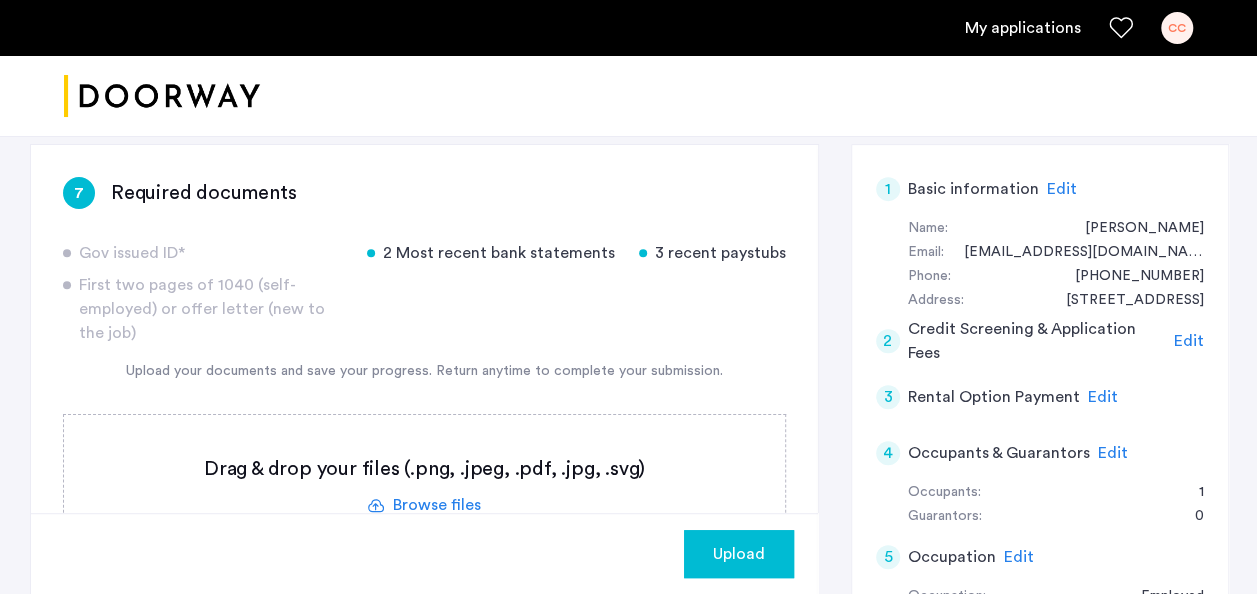 scroll, scrollTop: 400, scrollLeft: 0, axis: vertical 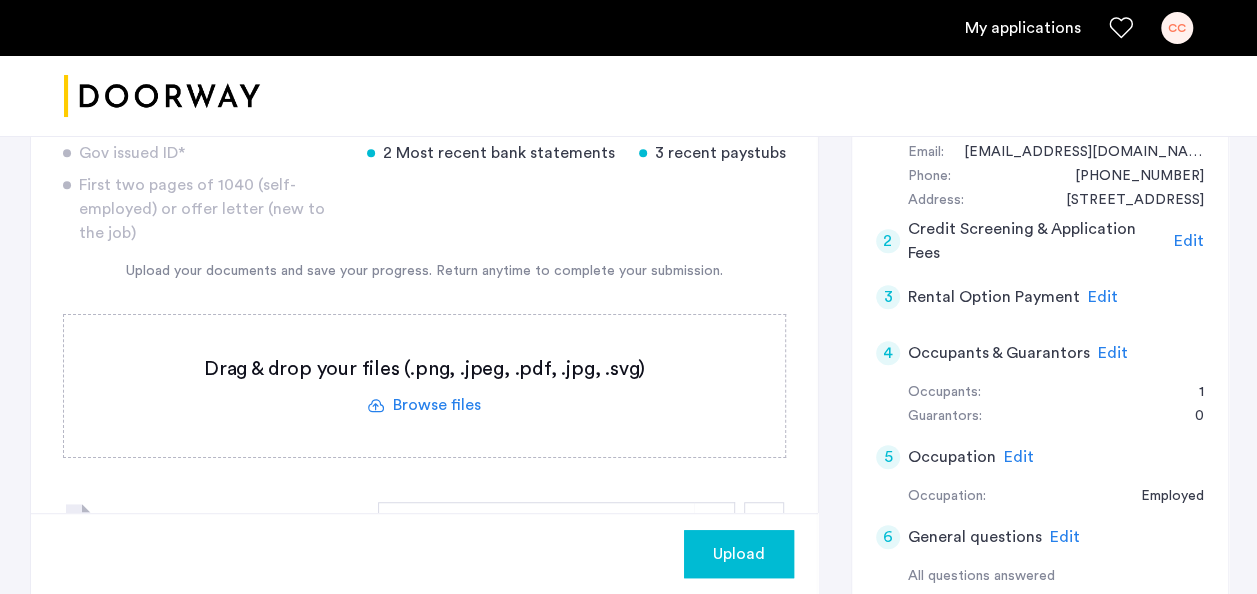 click 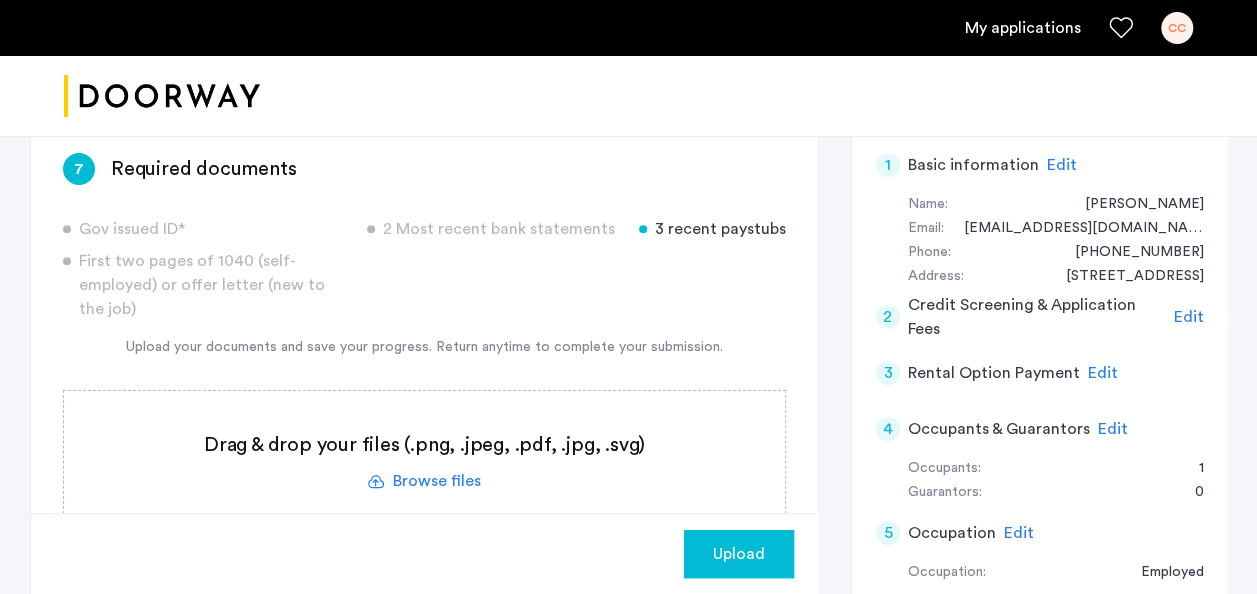 scroll, scrollTop: 400, scrollLeft: 0, axis: vertical 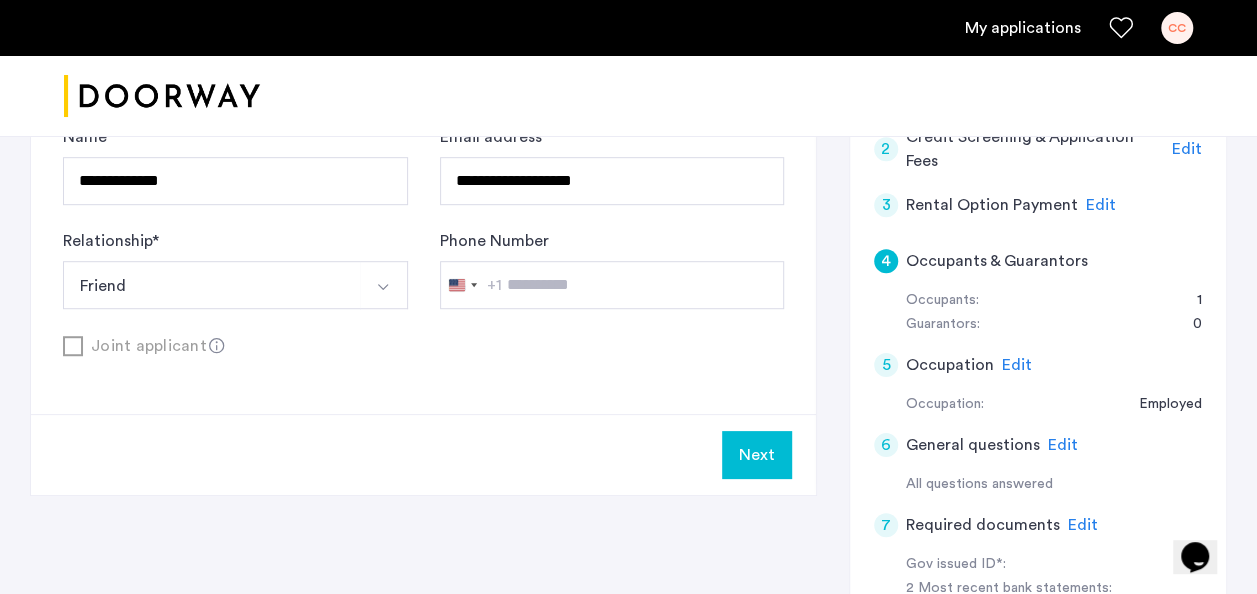 click on "Next" 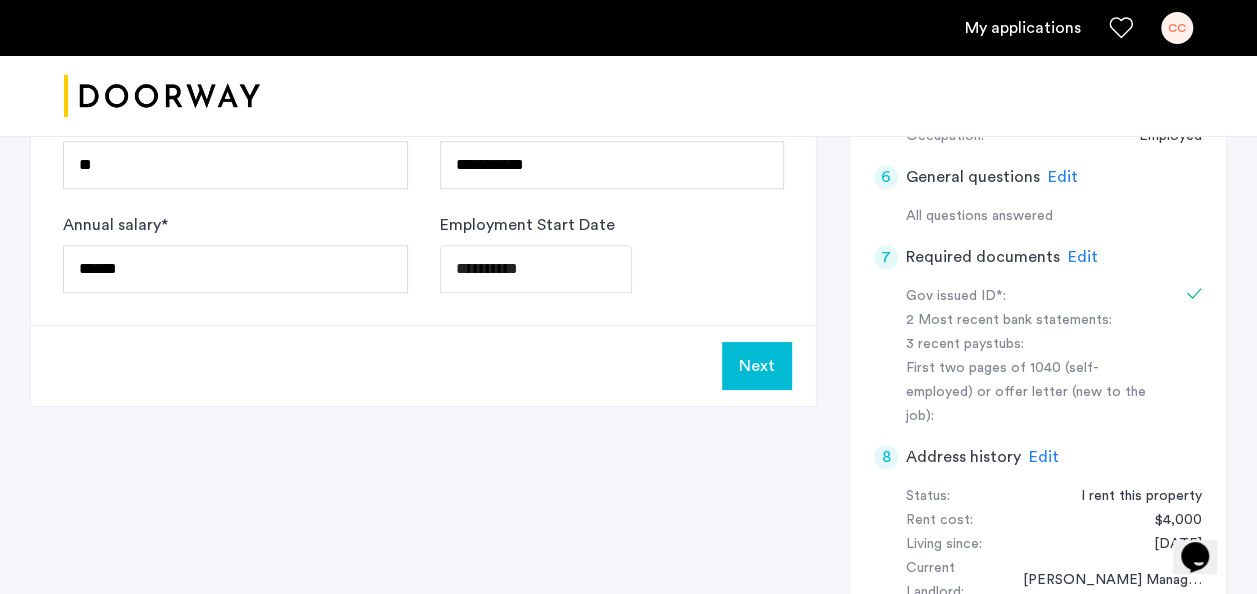 scroll, scrollTop: 800, scrollLeft: 0, axis: vertical 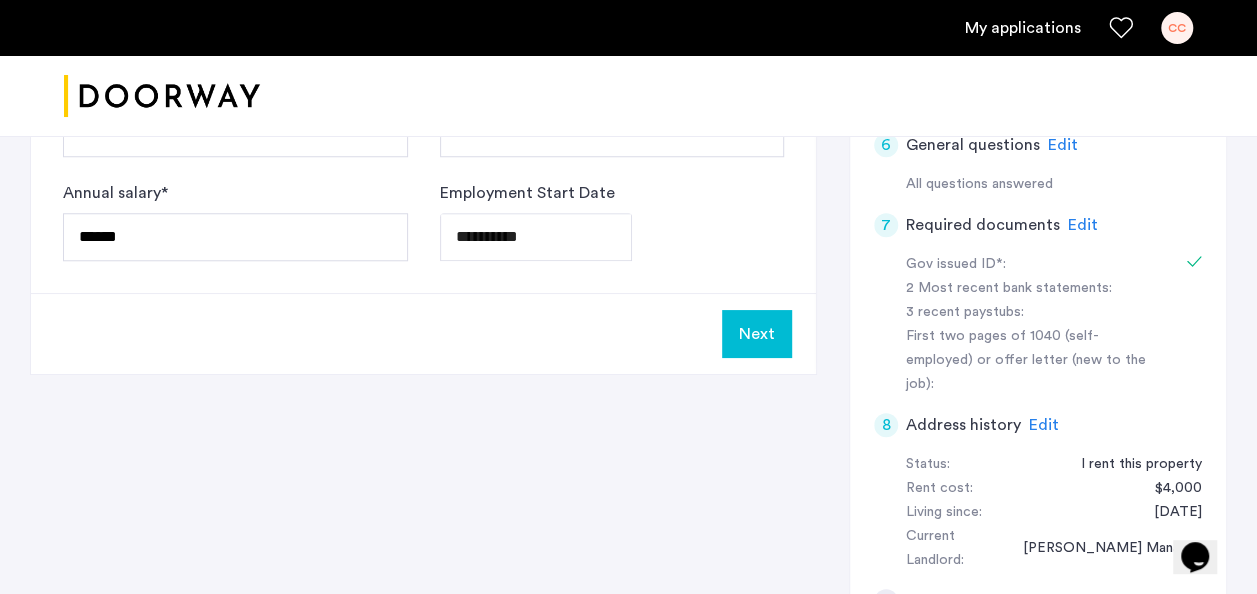 click on "Next" 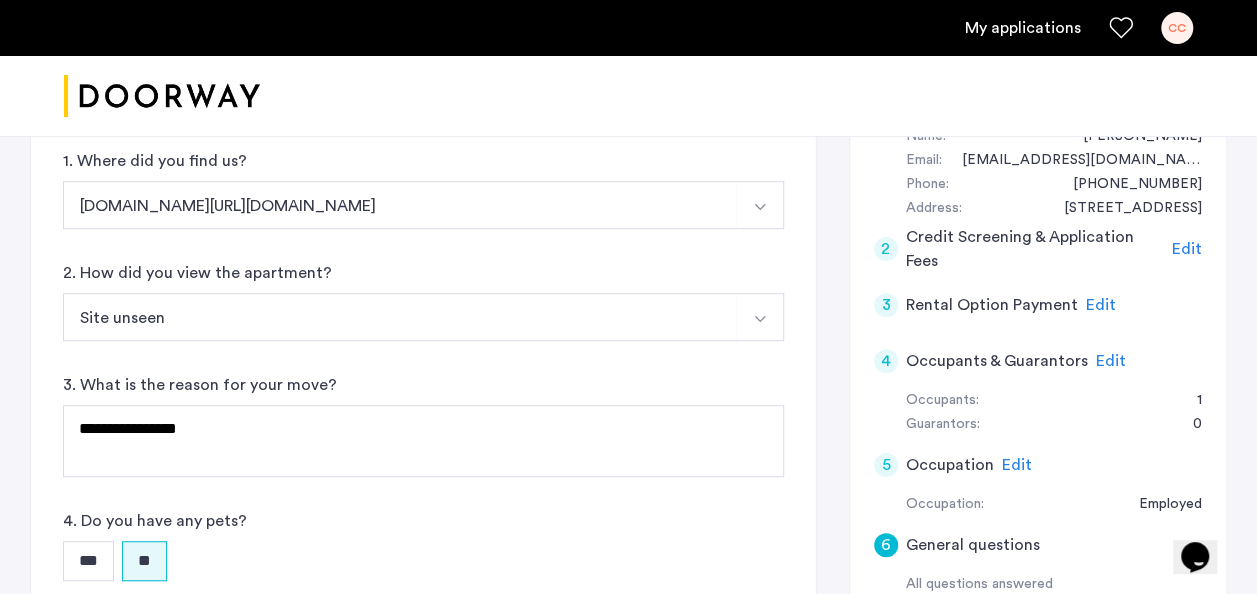 scroll, scrollTop: 700, scrollLeft: 0, axis: vertical 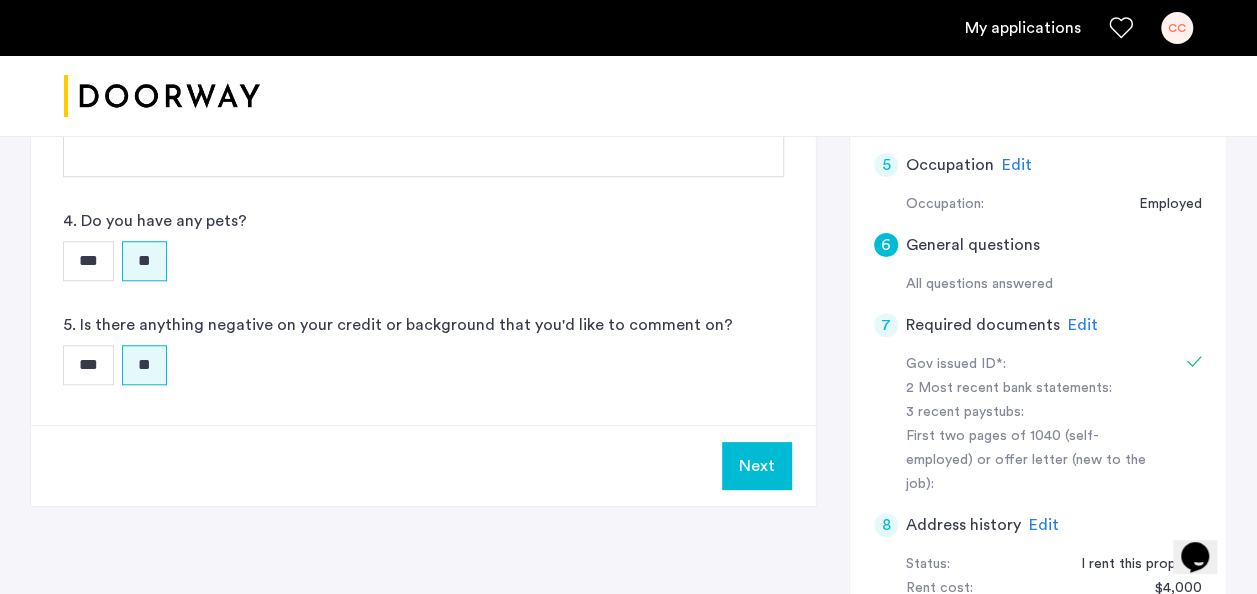 click on "Next" at bounding box center [757, 466] 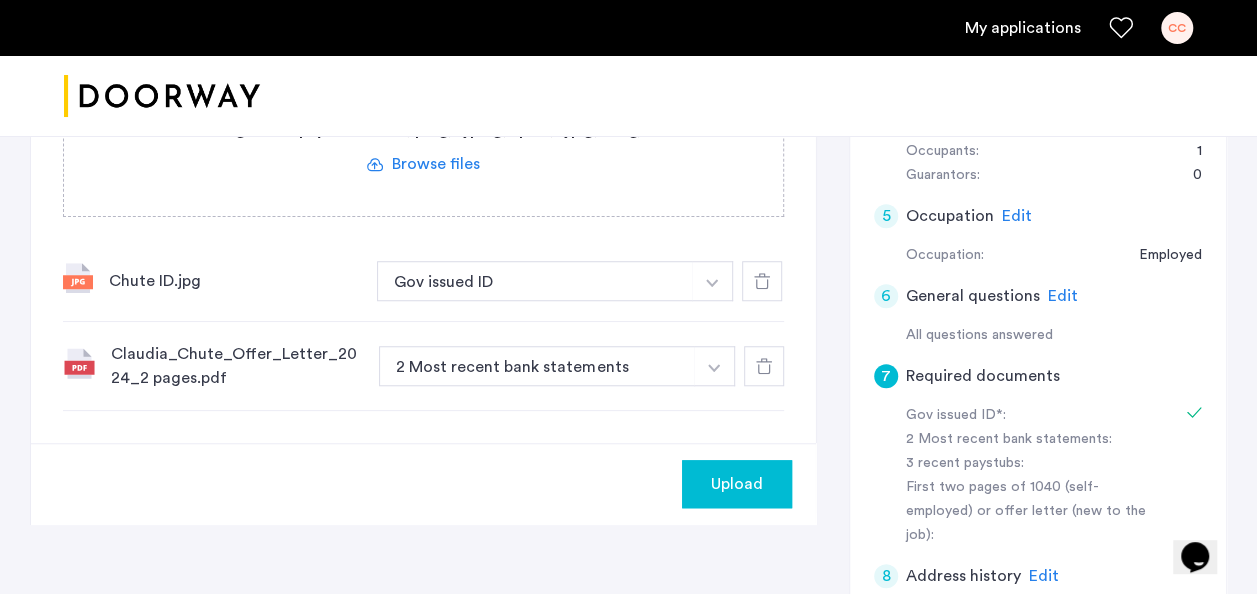 scroll, scrollTop: 600, scrollLeft: 0, axis: vertical 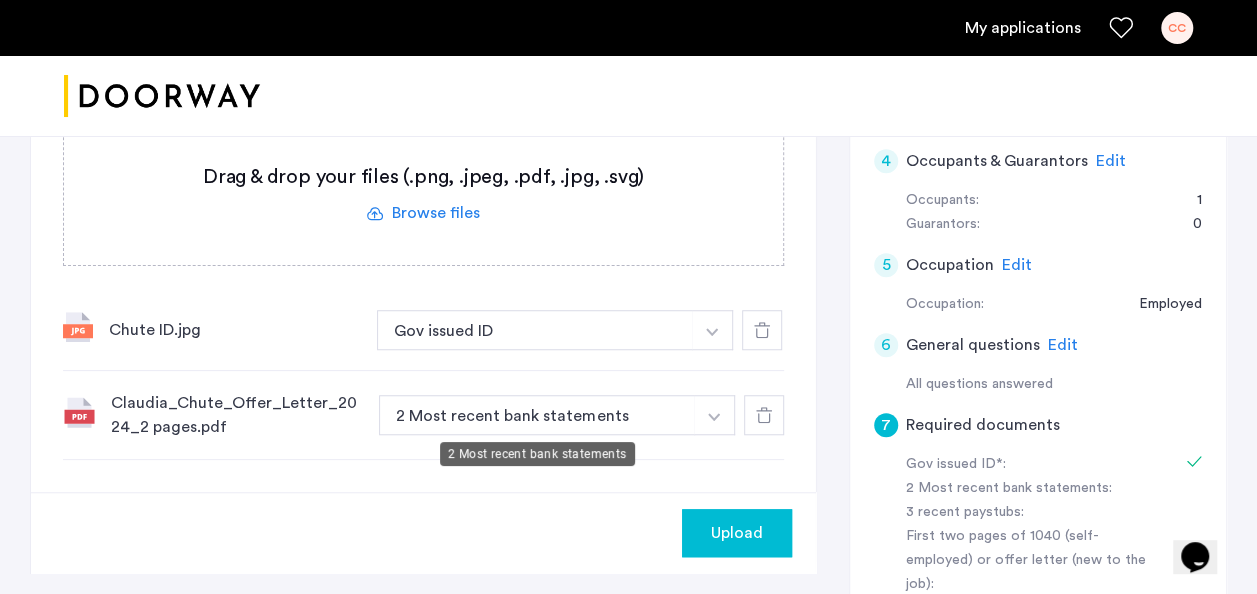 click on "2 Most recent bank statements" at bounding box center [537, 415] 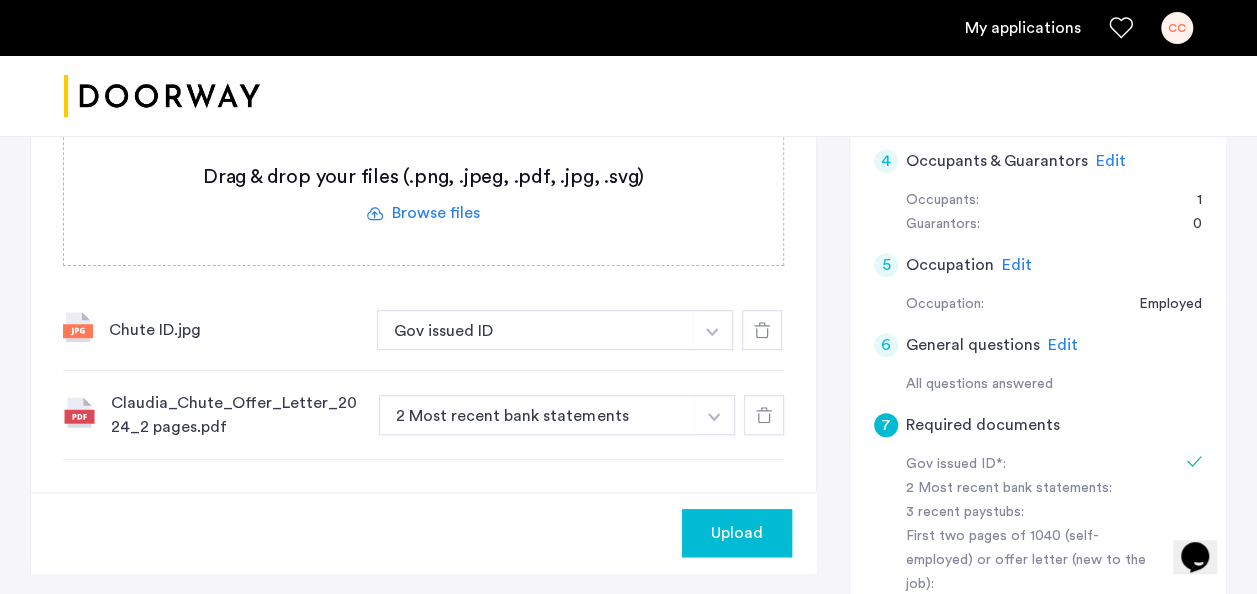 click at bounding box center [712, 330] 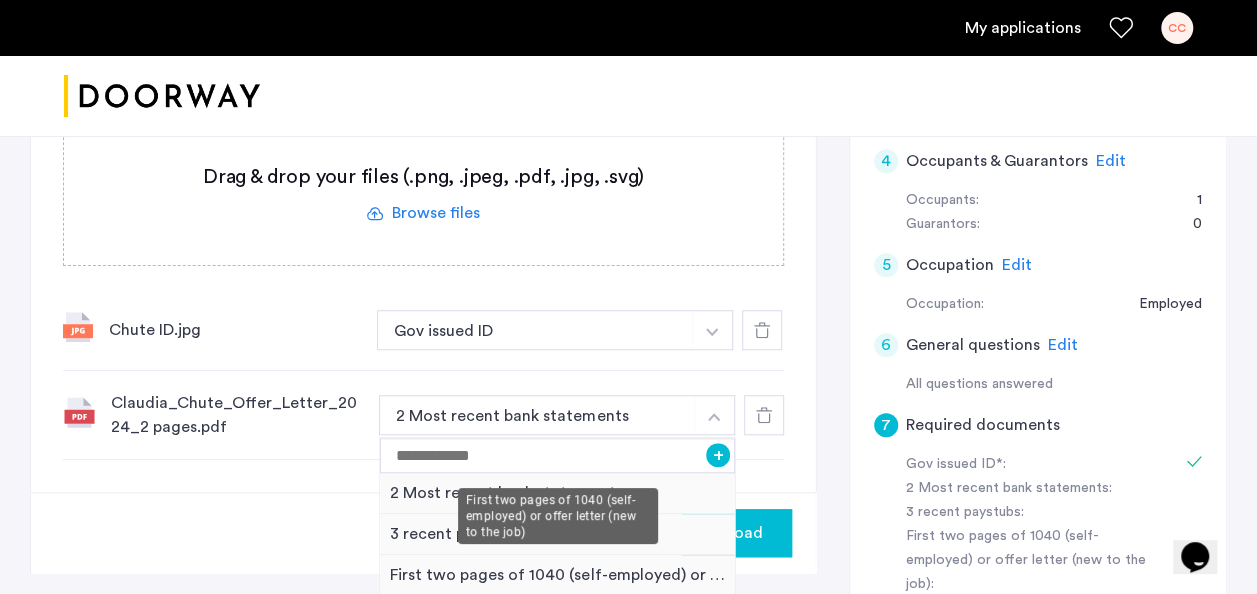 click on "First two pages of 1040 (self-employed) or offer letter (new to the job)" at bounding box center [557, 575] 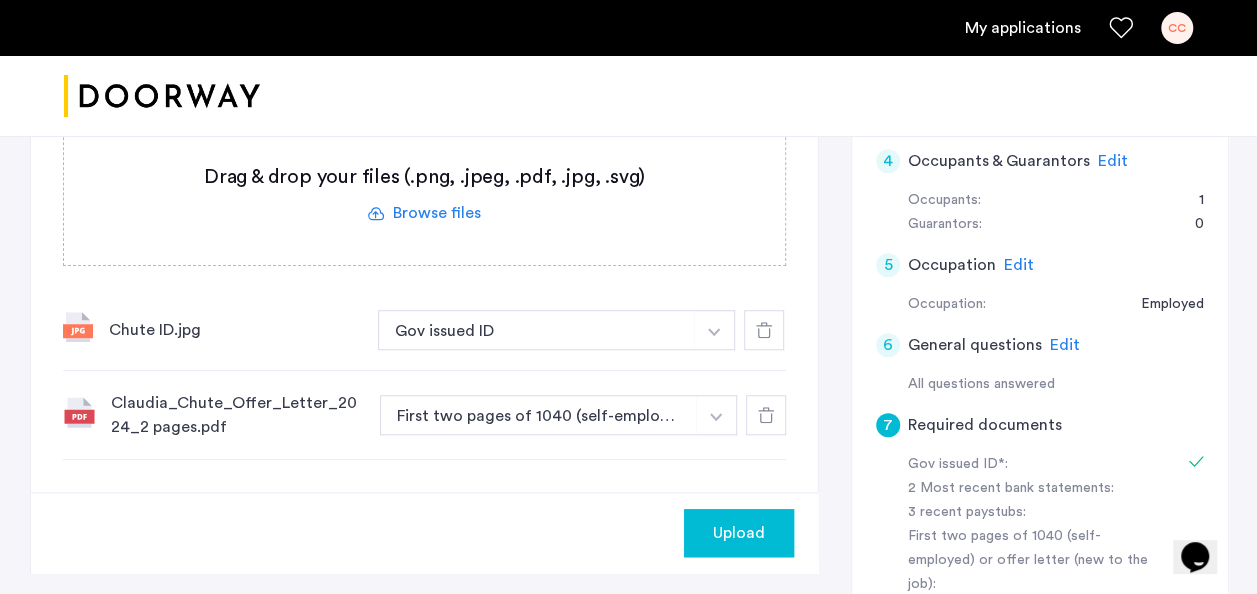 click on "Upload" 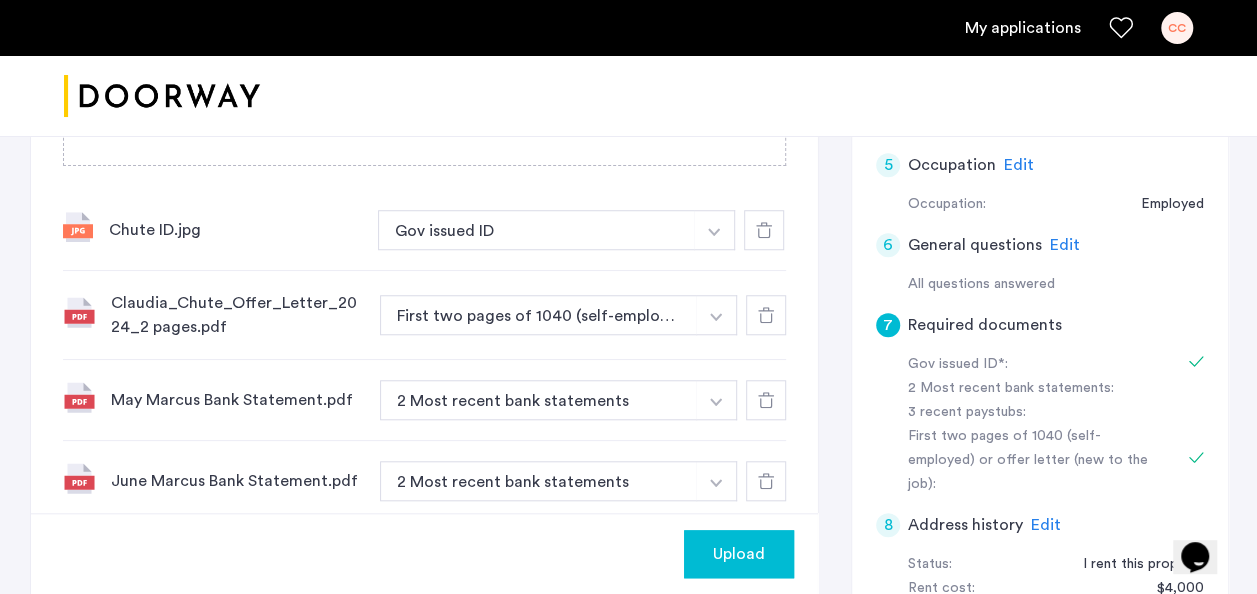 scroll, scrollTop: 800, scrollLeft: 0, axis: vertical 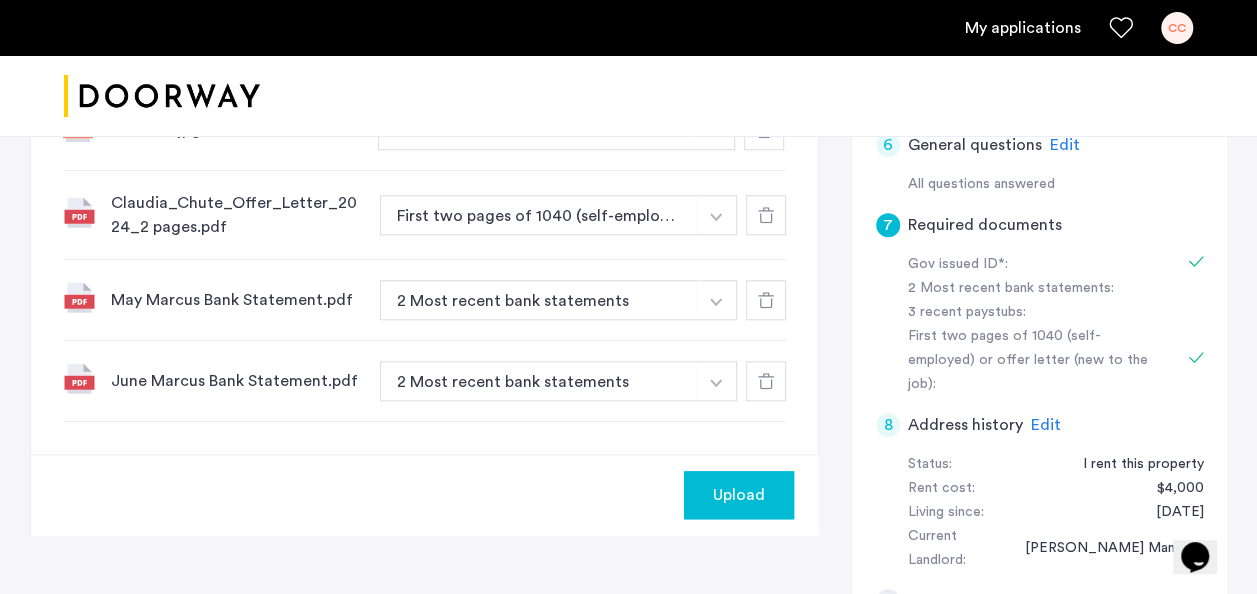 click on "Upload" 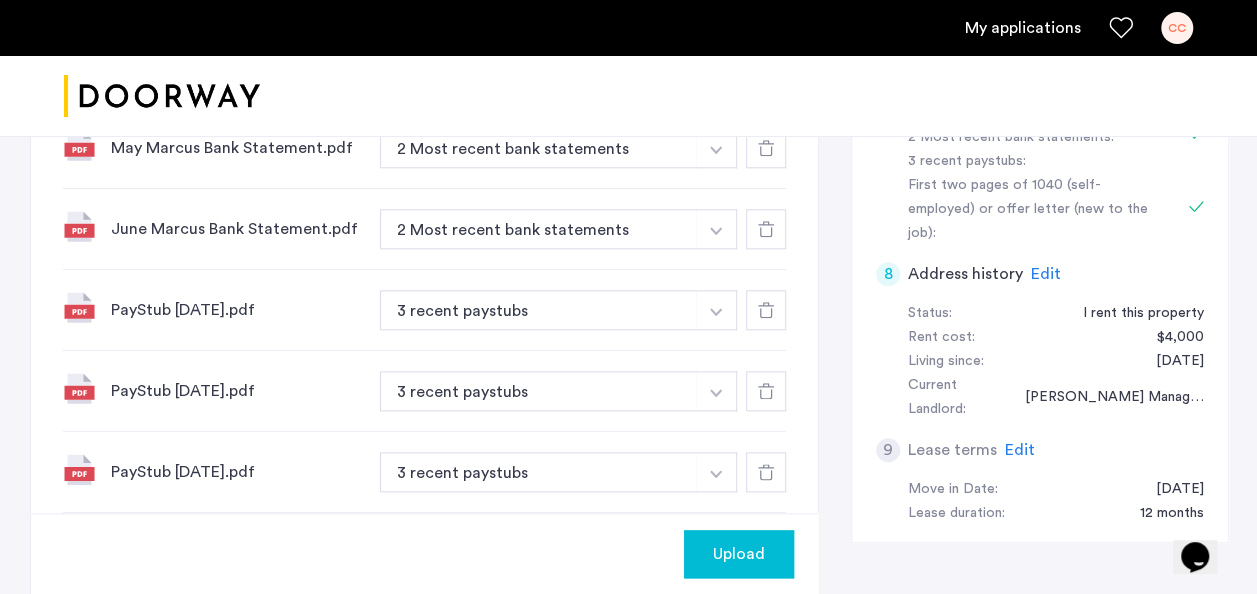 scroll, scrollTop: 1100, scrollLeft: 0, axis: vertical 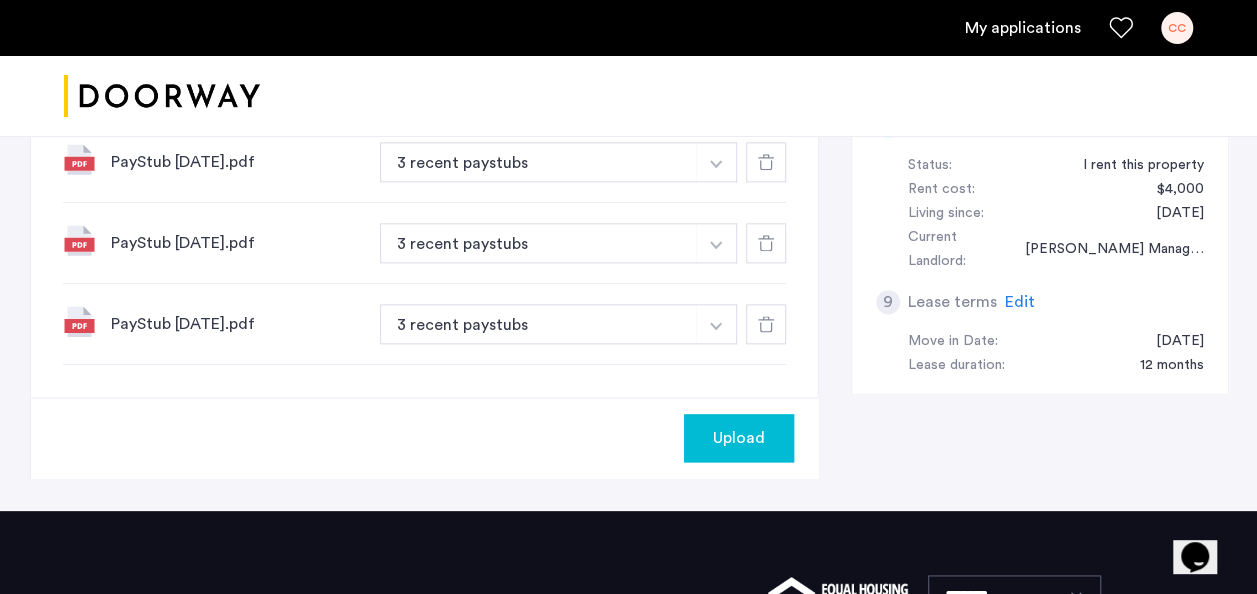 click on "Upload" 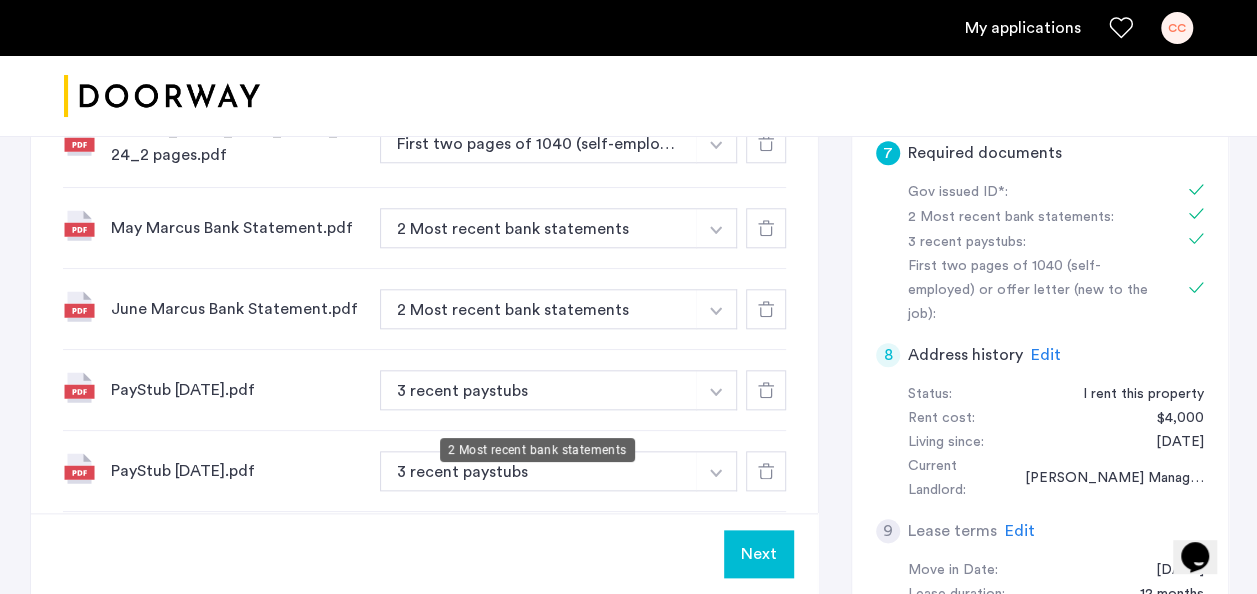 scroll, scrollTop: 969, scrollLeft: 0, axis: vertical 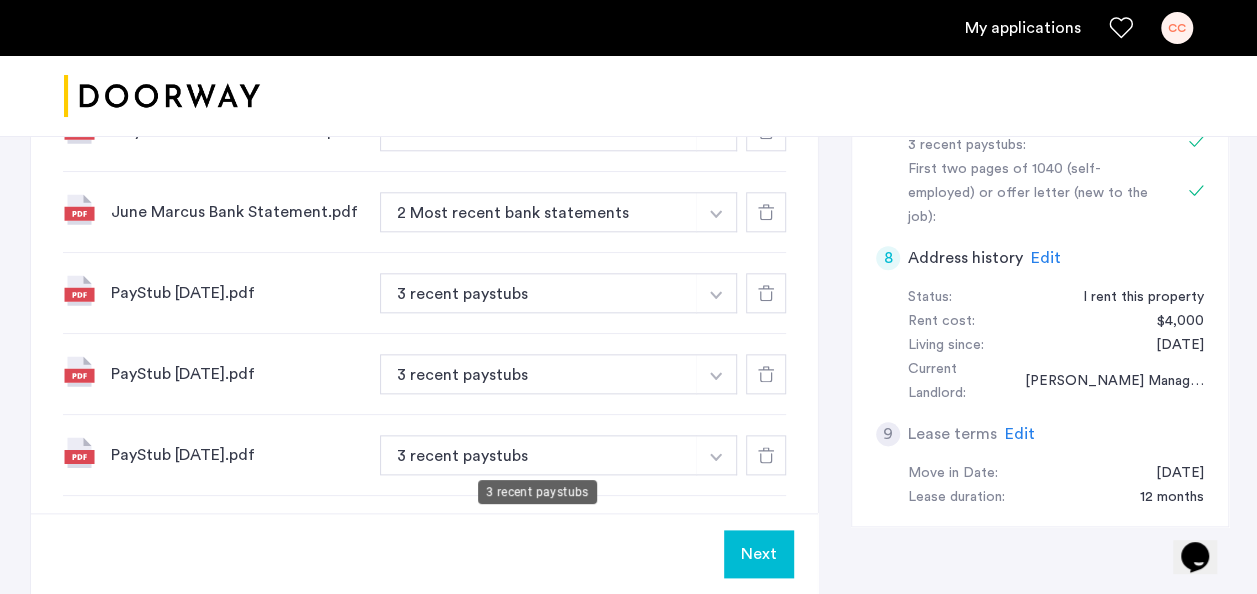click on "3 recent paystubs" at bounding box center [538, 455] 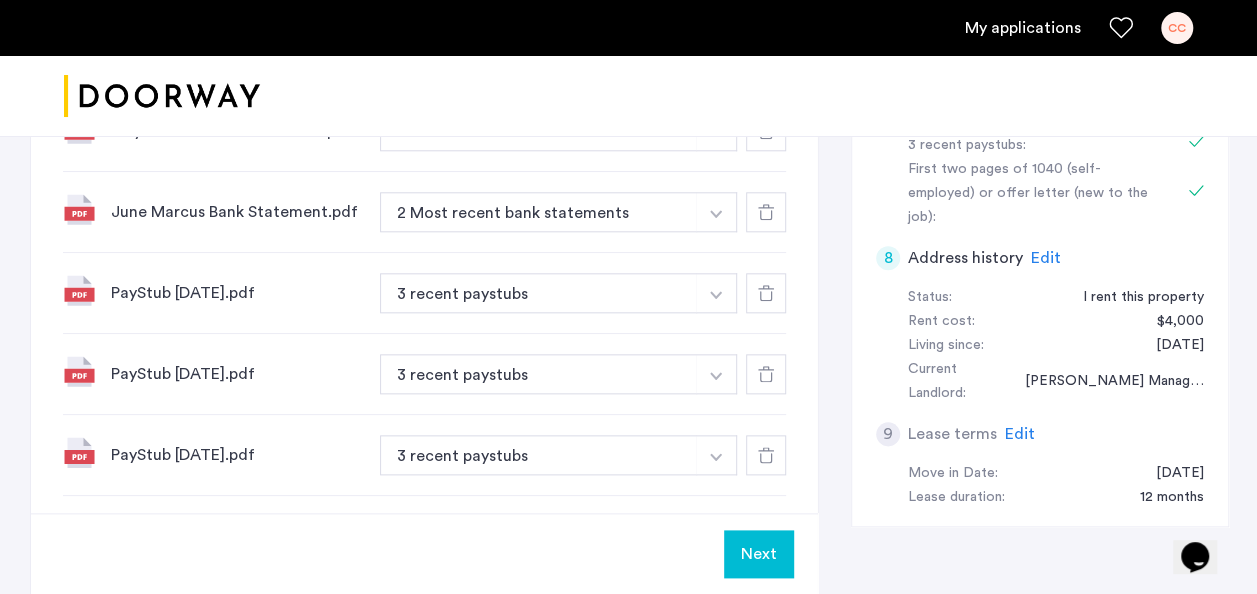 click at bounding box center (714, -39) 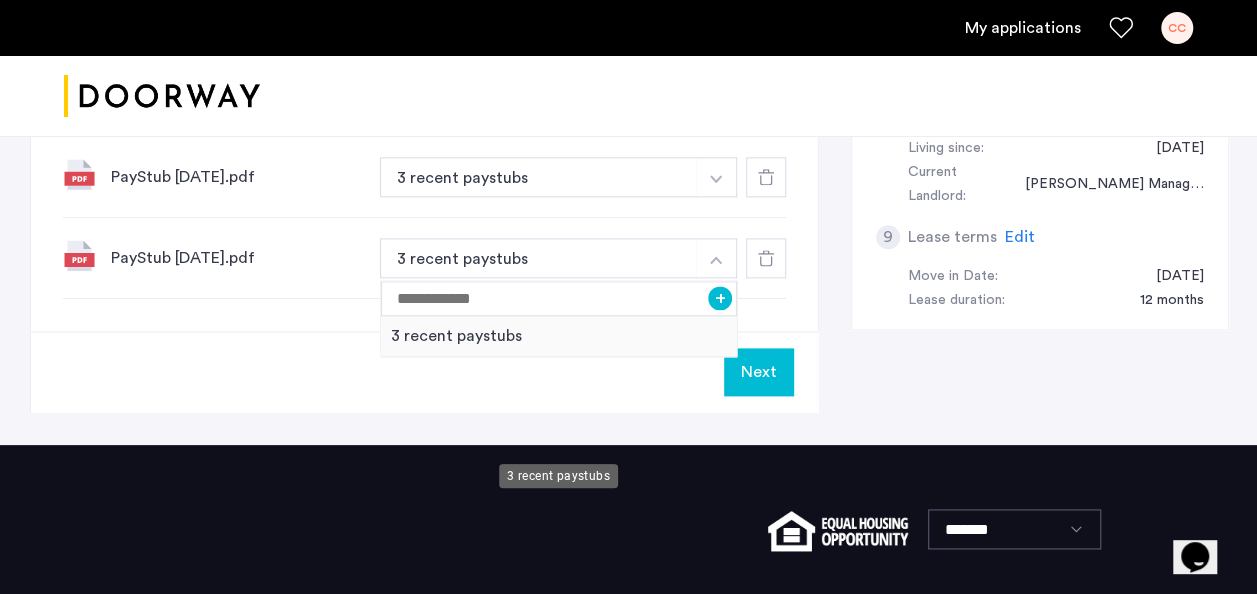 scroll, scrollTop: 1169, scrollLeft: 0, axis: vertical 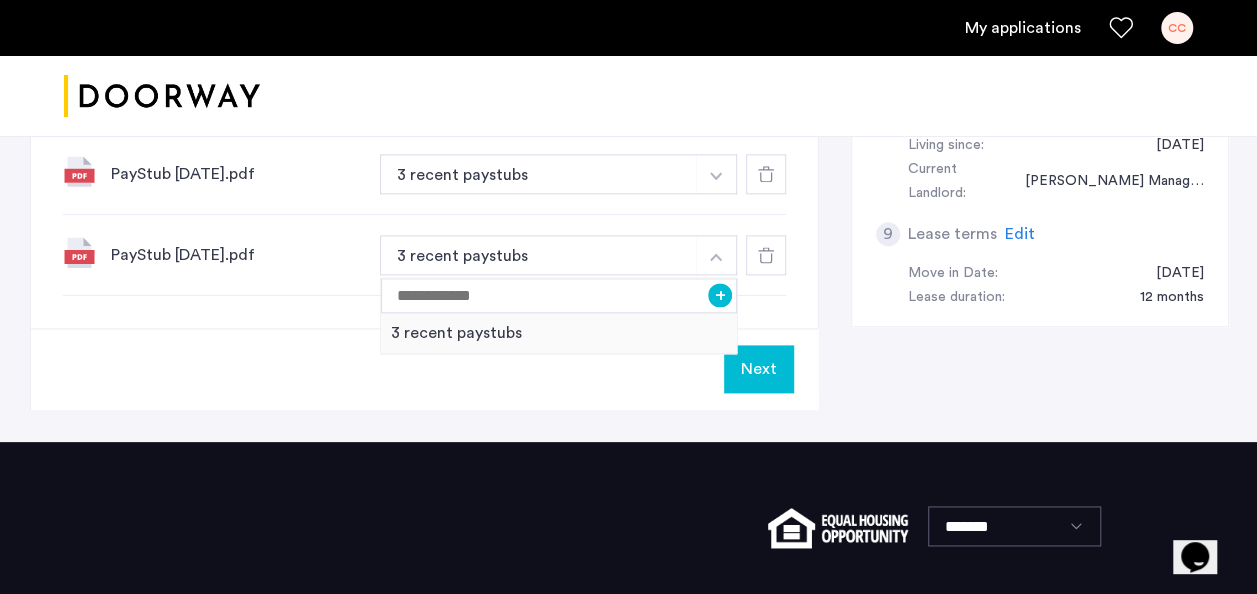 click on "Next" 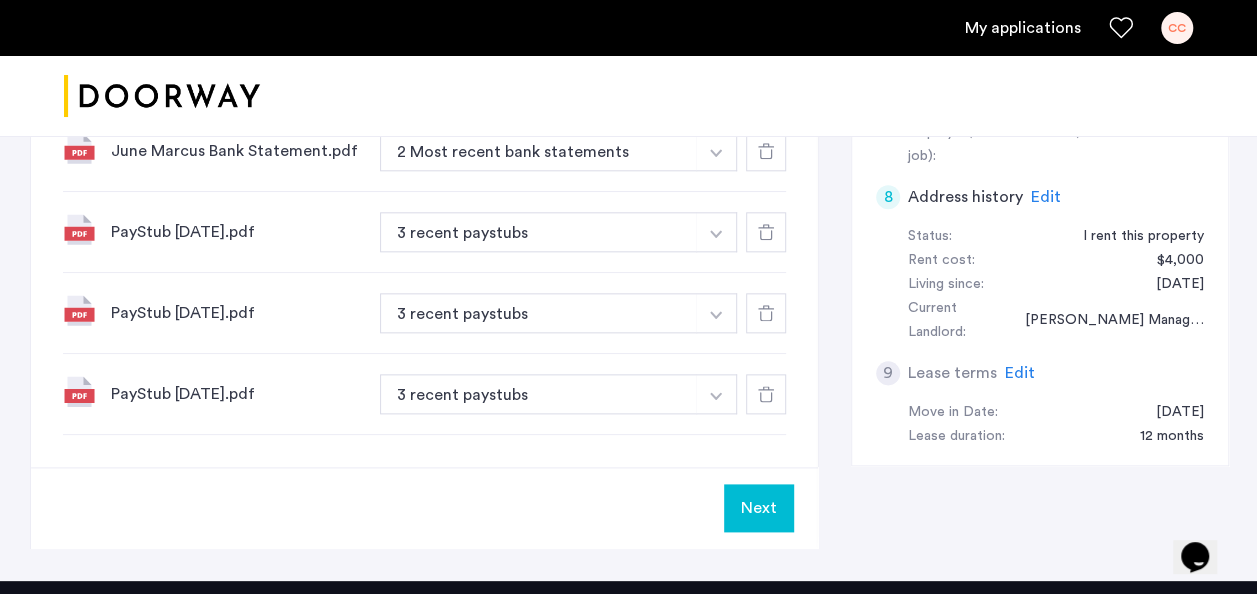 scroll, scrollTop: 1069, scrollLeft: 0, axis: vertical 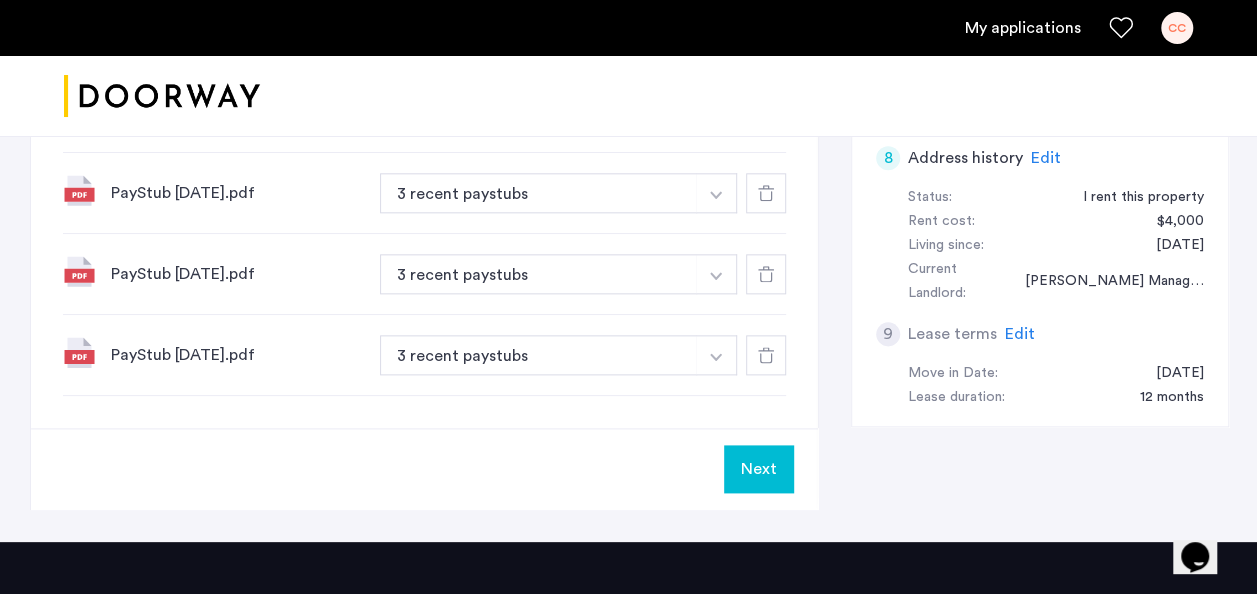 click on "Next" 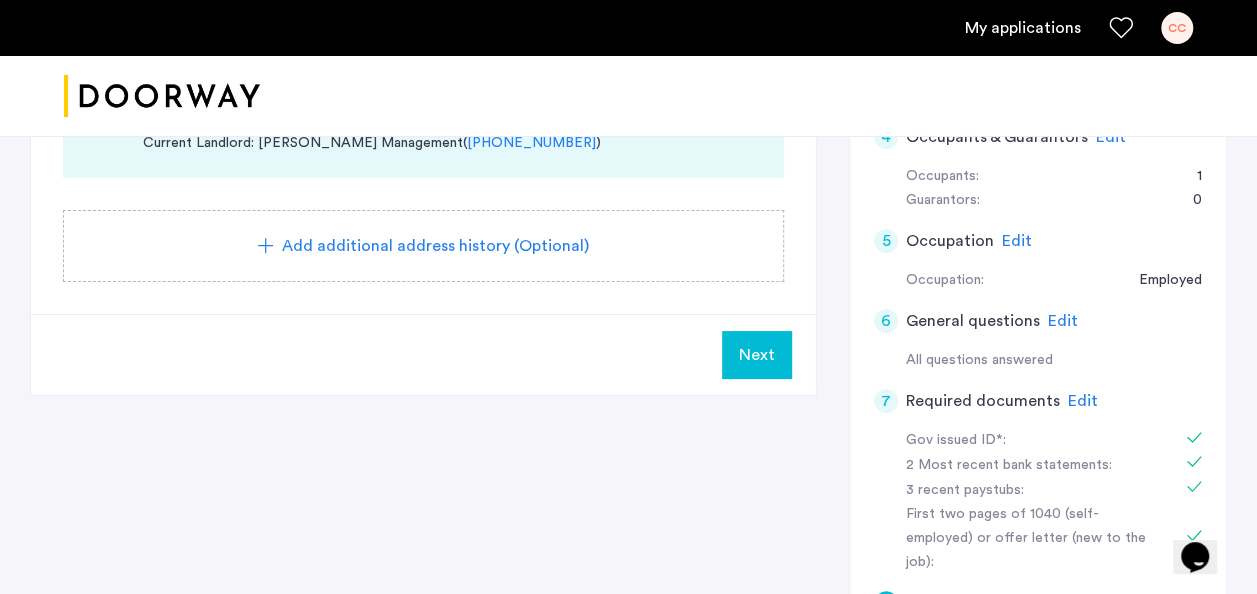 scroll, scrollTop: 700, scrollLeft: 0, axis: vertical 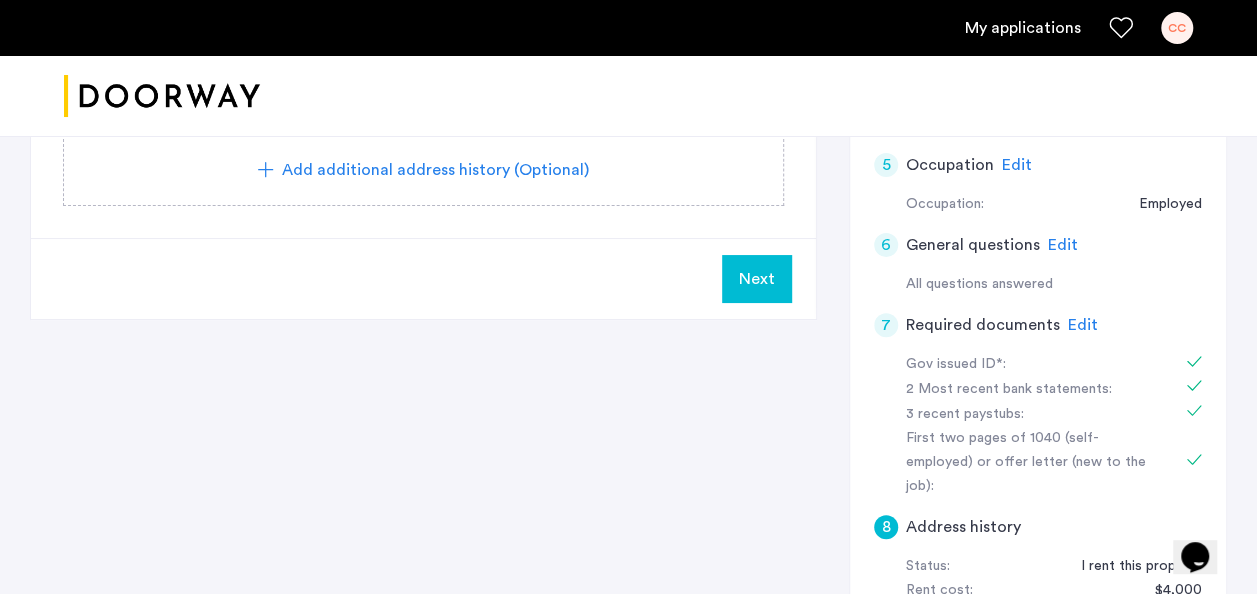 click on "Next" 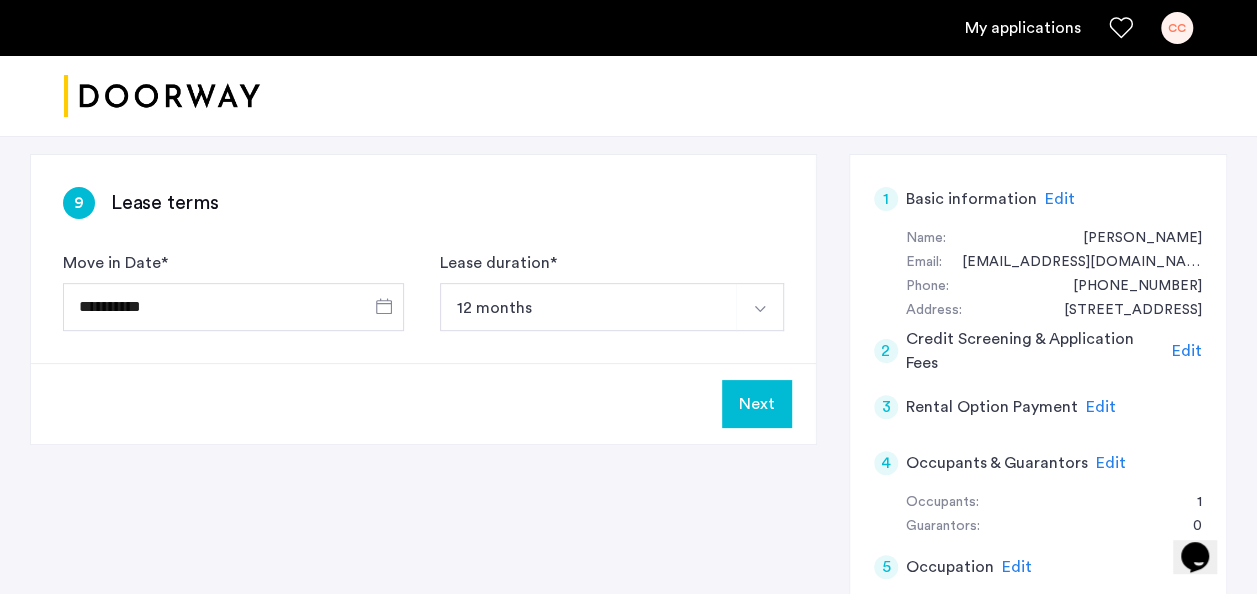 scroll, scrollTop: 300, scrollLeft: 0, axis: vertical 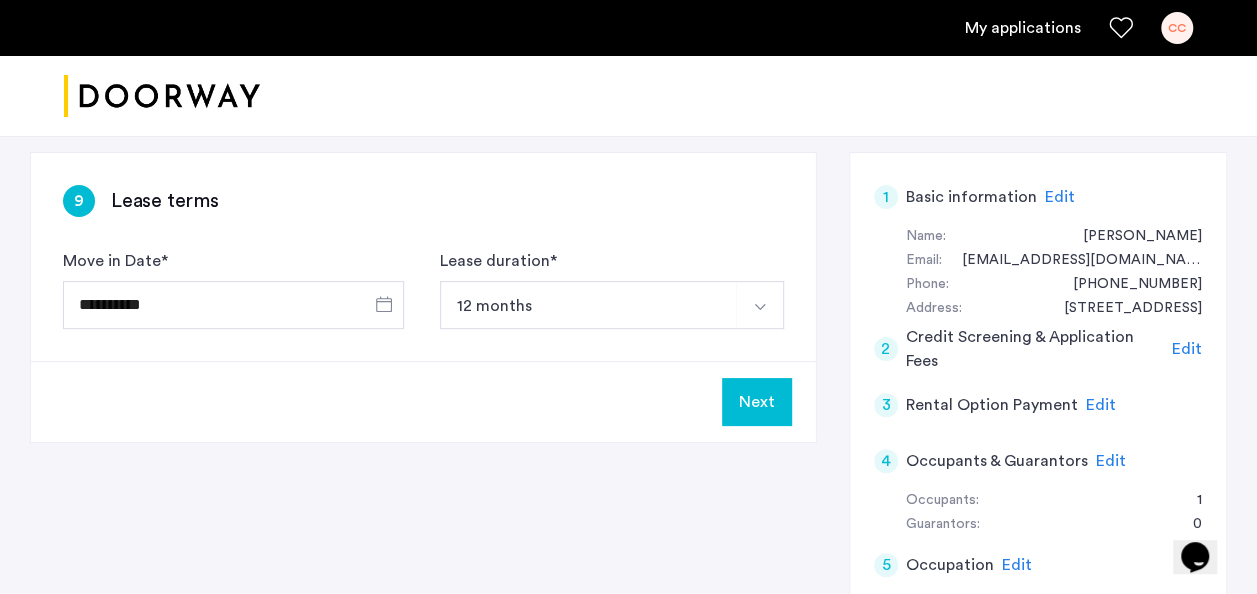 click on "12 months" at bounding box center [589, 305] 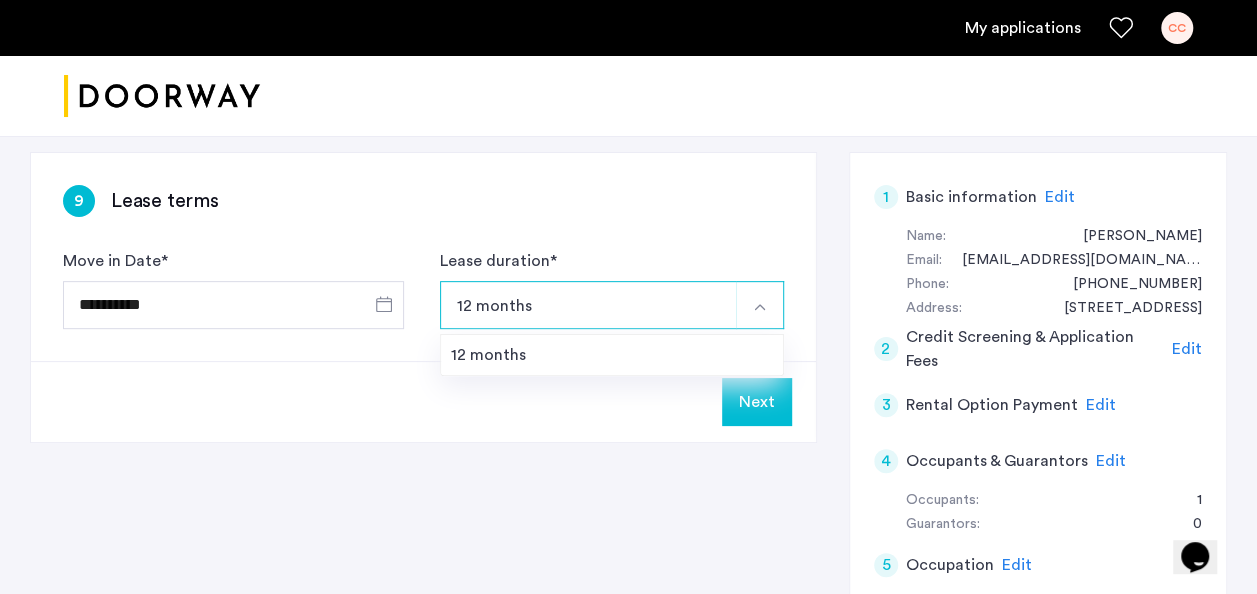 click on "12 months" at bounding box center [589, 305] 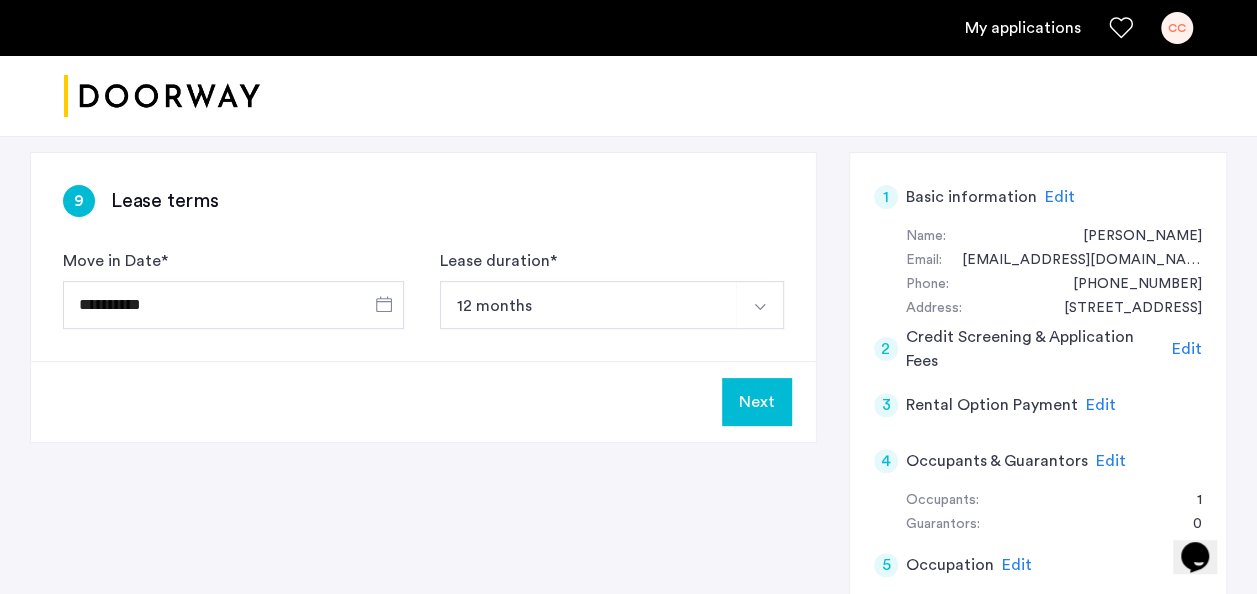 click on "Next" 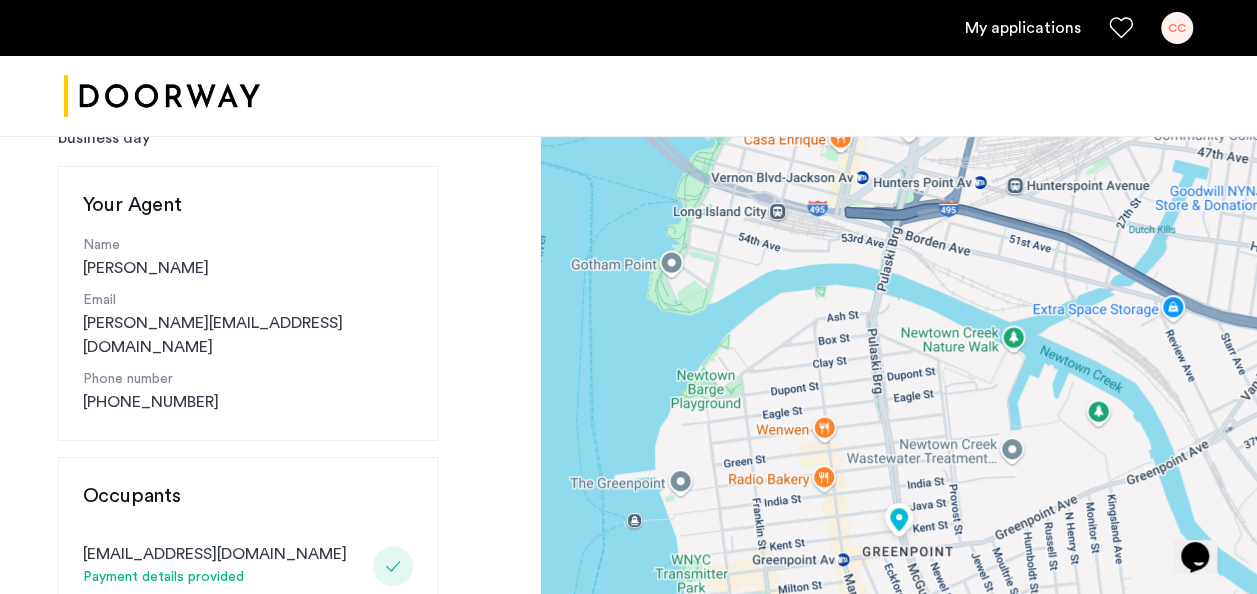 scroll, scrollTop: 500, scrollLeft: 0, axis: vertical 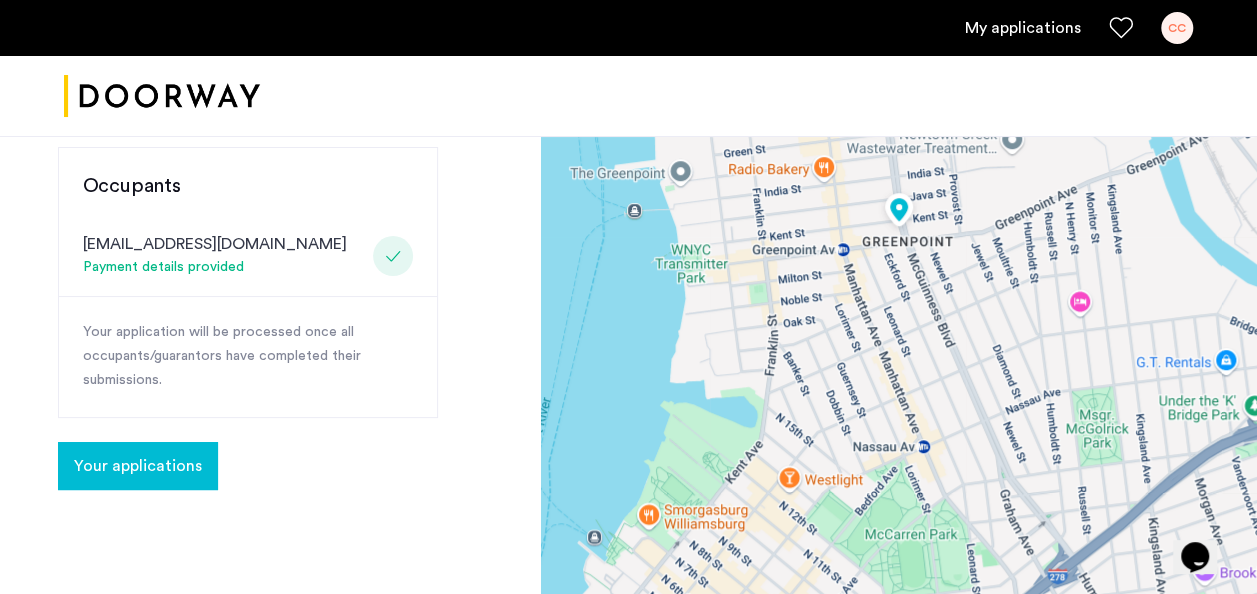 click on "Your applications" 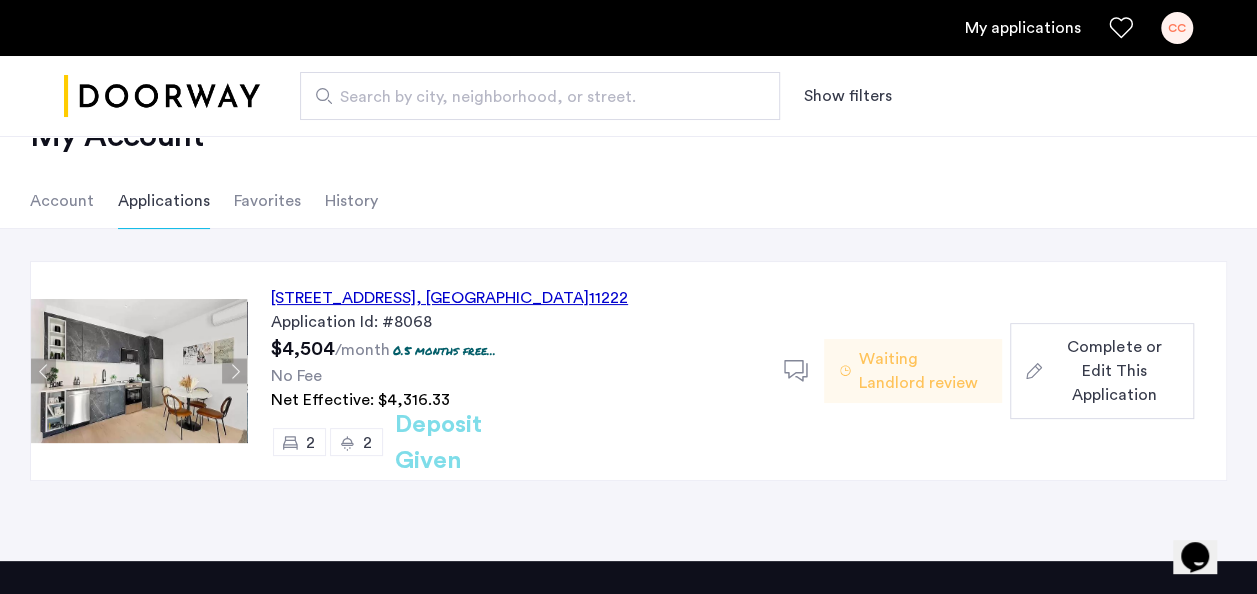 scroll, scrollTop: 100, scrollLeft: 0, axis: vertical 